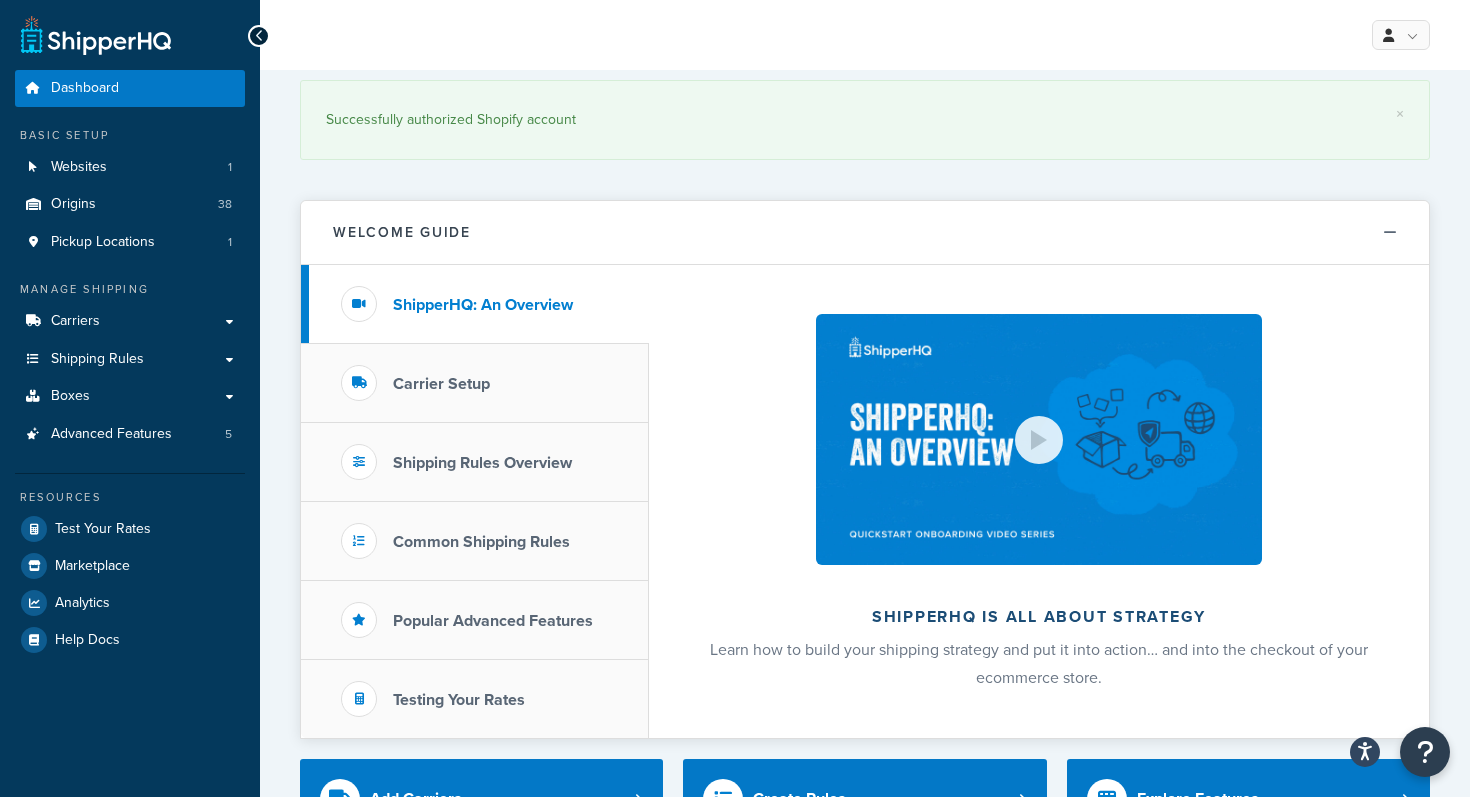 scroll, scrollTop: 0, scrollLeft: 0, axis: both 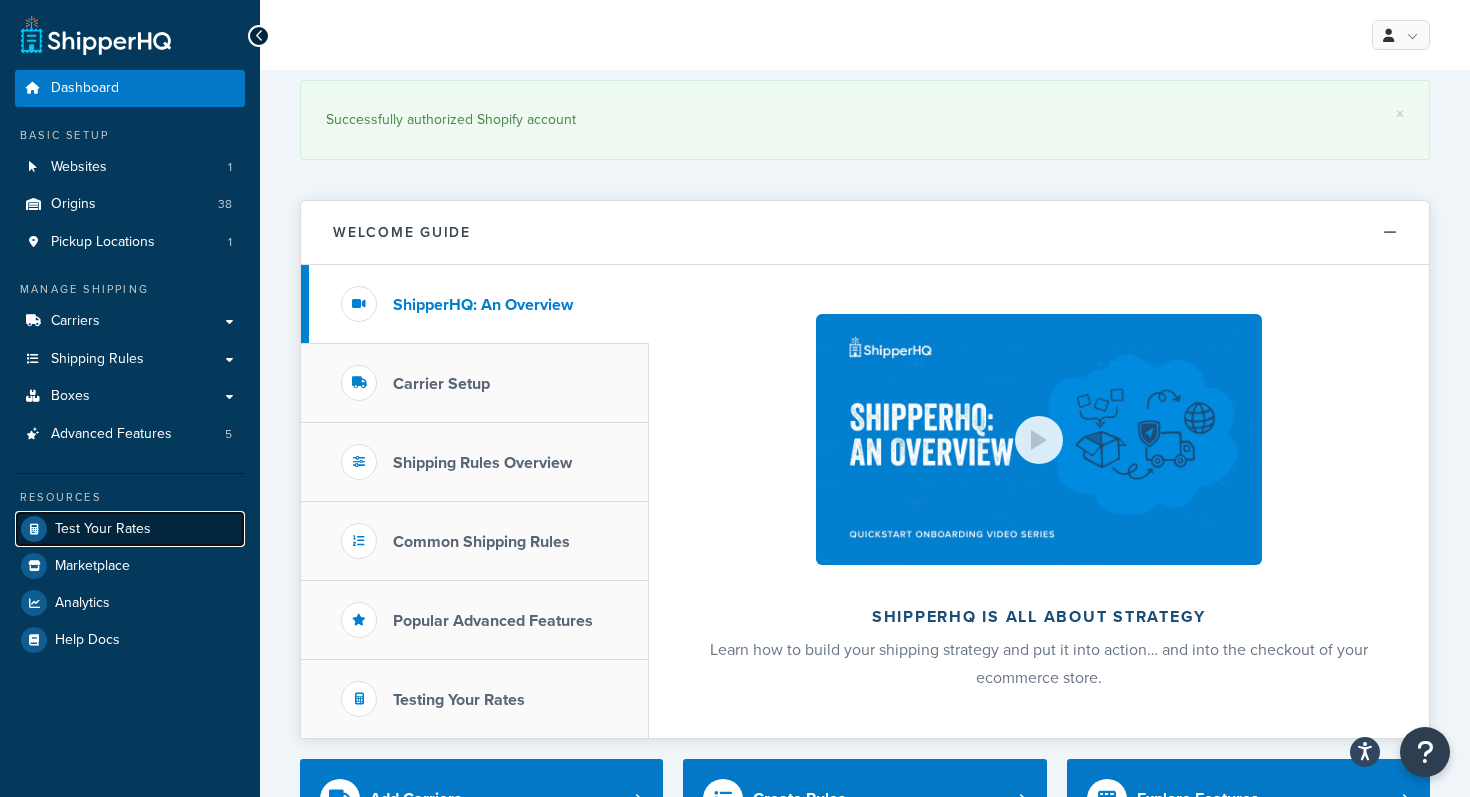 click on "Test Your Rates" at bounding box center (103, 529) 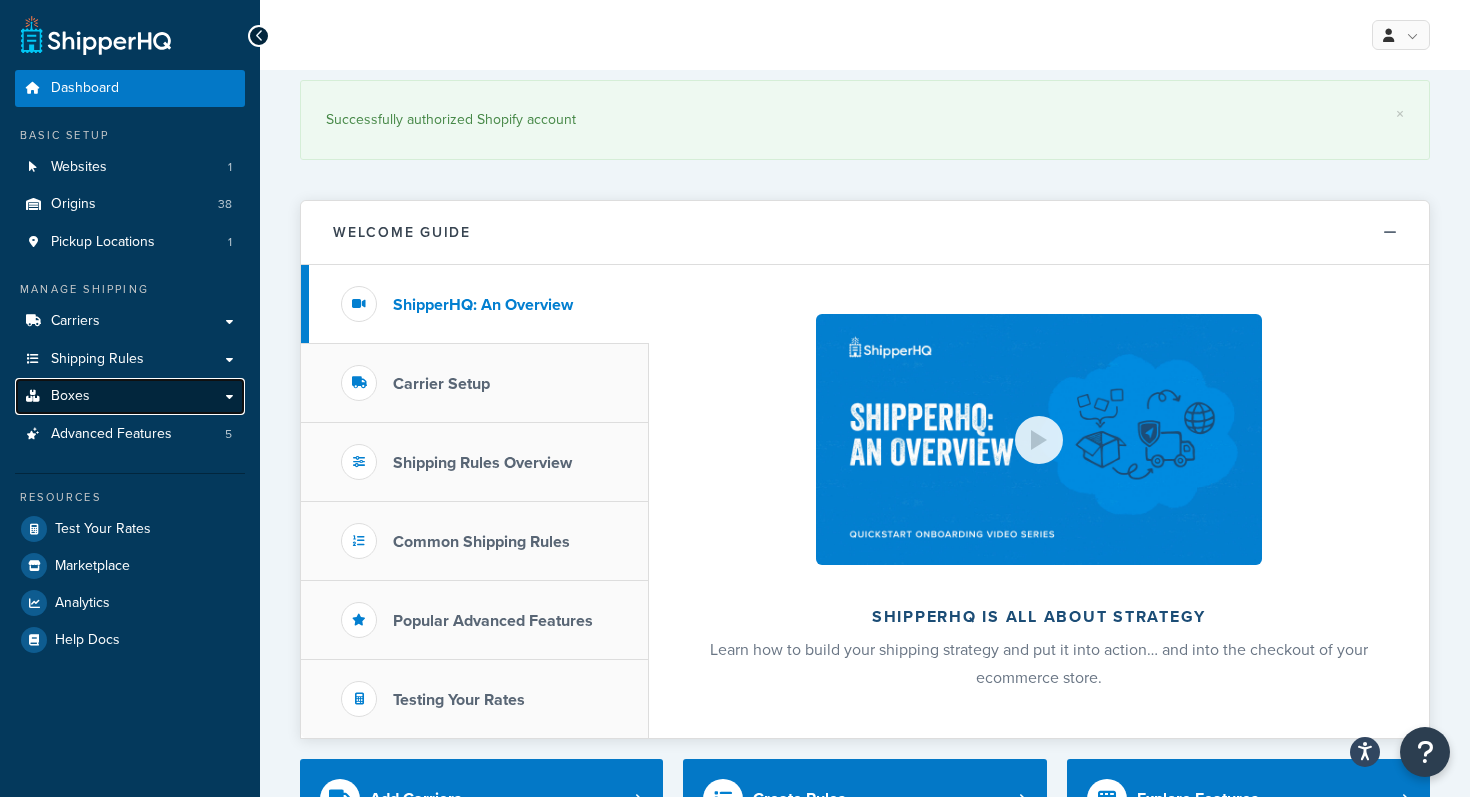 click on "Boxes" at bounding box center (130, 396) 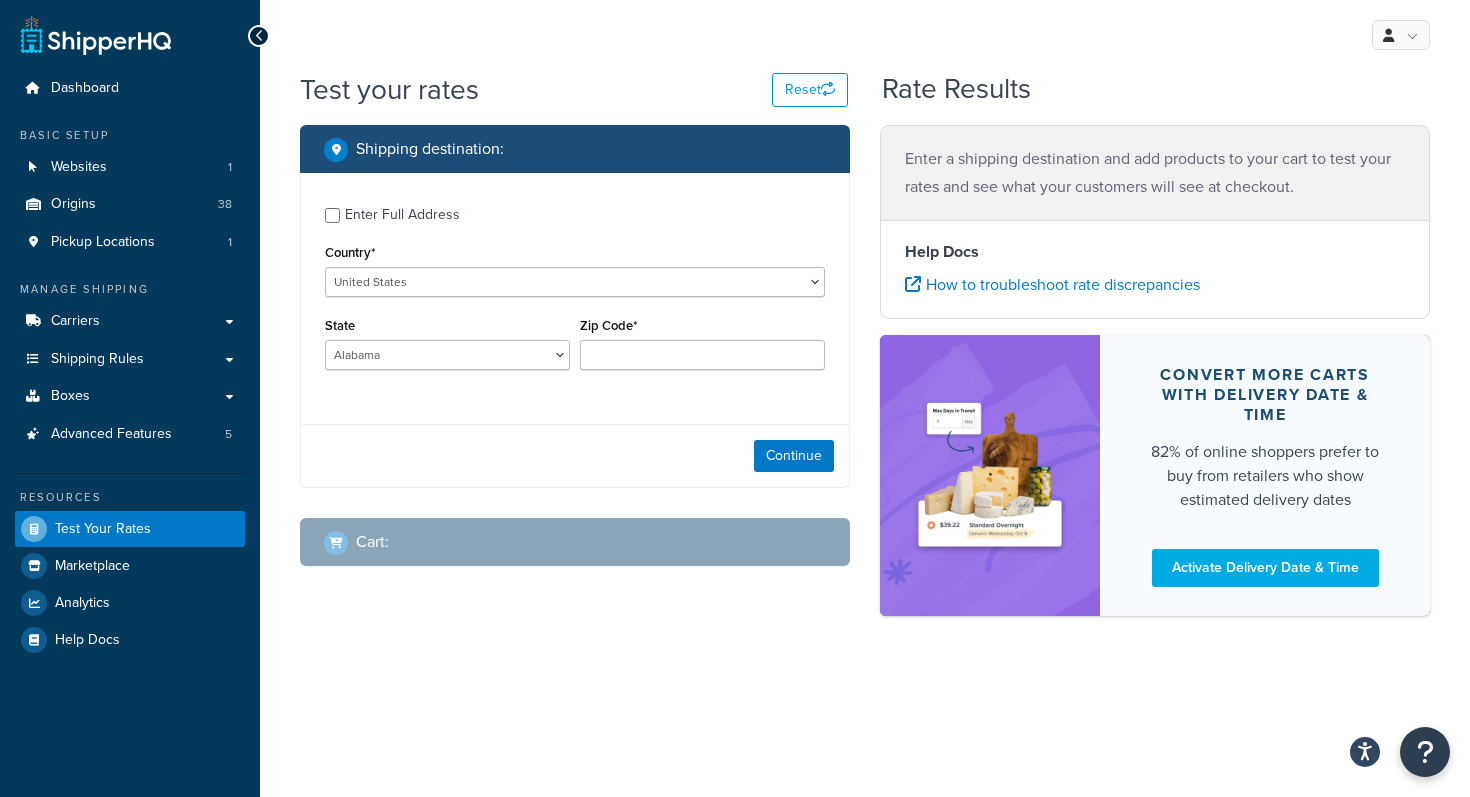 scroll, scrollTop: 0, scrollLeft: 0, axis: both 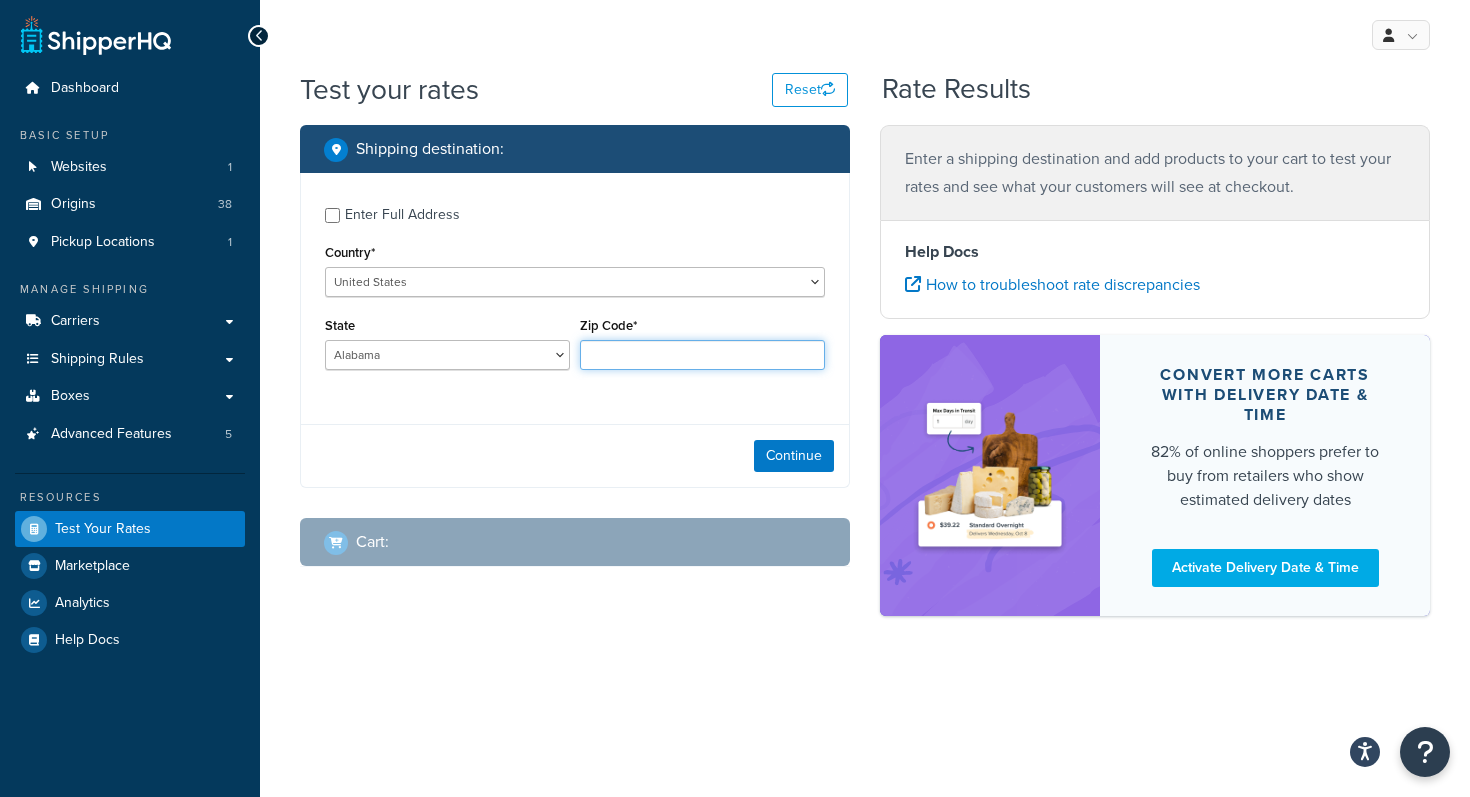 click on "Zip Code*" at bounding box center [702, 355] 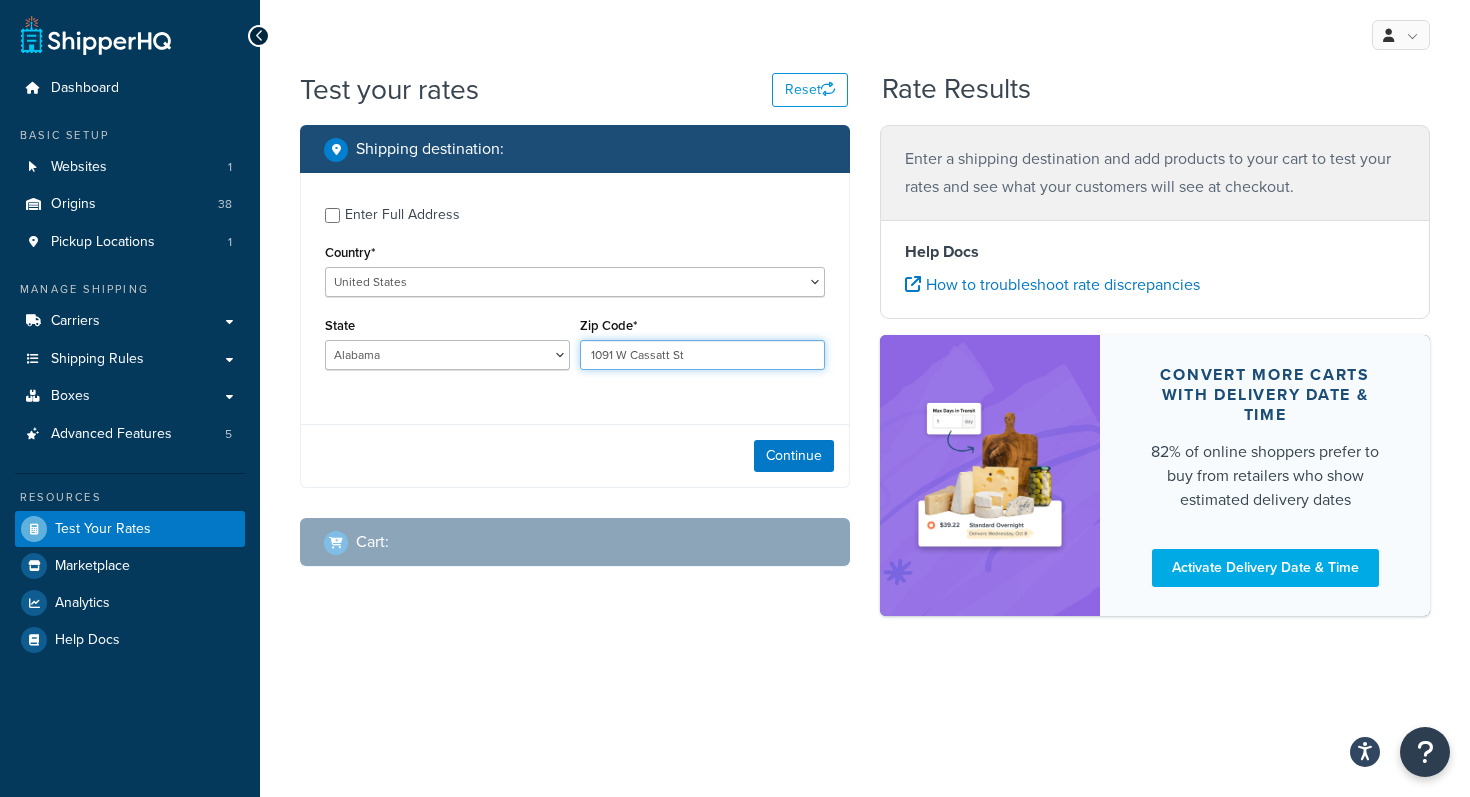 type 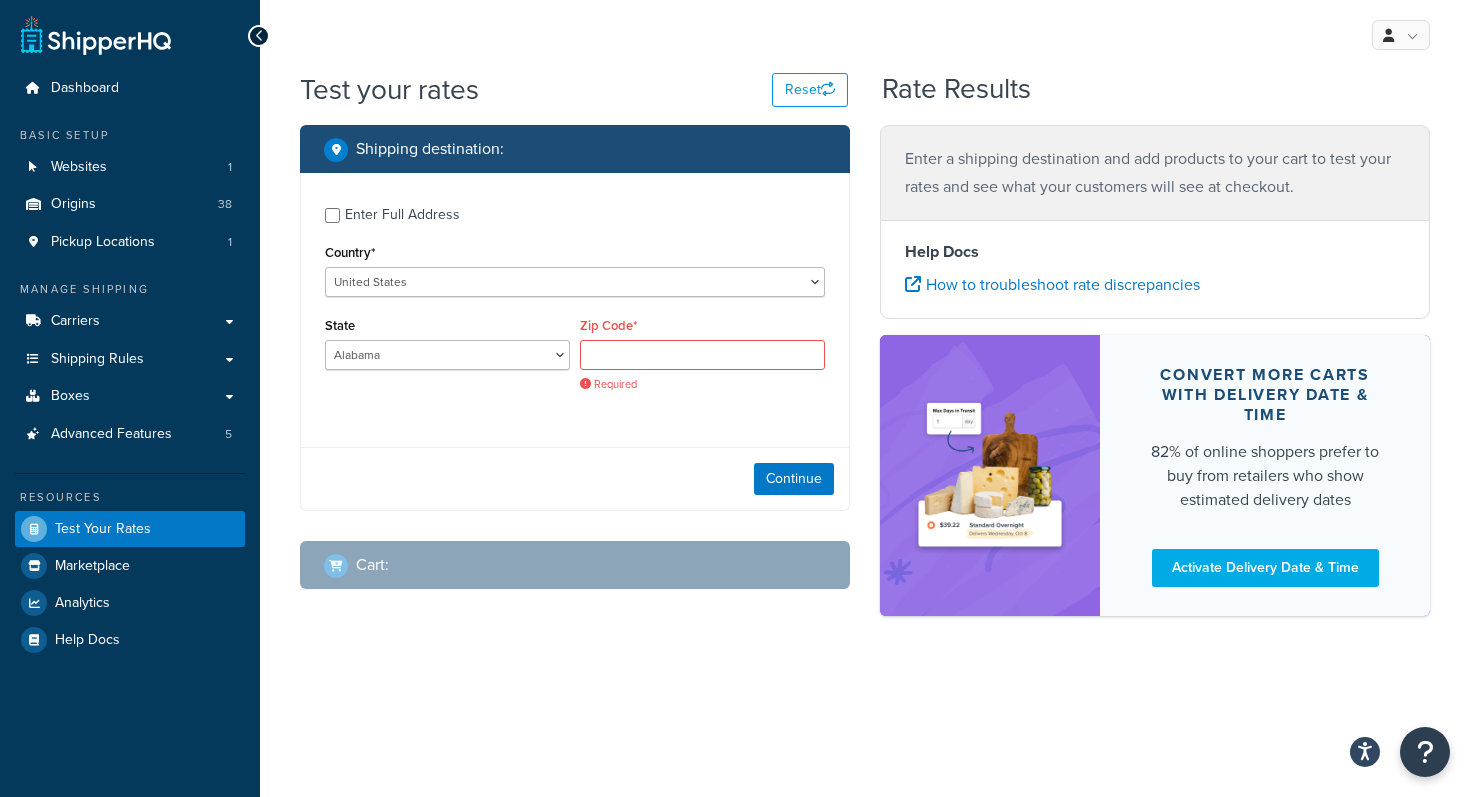 click on "Enter Full Address" at bounding box center (402, 215) 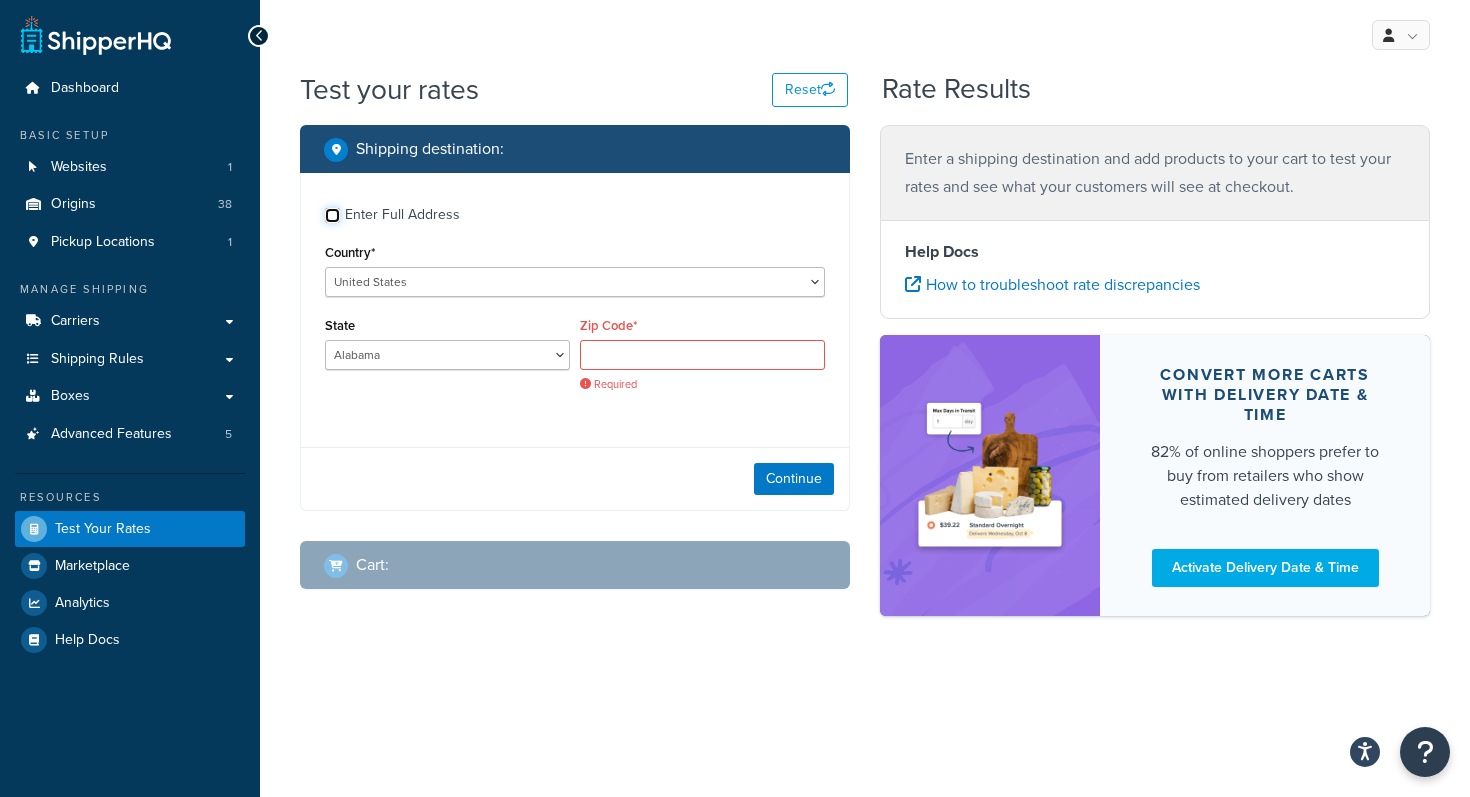 click on "Enter Full Address" at bounding box center [332, 215] 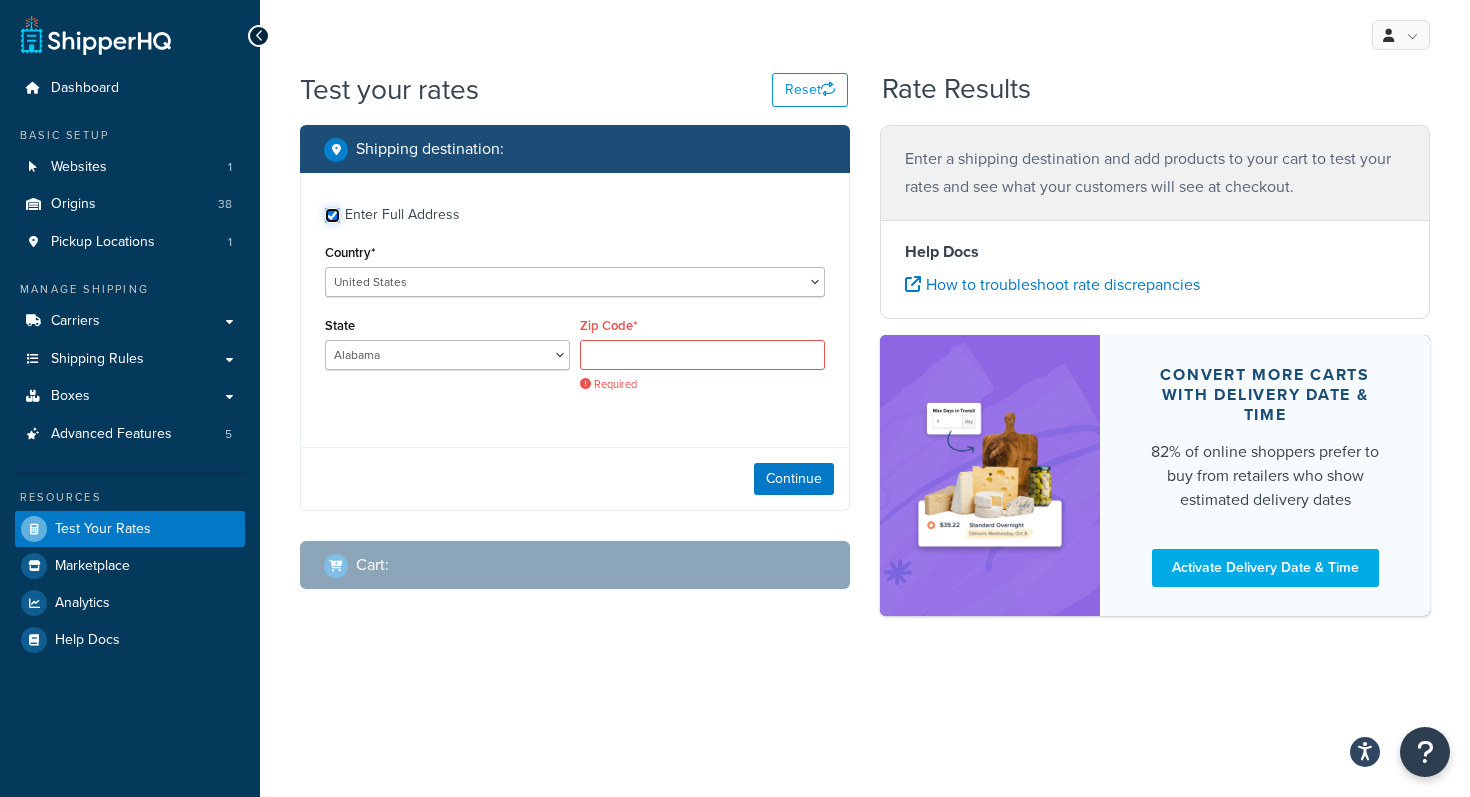 checkbox on "true" 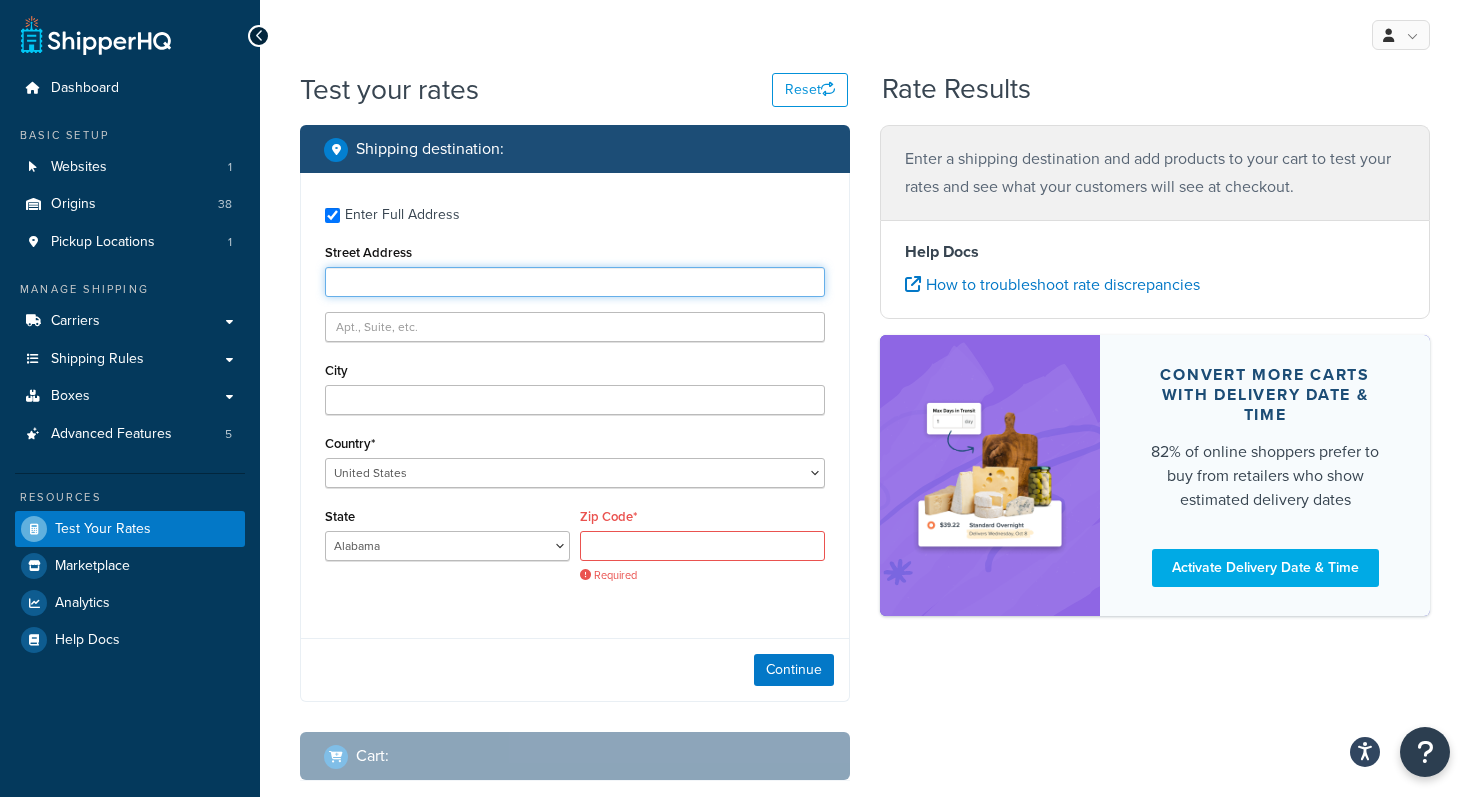 click on "Street Address" at bounding box center (575, 282) 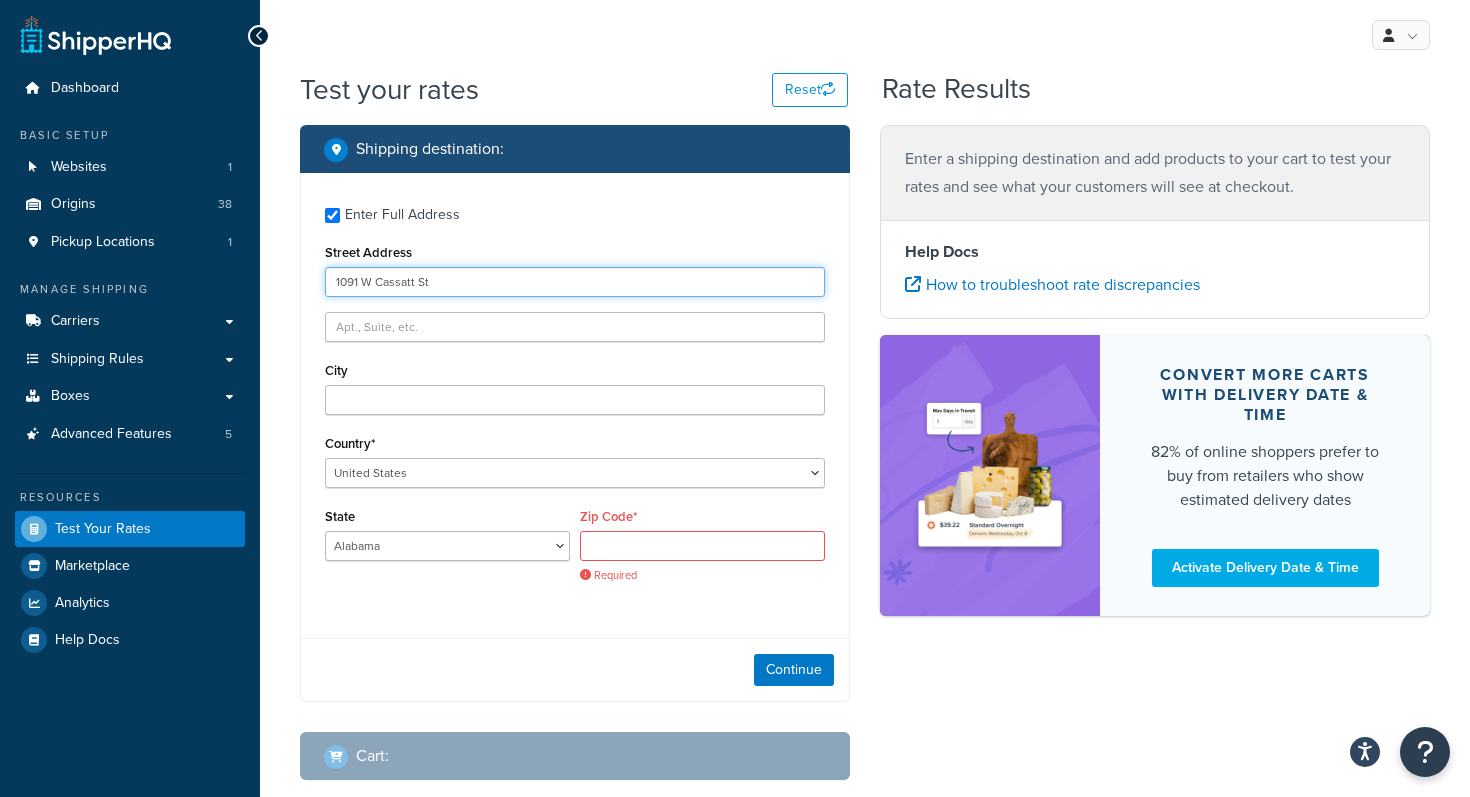 type on "1091 W Cassatt St" 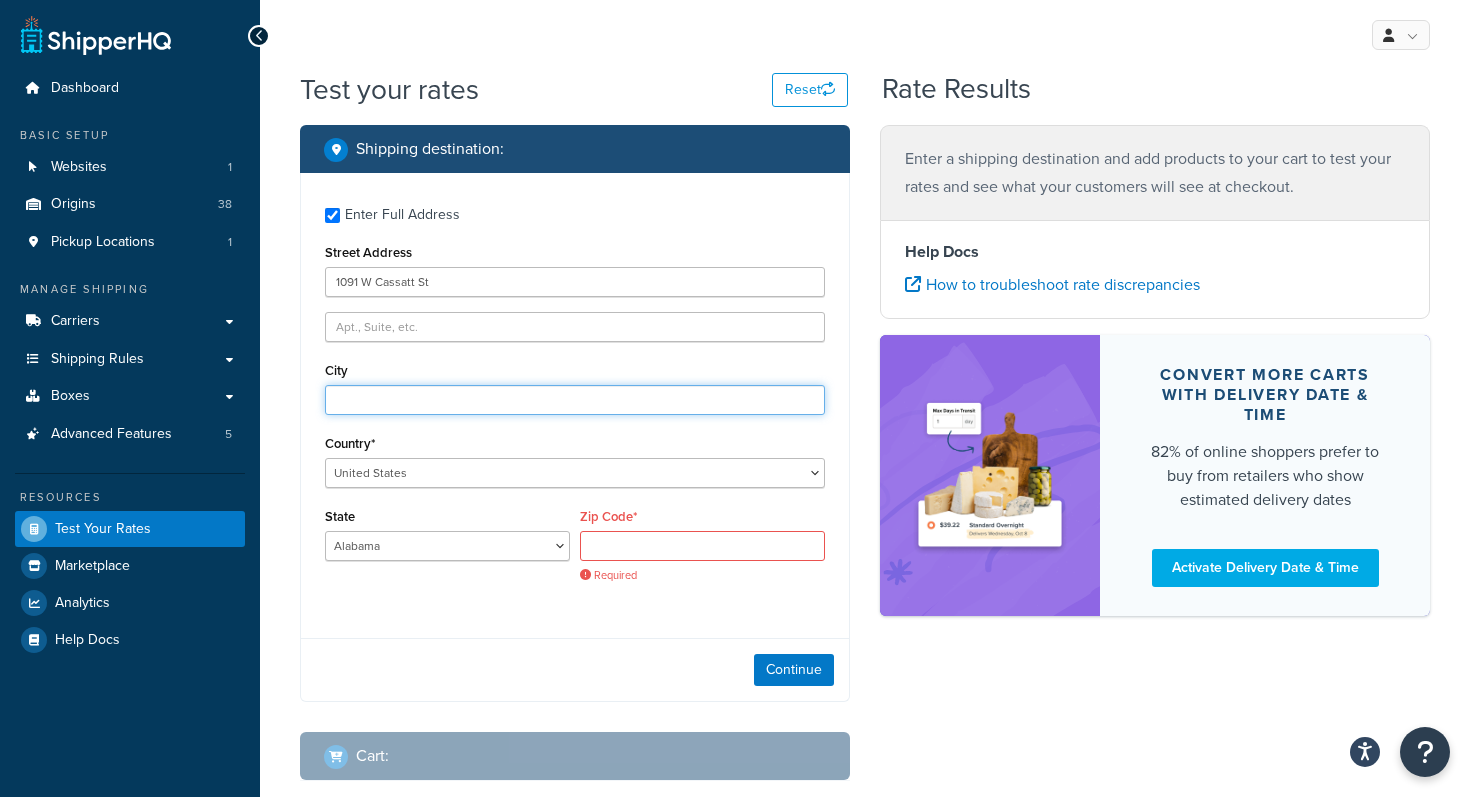 click on "City" at bounding box center (575, 400) 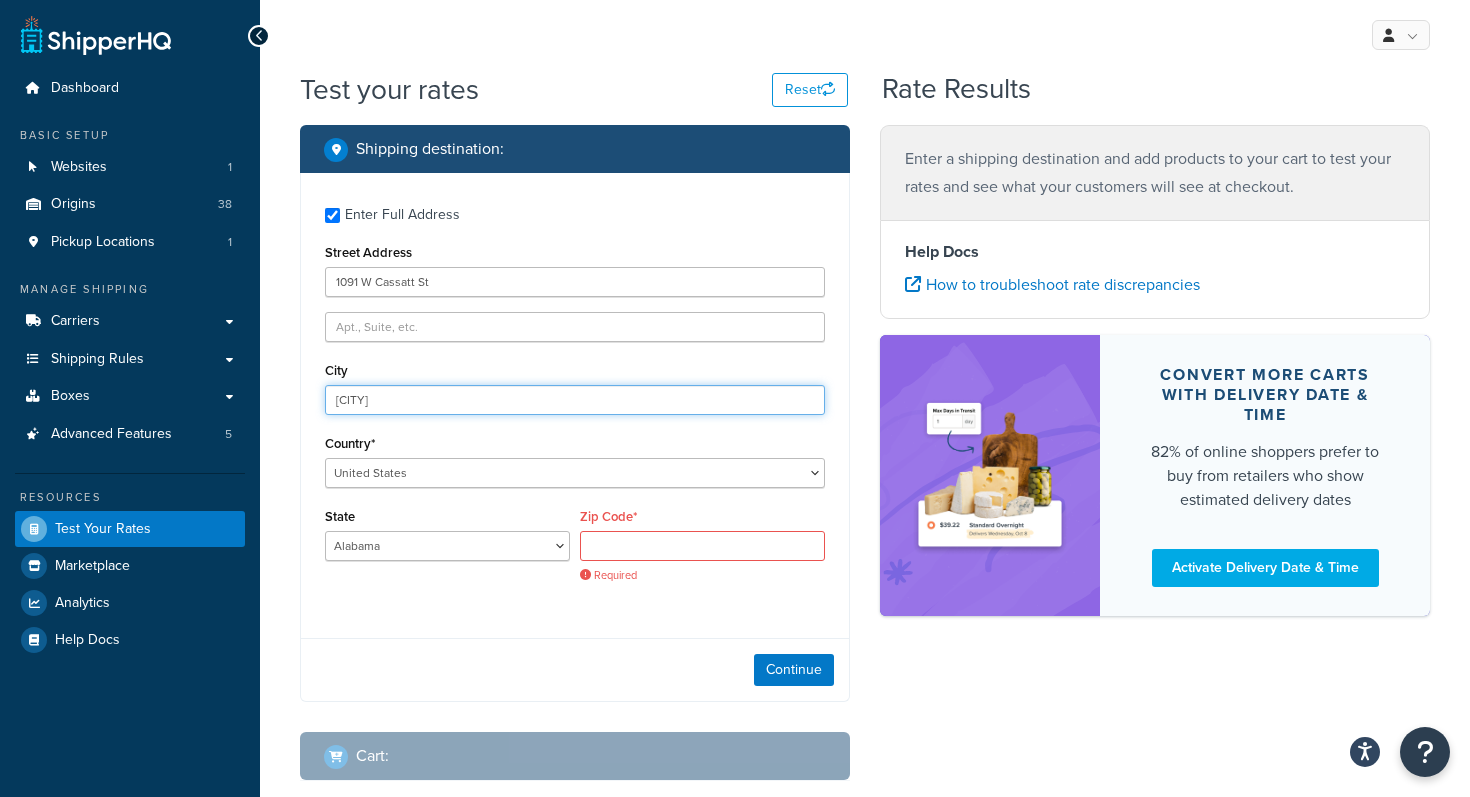 type on "Fayetteville" 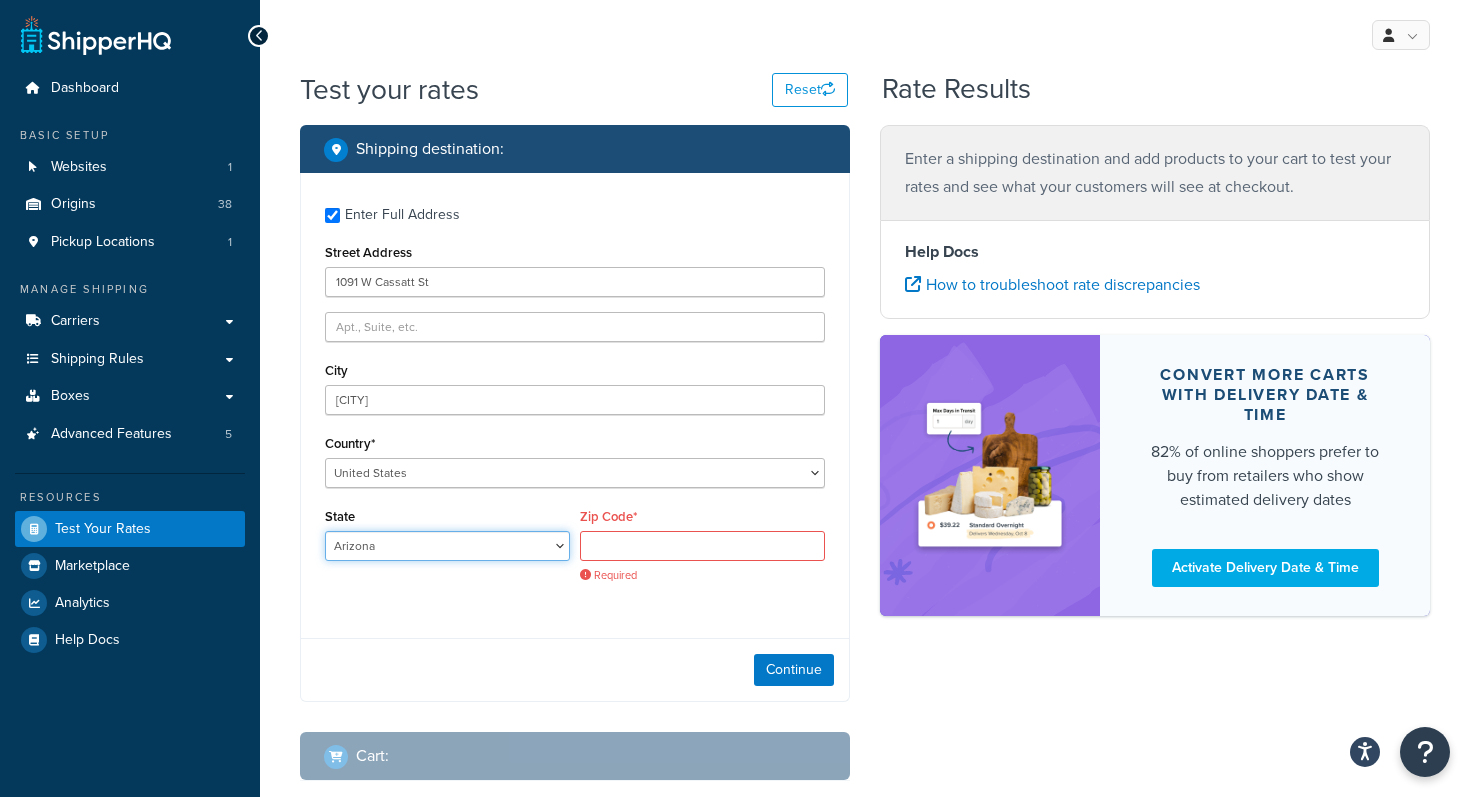 select on "AR" 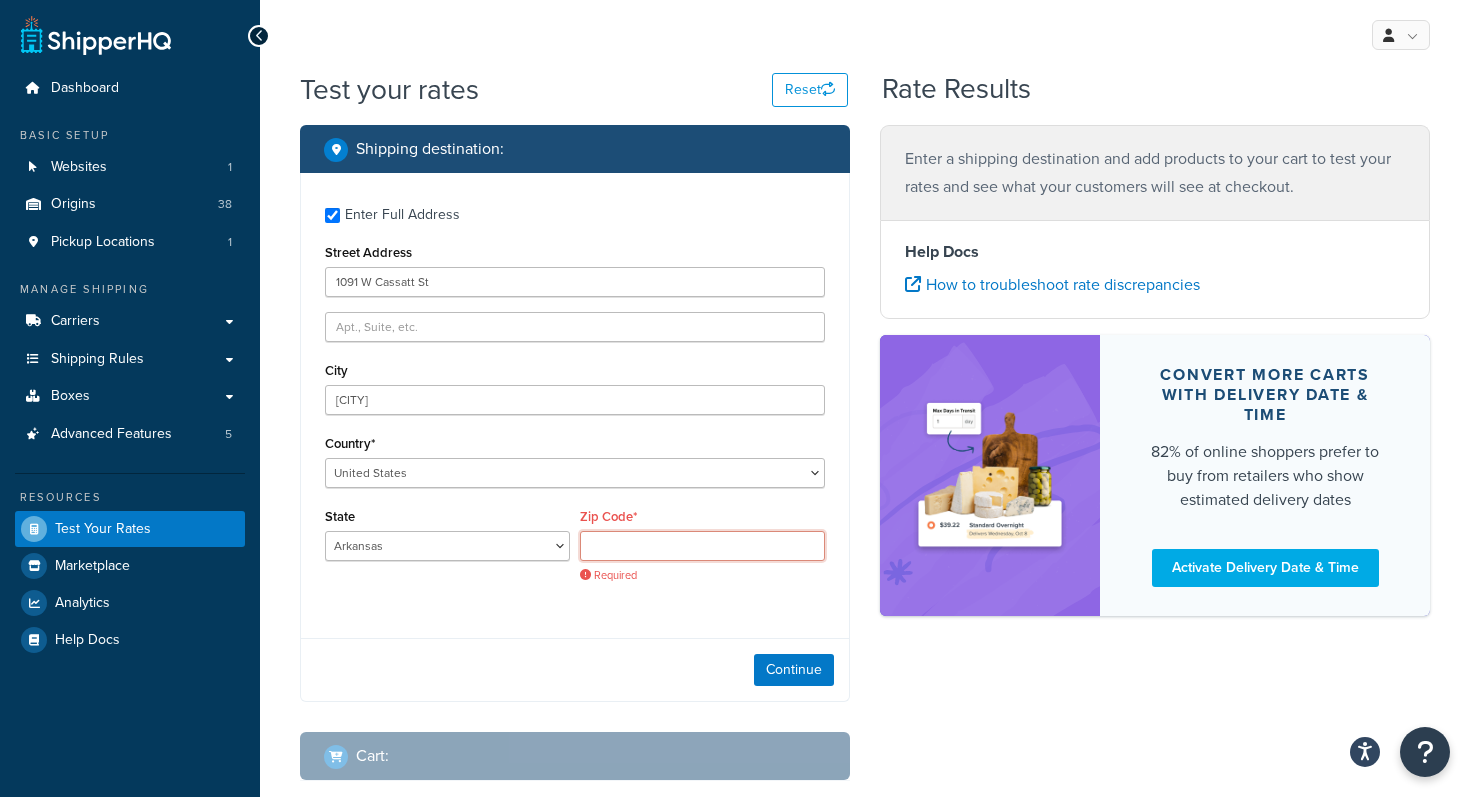 click on "Zip Code*" at bounding box center [702, 546] 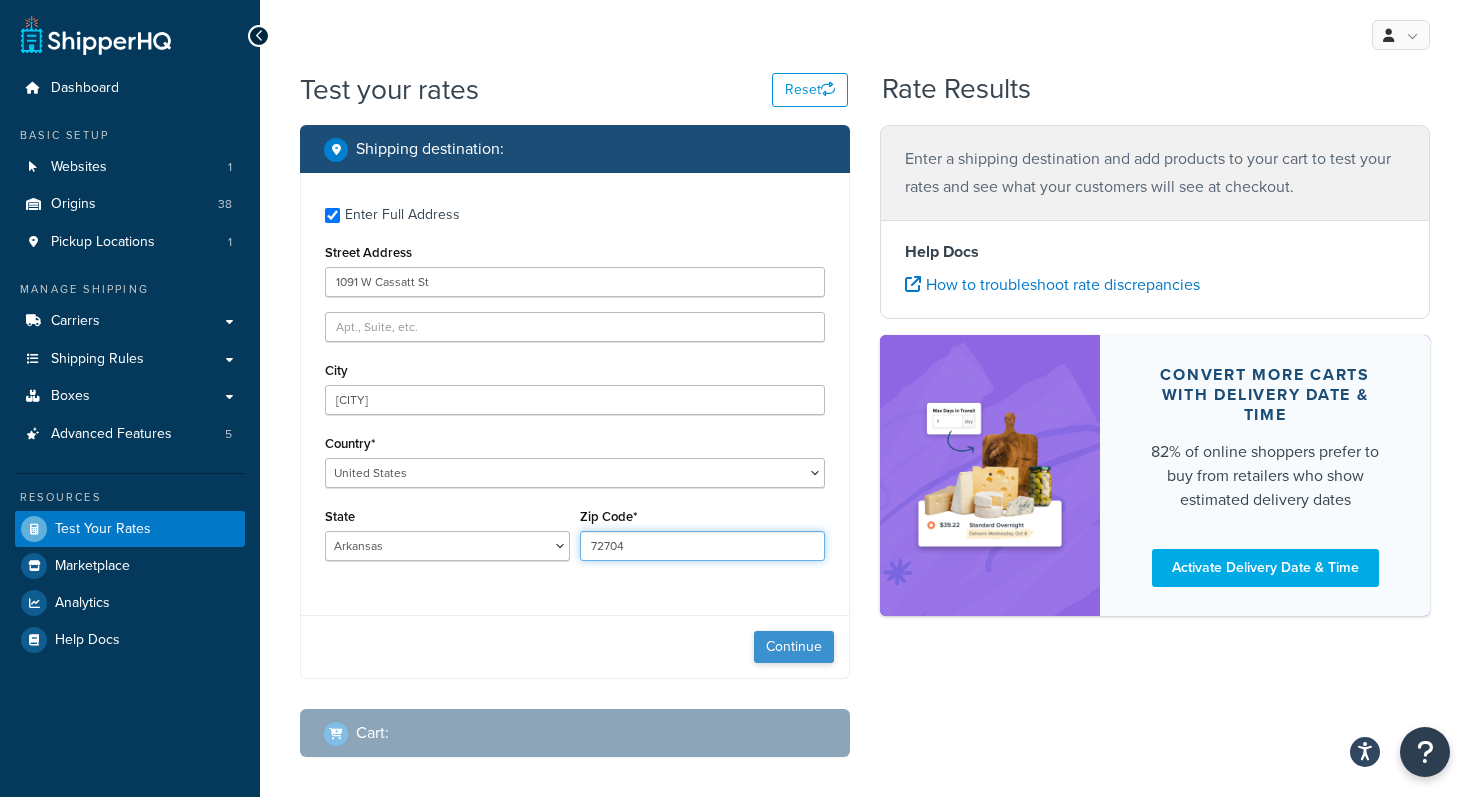 type on "72704" 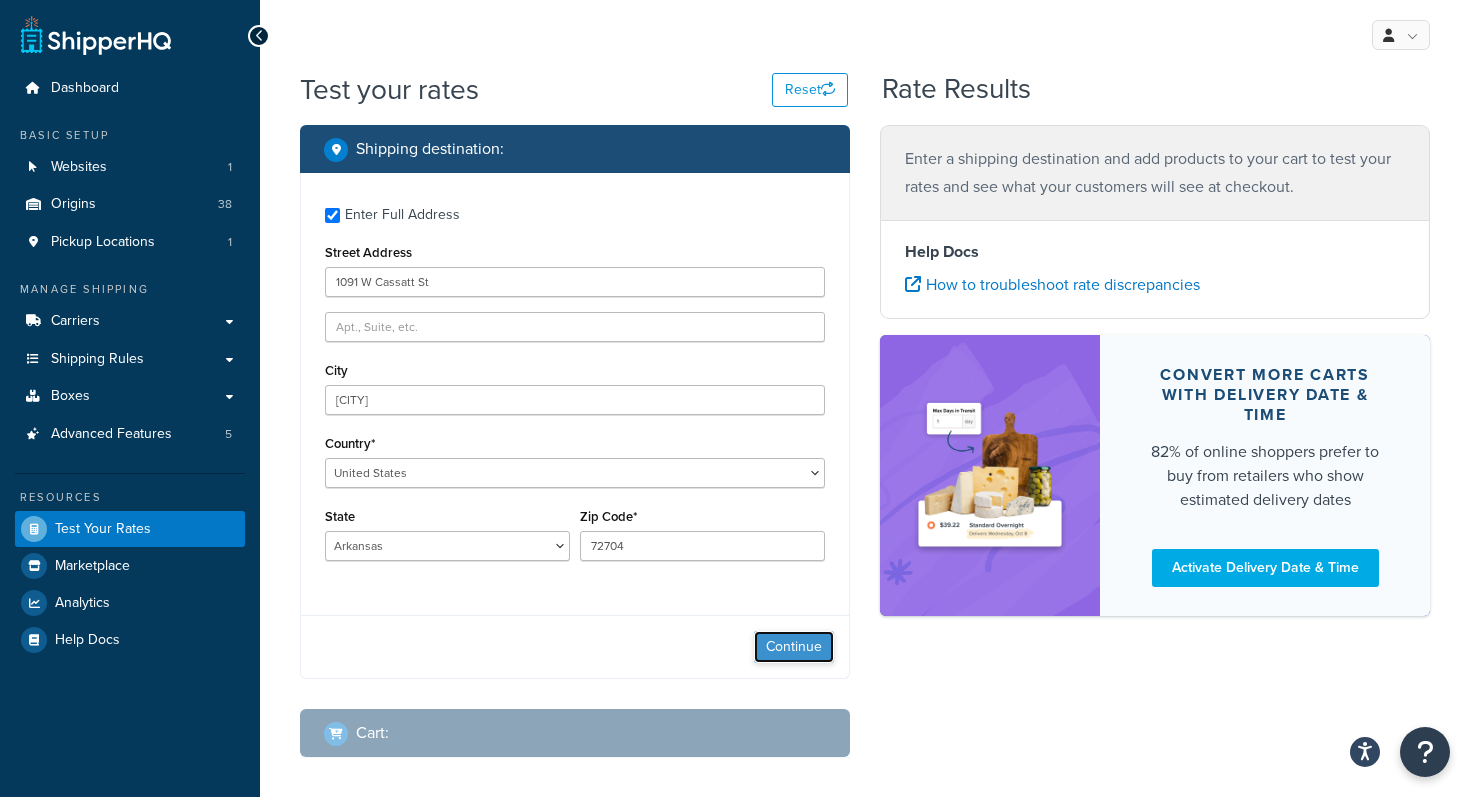 click on "Continue" at bounding box center (794, 647) 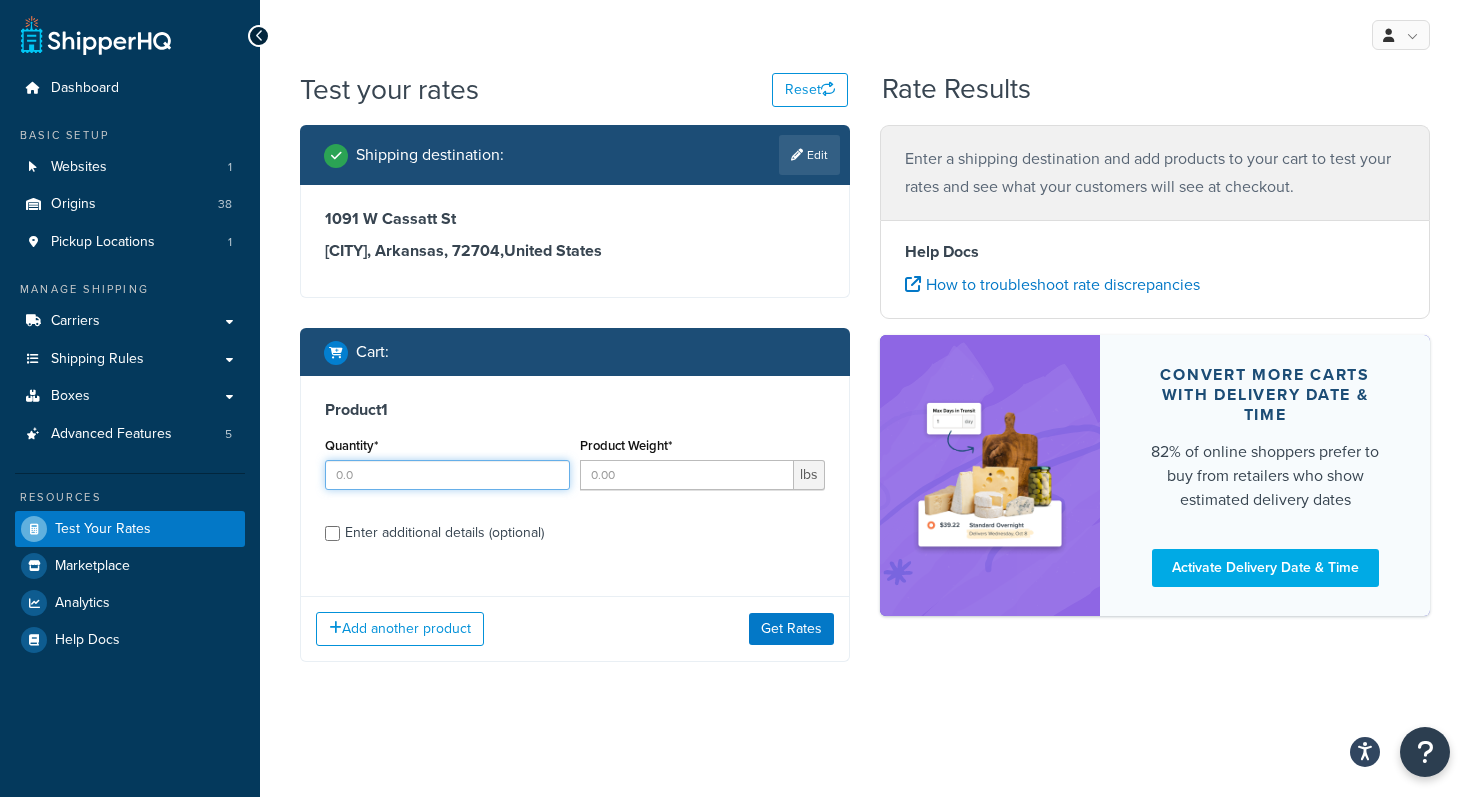 click on "Quantity*" at bounding box center [447, 475] 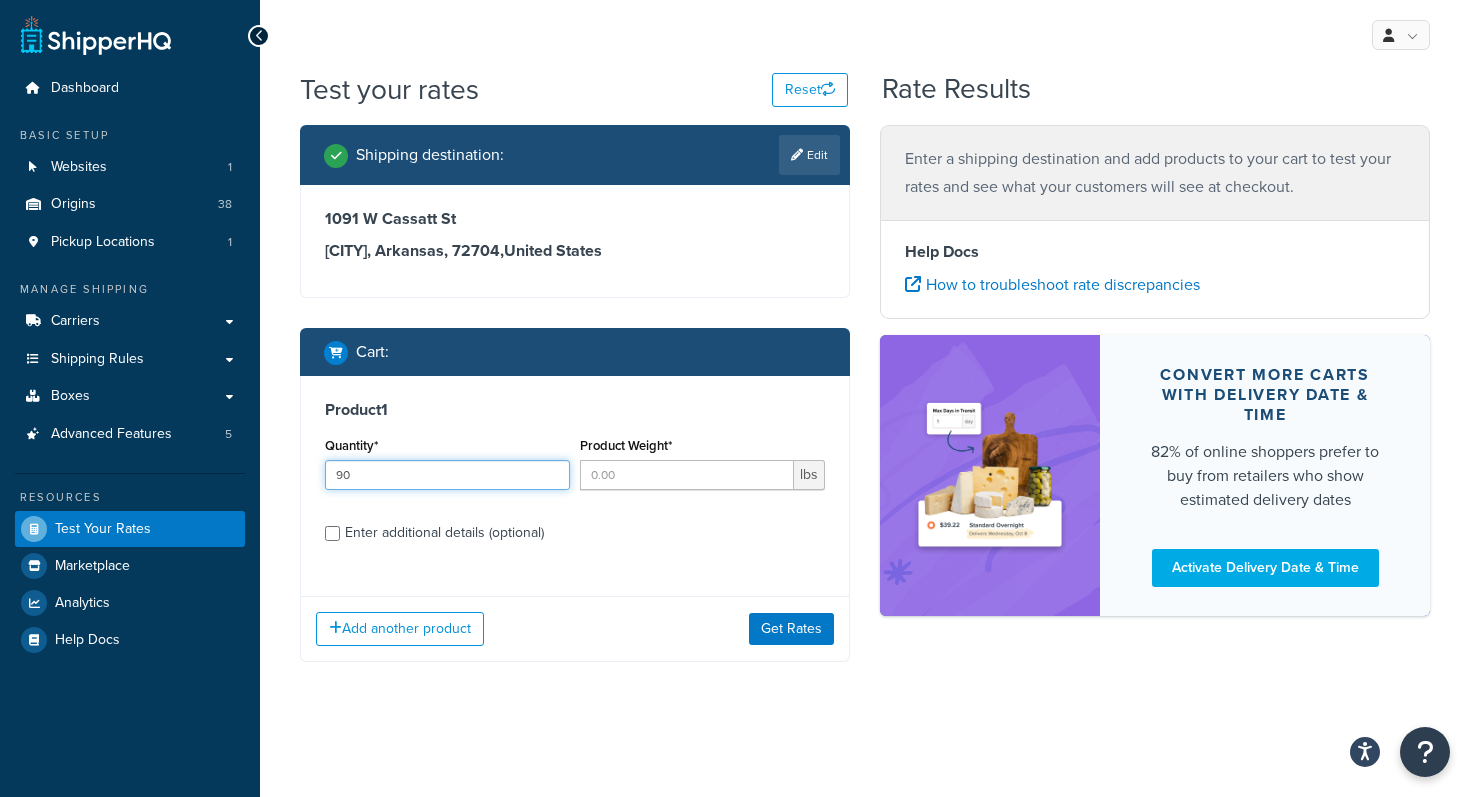 type on "90" 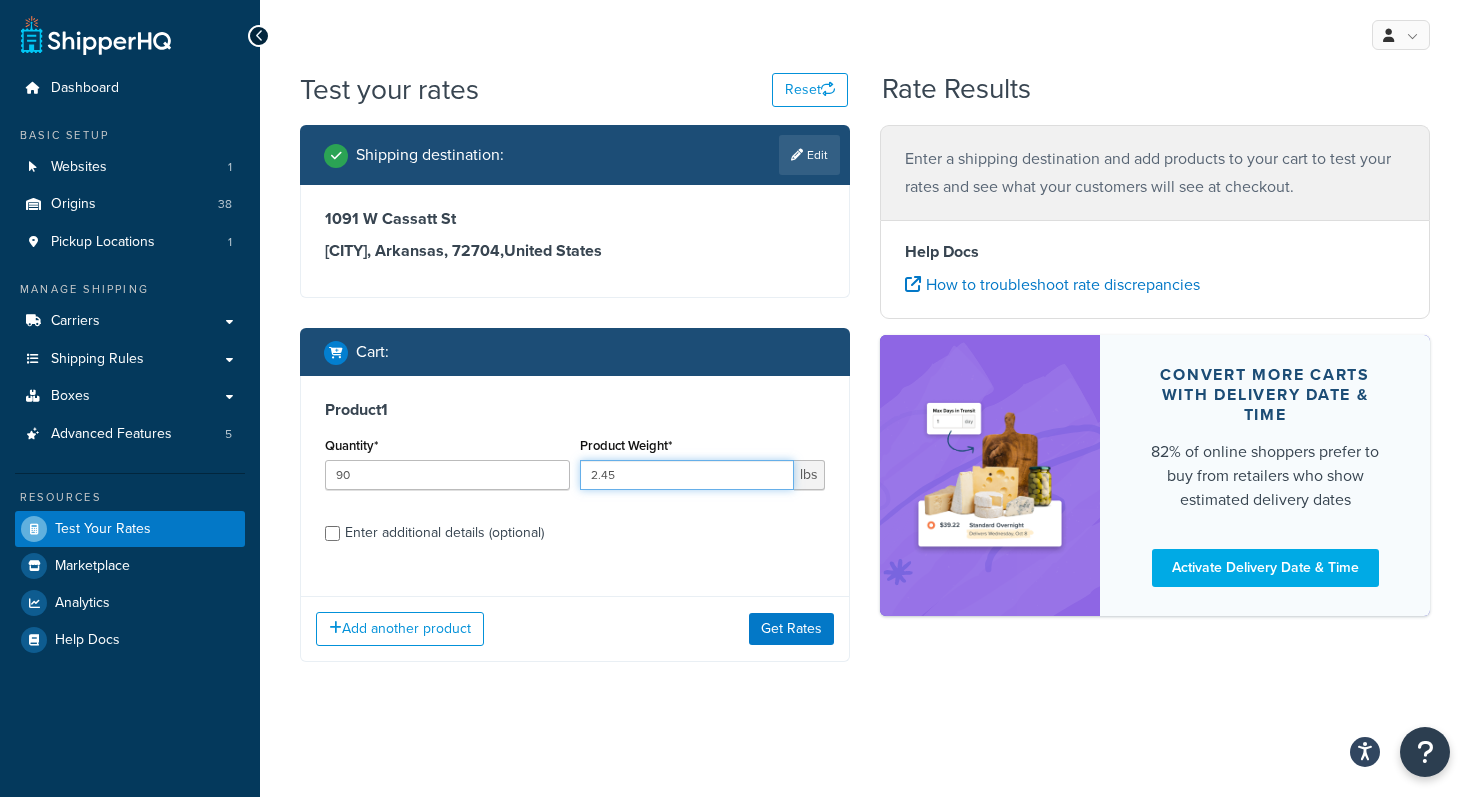 type on "2.45" 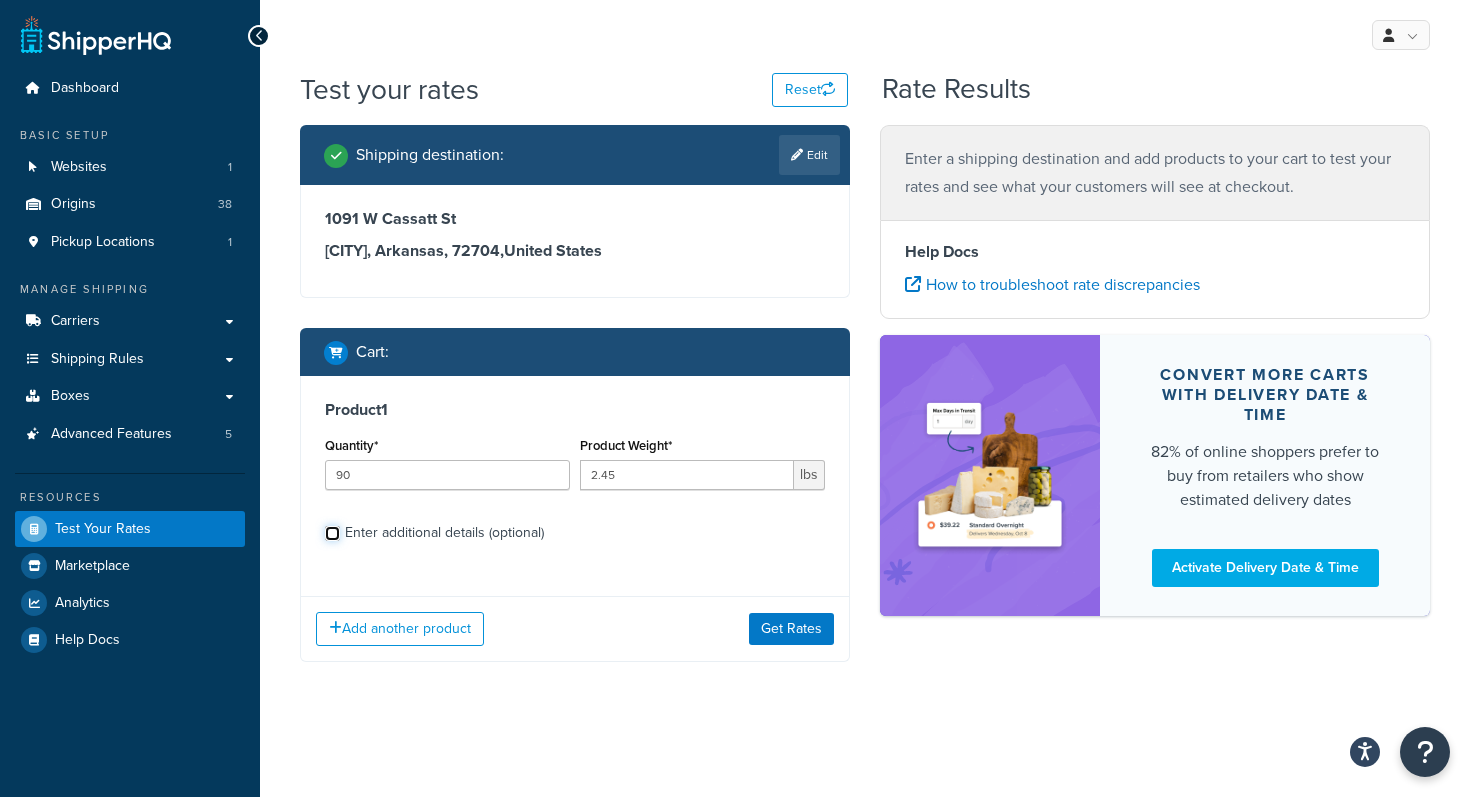 click on "Enter additional details (optional)" at bounding box center [332, 533] 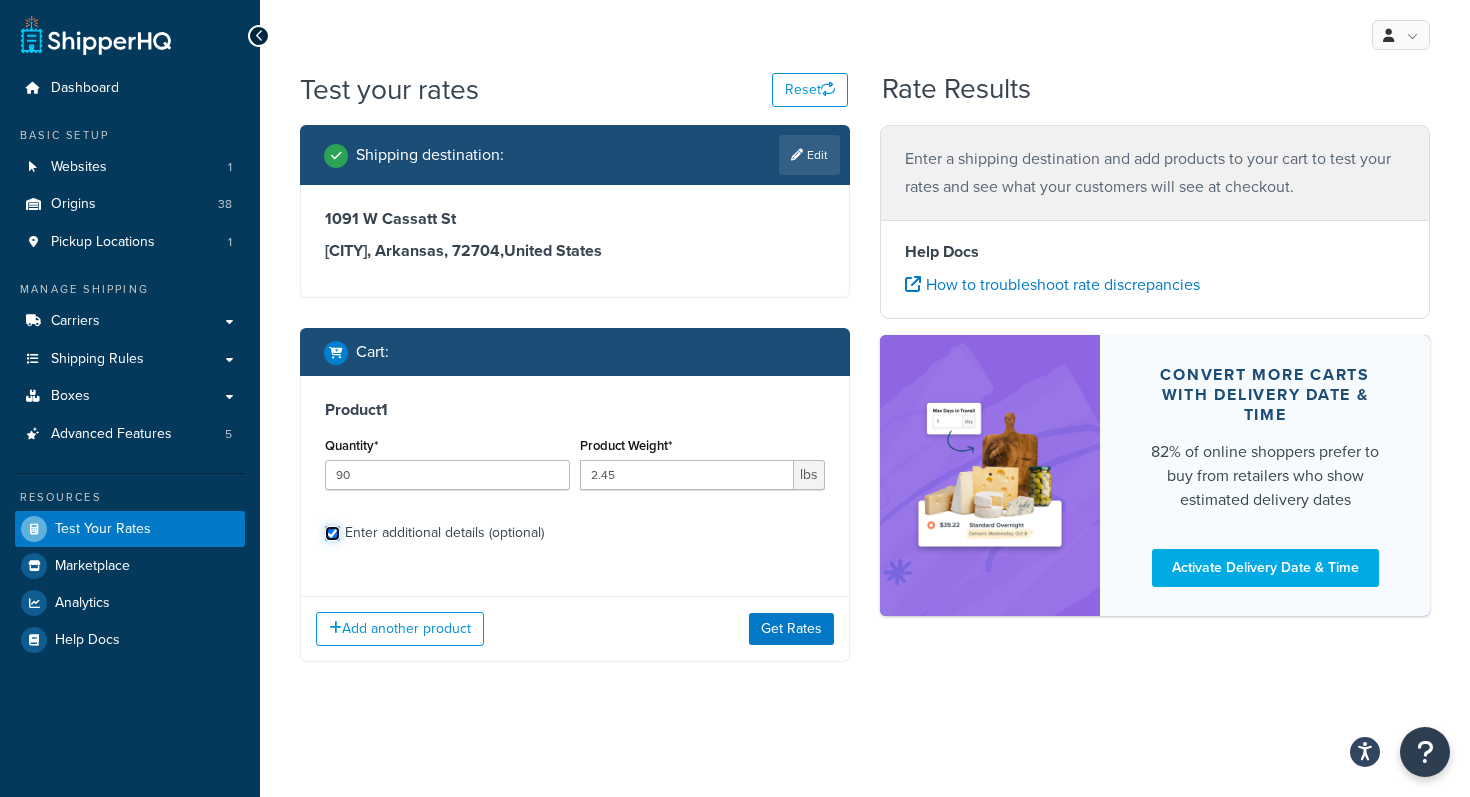 checkbox on "true" 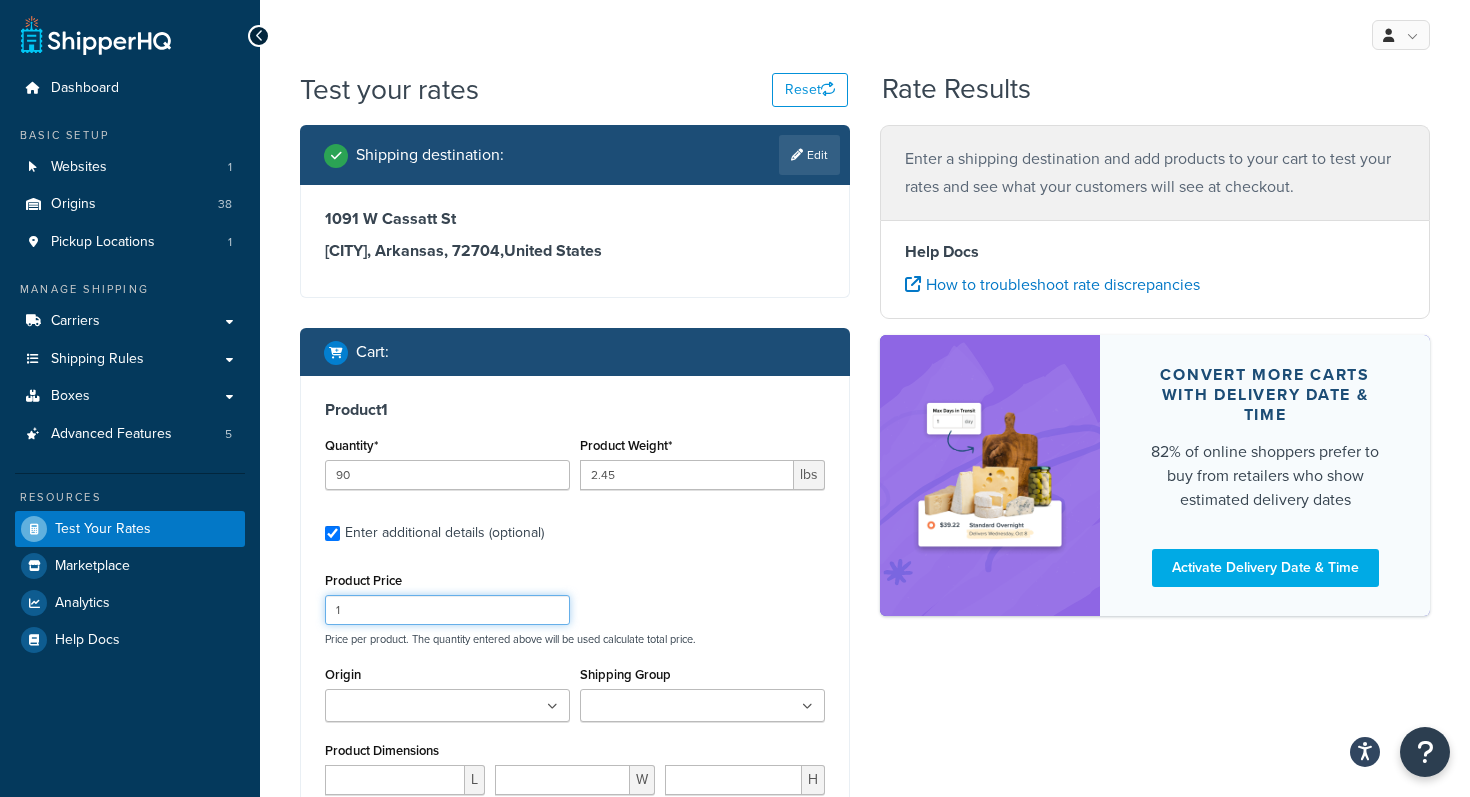 drag, startPoint x: 376, startPoint y: 619, endPoint x: 307, endPoint y: 613, distance: 69.260376 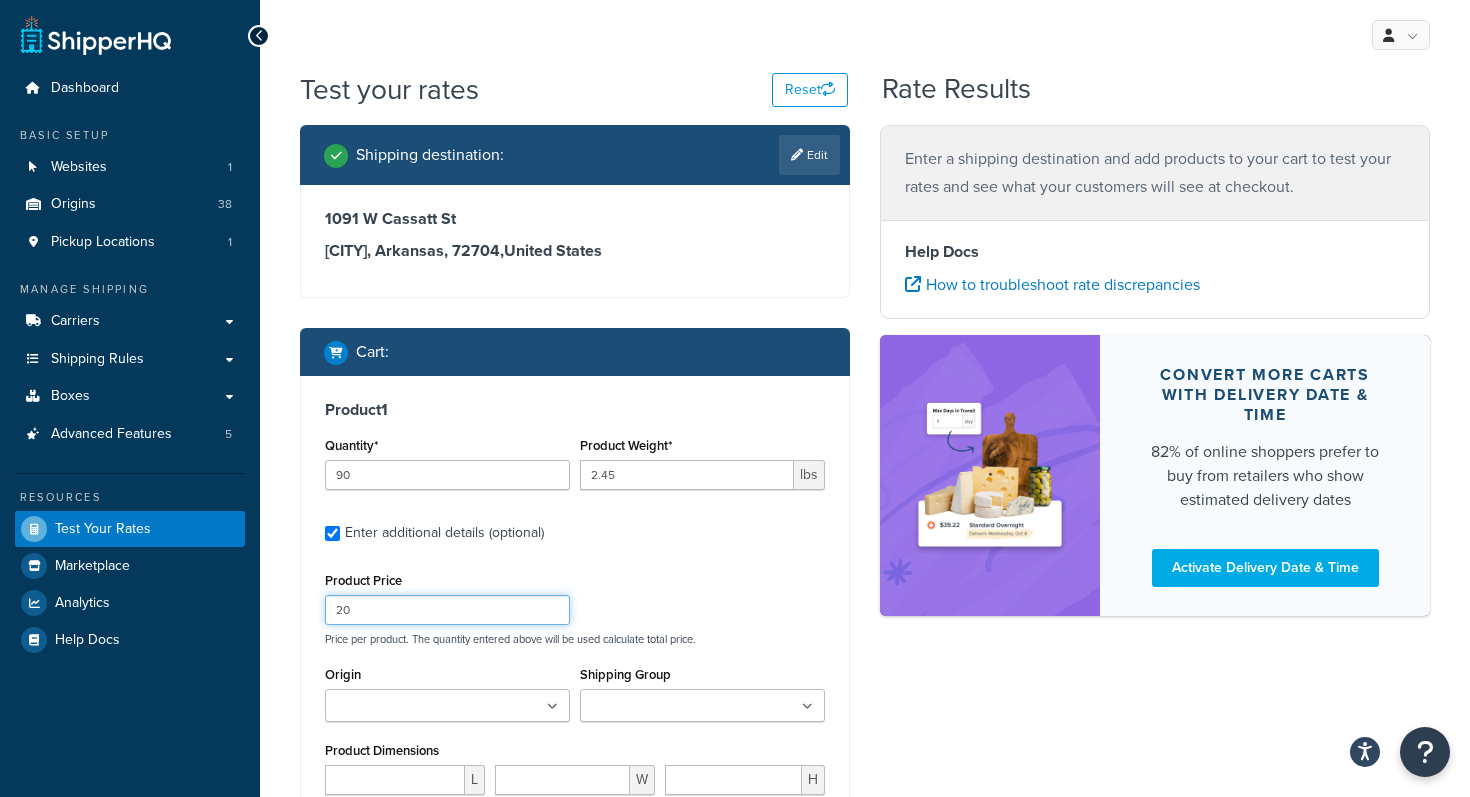type on "2" 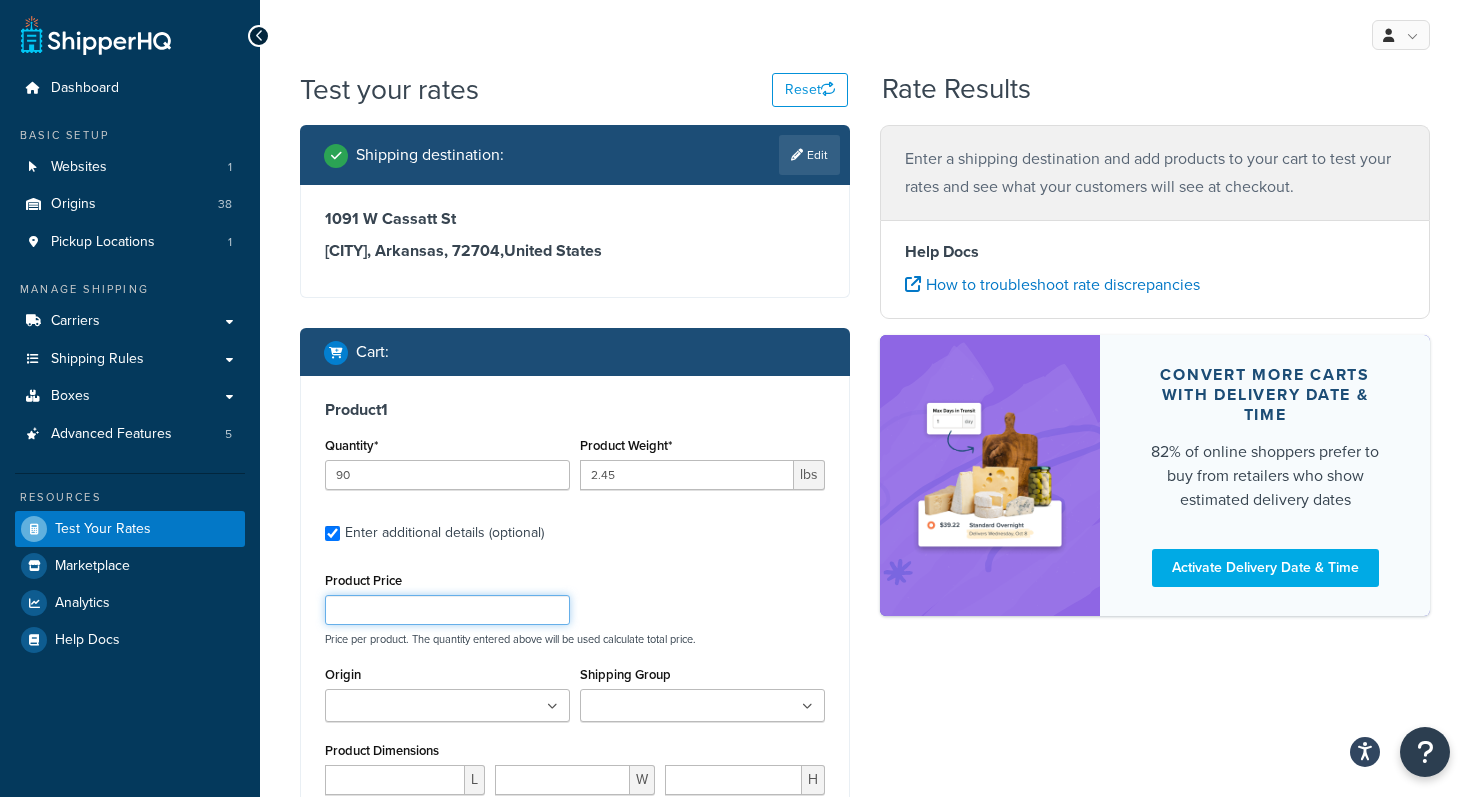 type 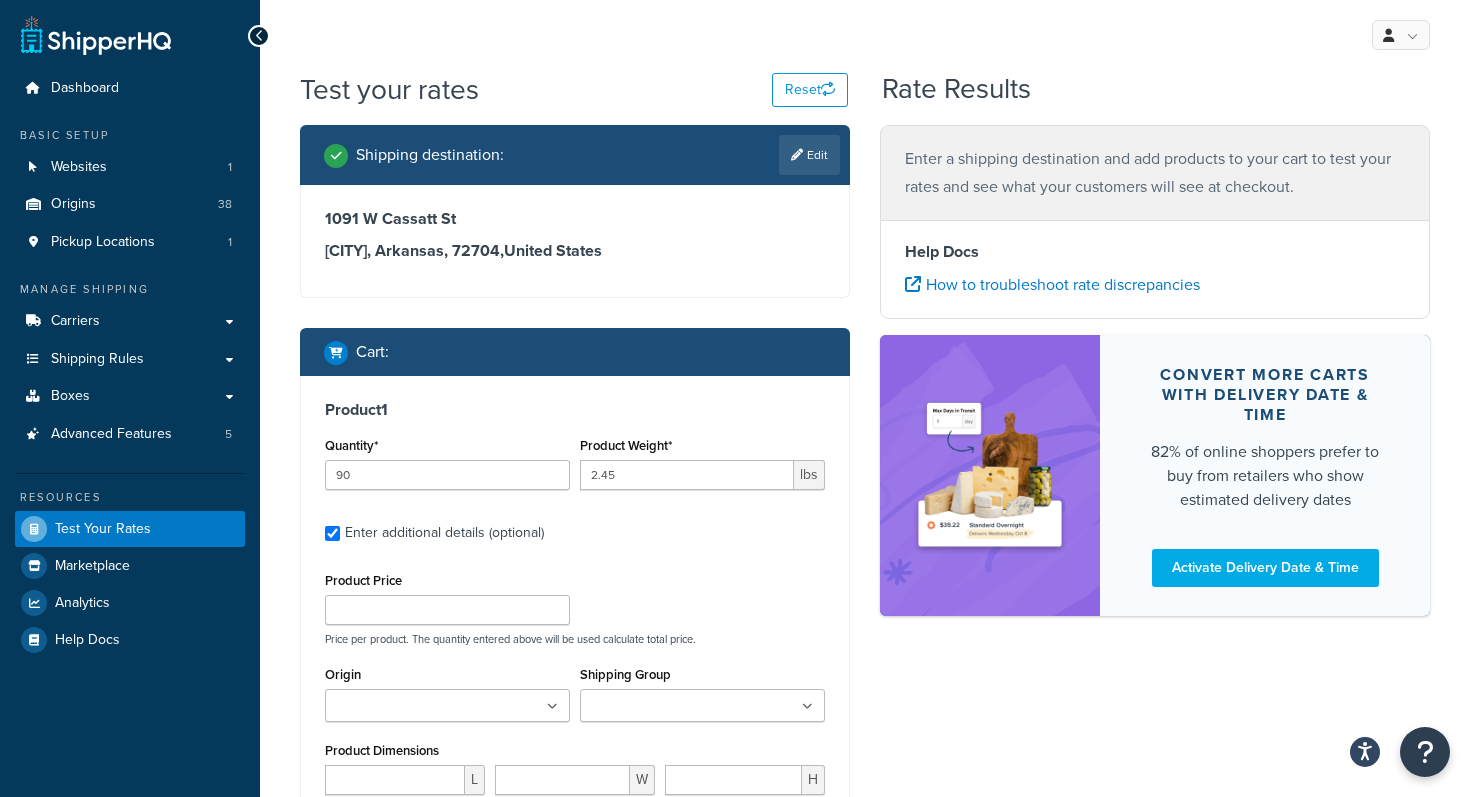 click on "Product Price   Price per product. The quantity entered above will be used calculate total price." at bounding box center [575, 606] 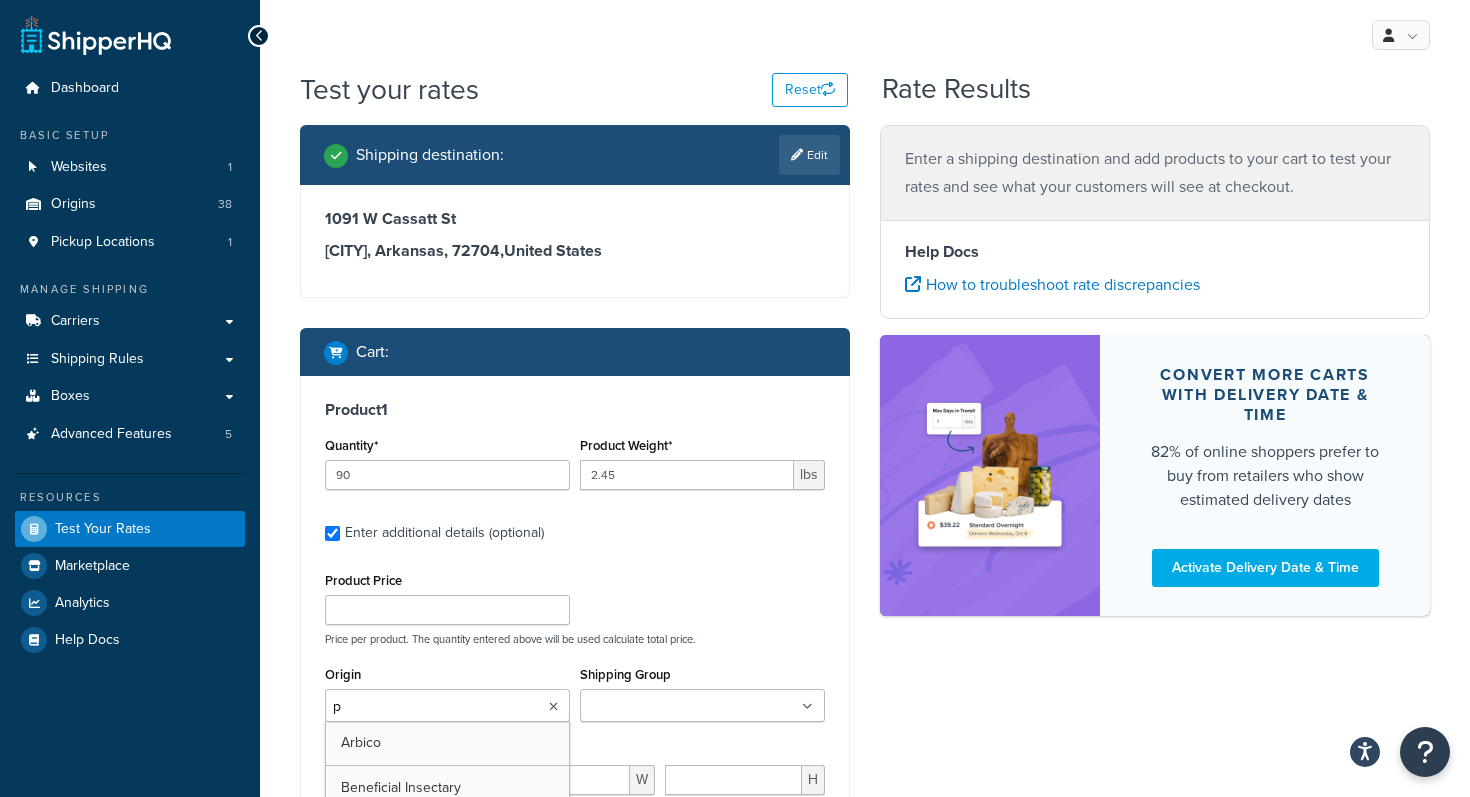 type on "pv" 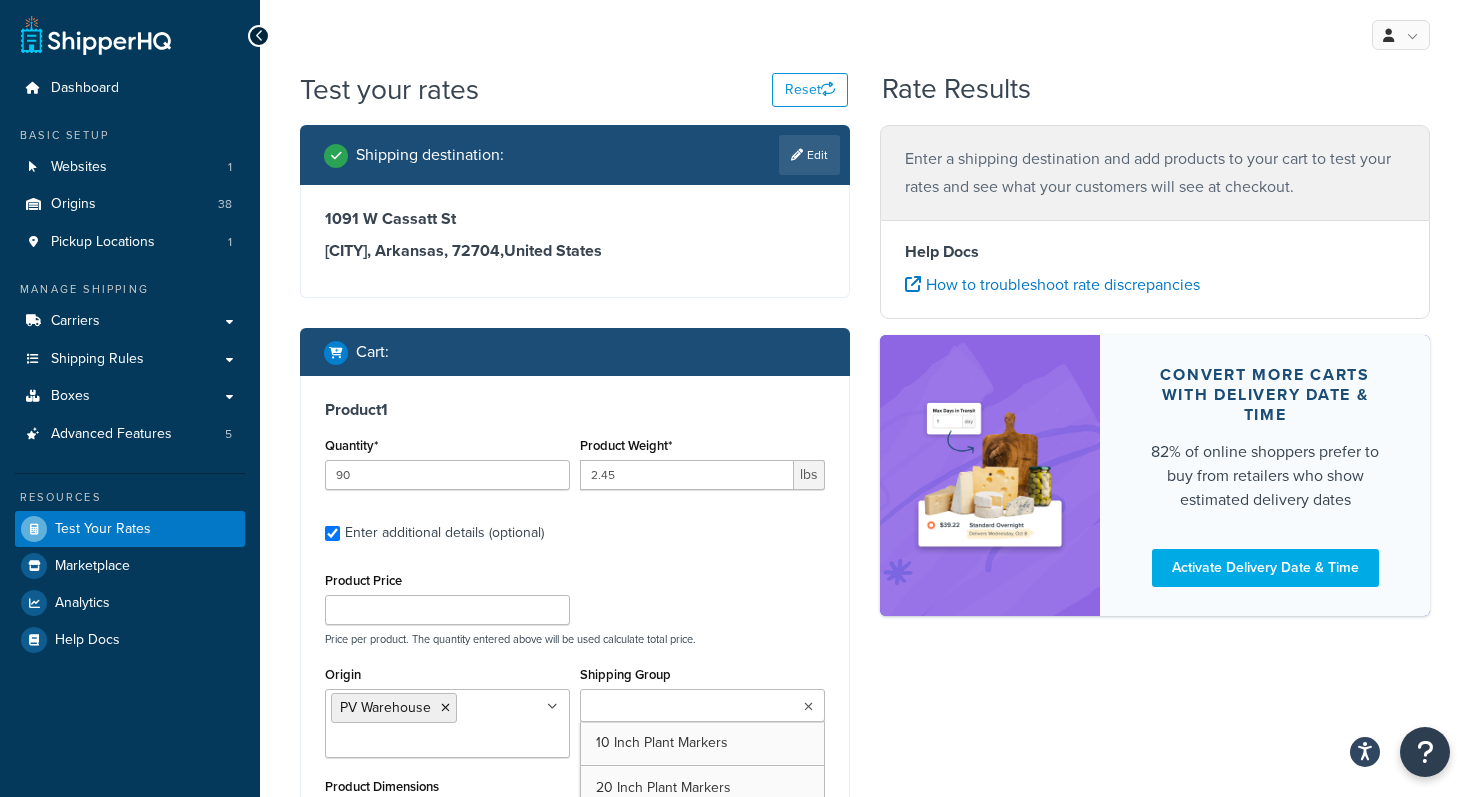 click on "Shipping Group" at bounding box center [674, 707] 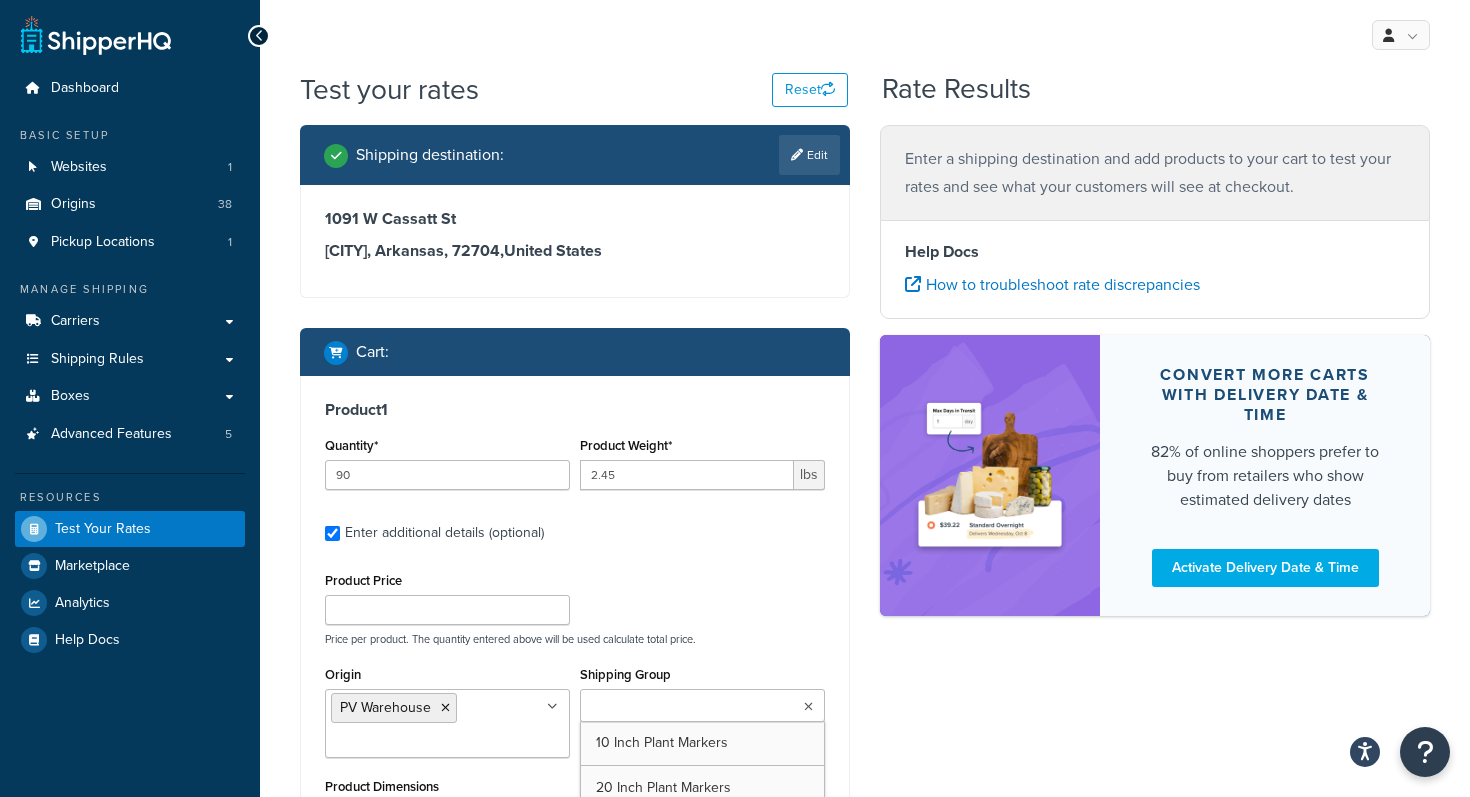 click on "PV Warehouse" at bounding box center (447, 723) 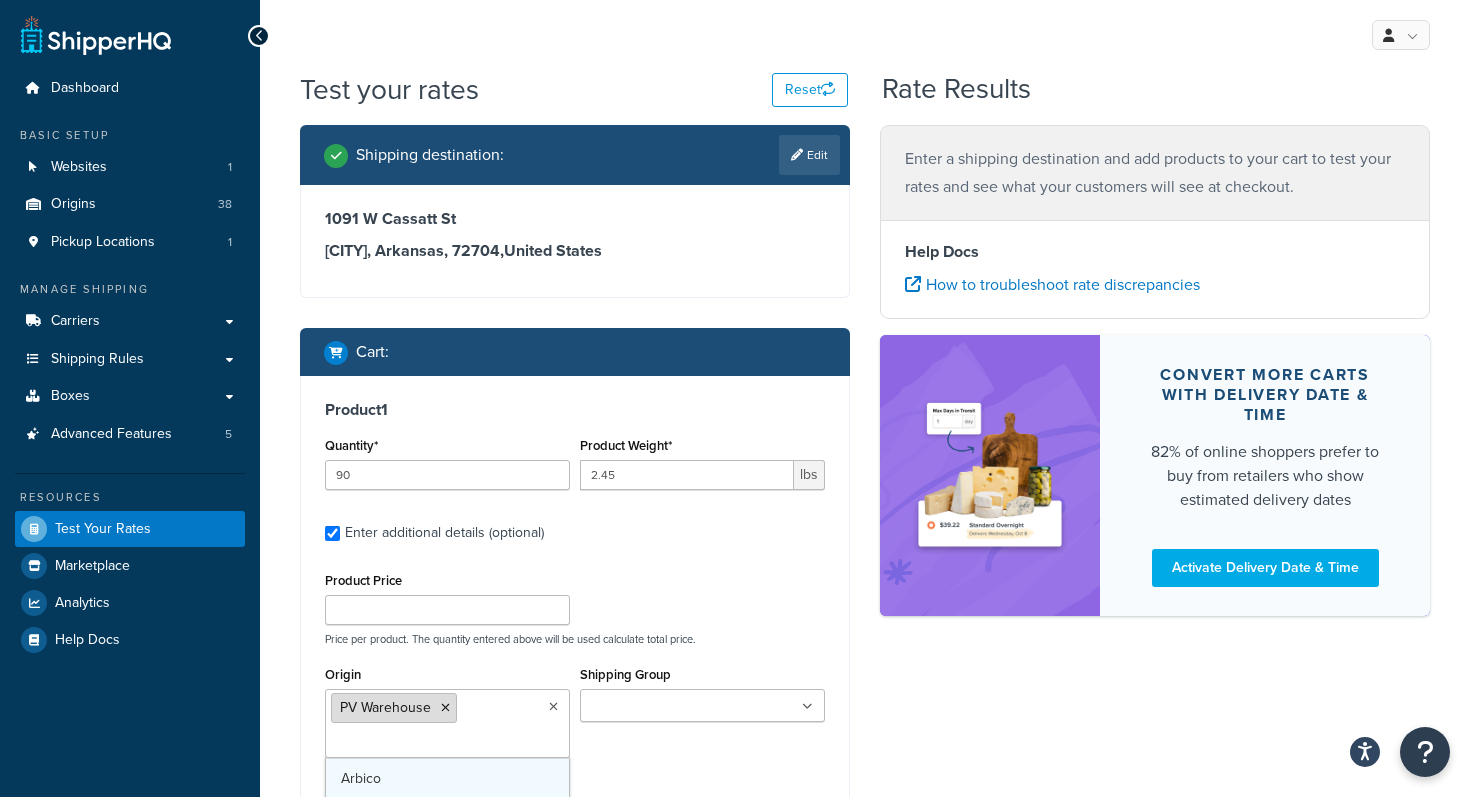 click on "PV Warehouse" at bounding box center (394, 708) 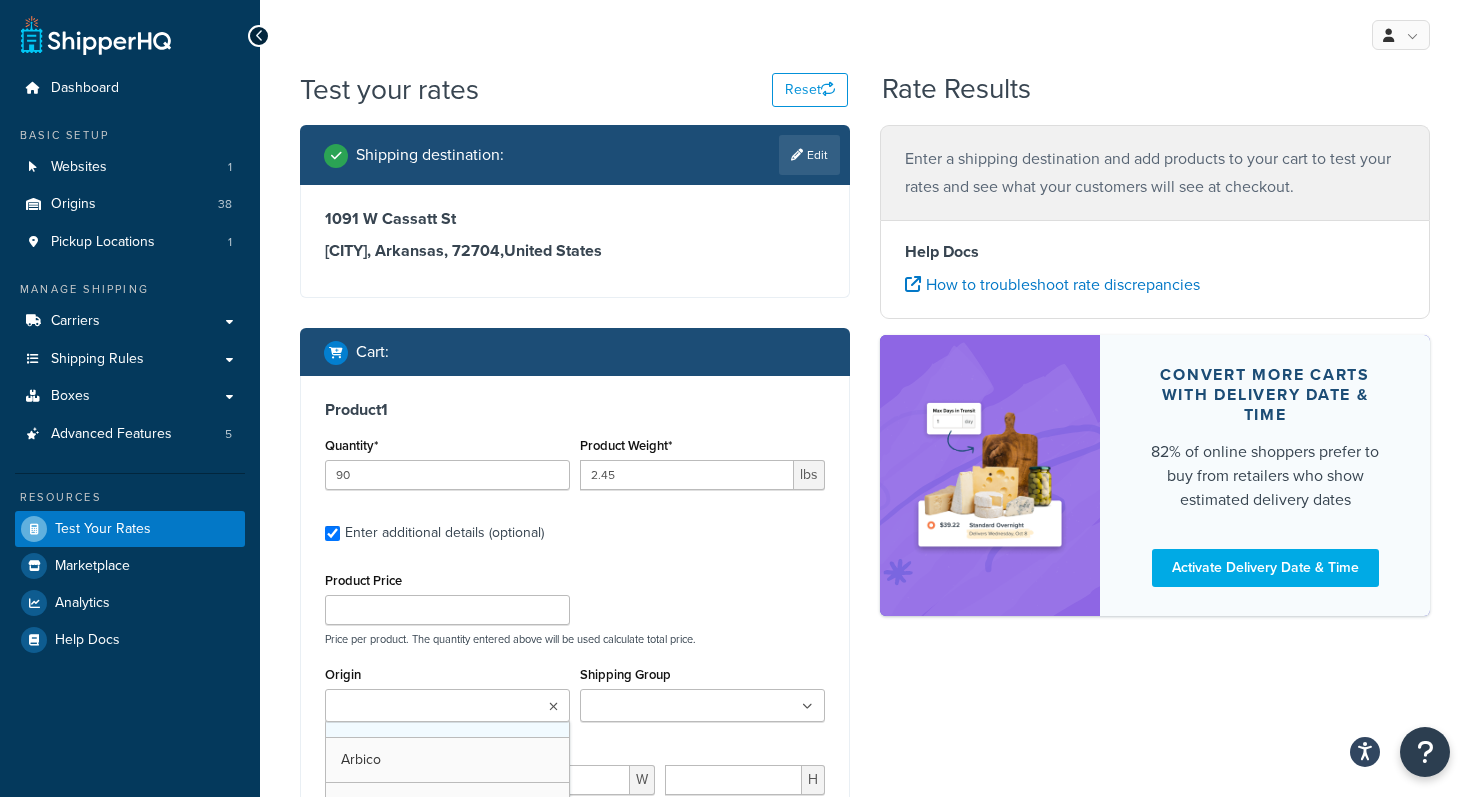 click on "Origin" at bounding box center [419, 707] 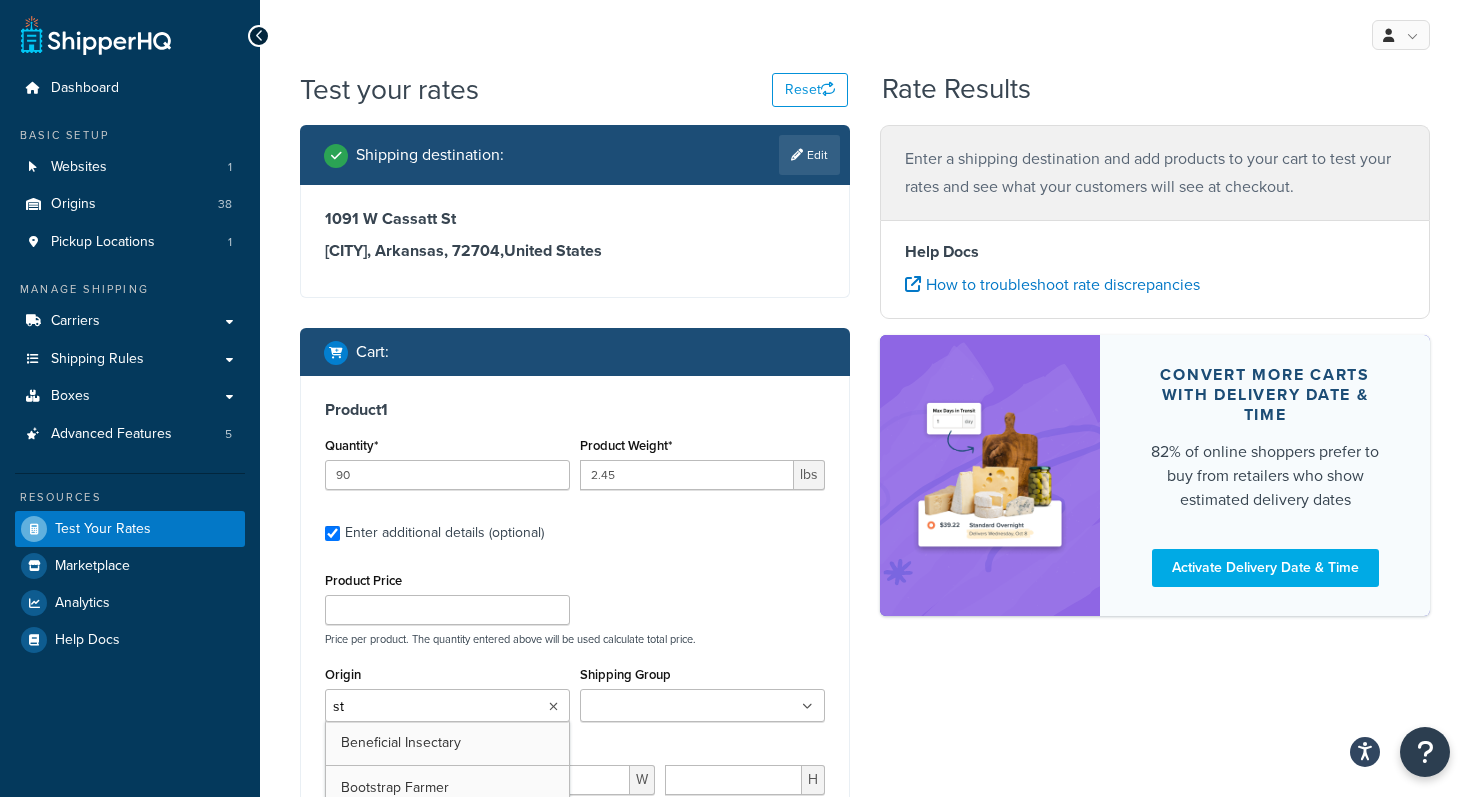 type on "stu" 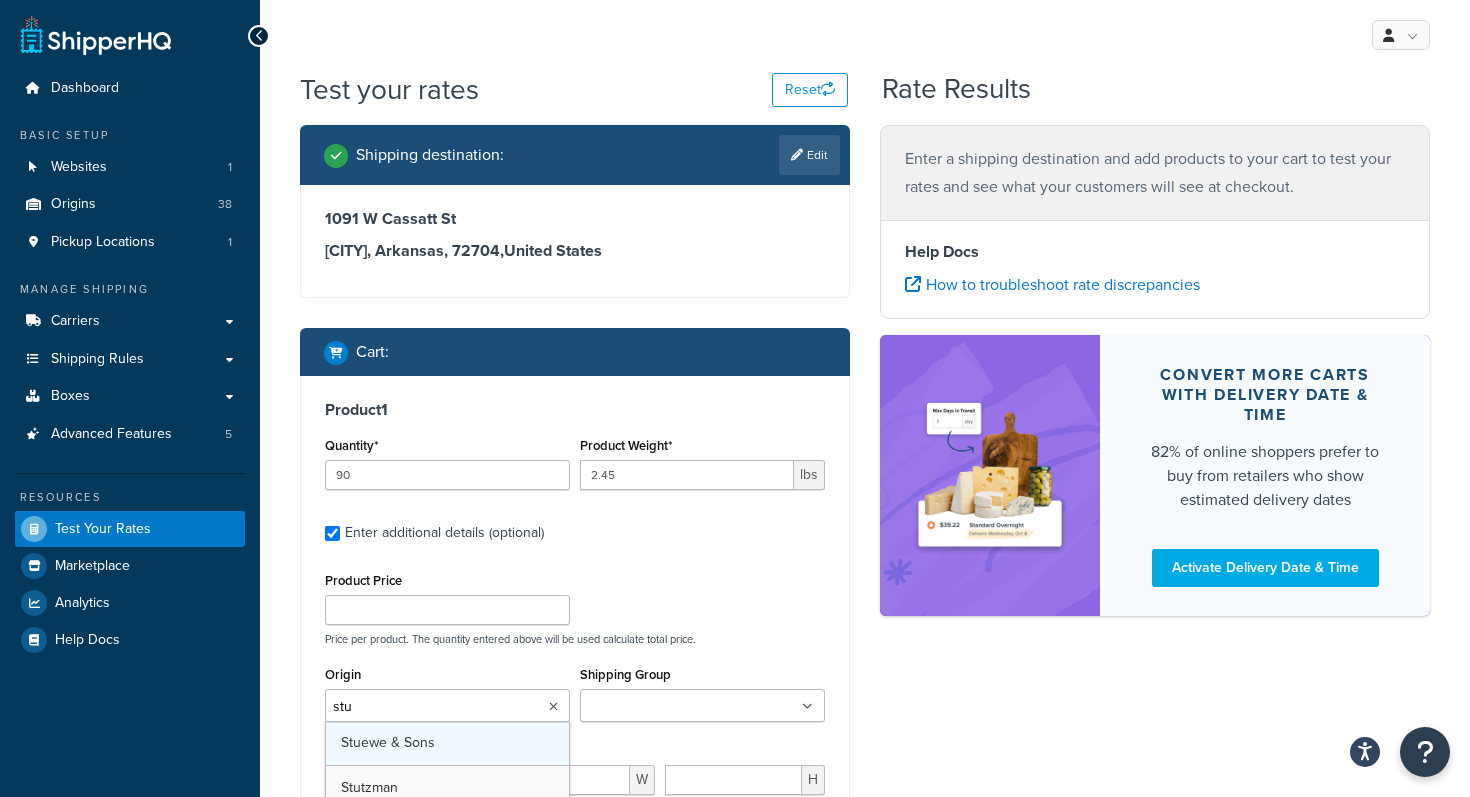 type 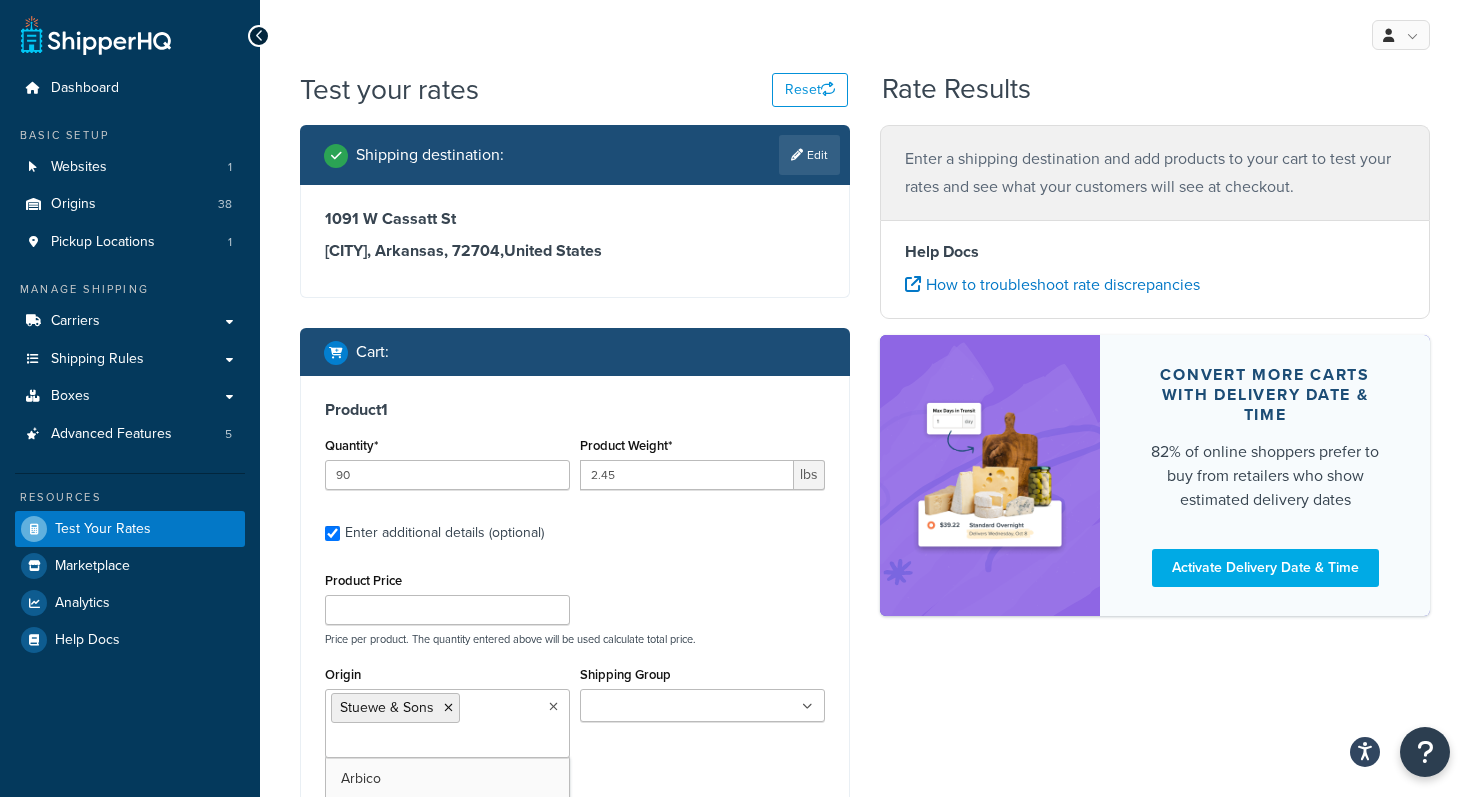 click on "Product Price   Price per product. The quantity entered above will be used calculate total price." at bounding box center [575, 606] 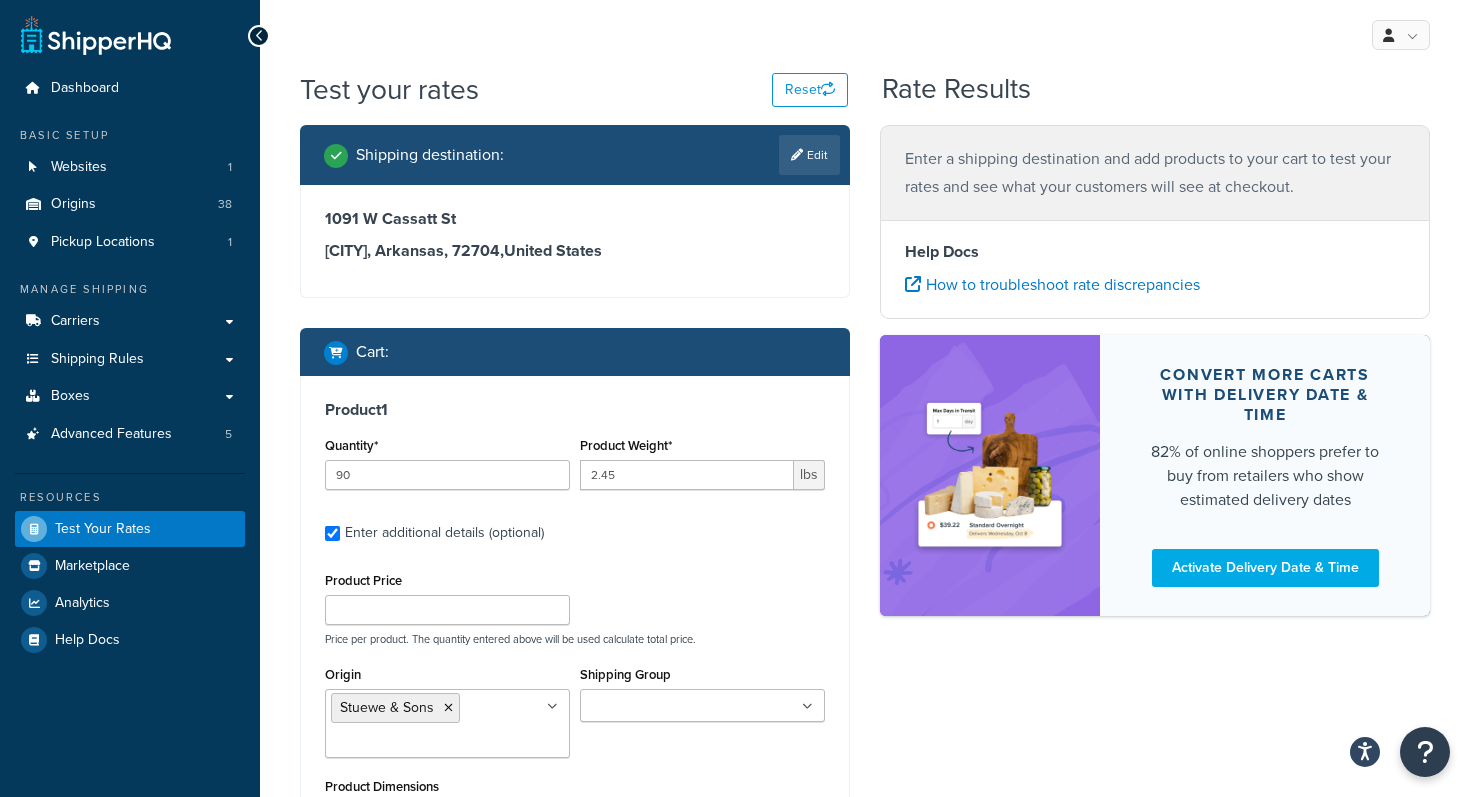 click on "Shipping Group" at bounding box center (674, 707) 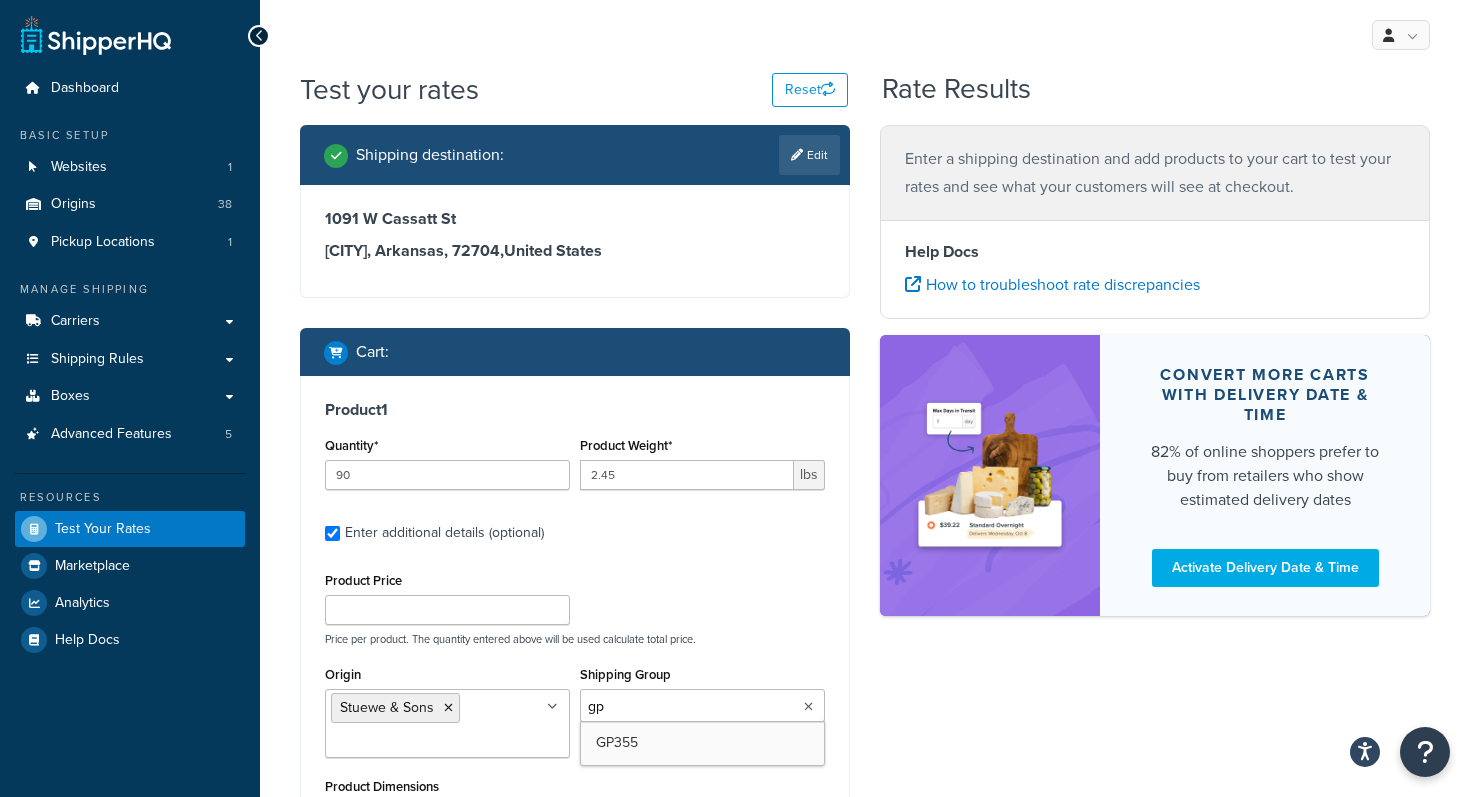 type on "g" 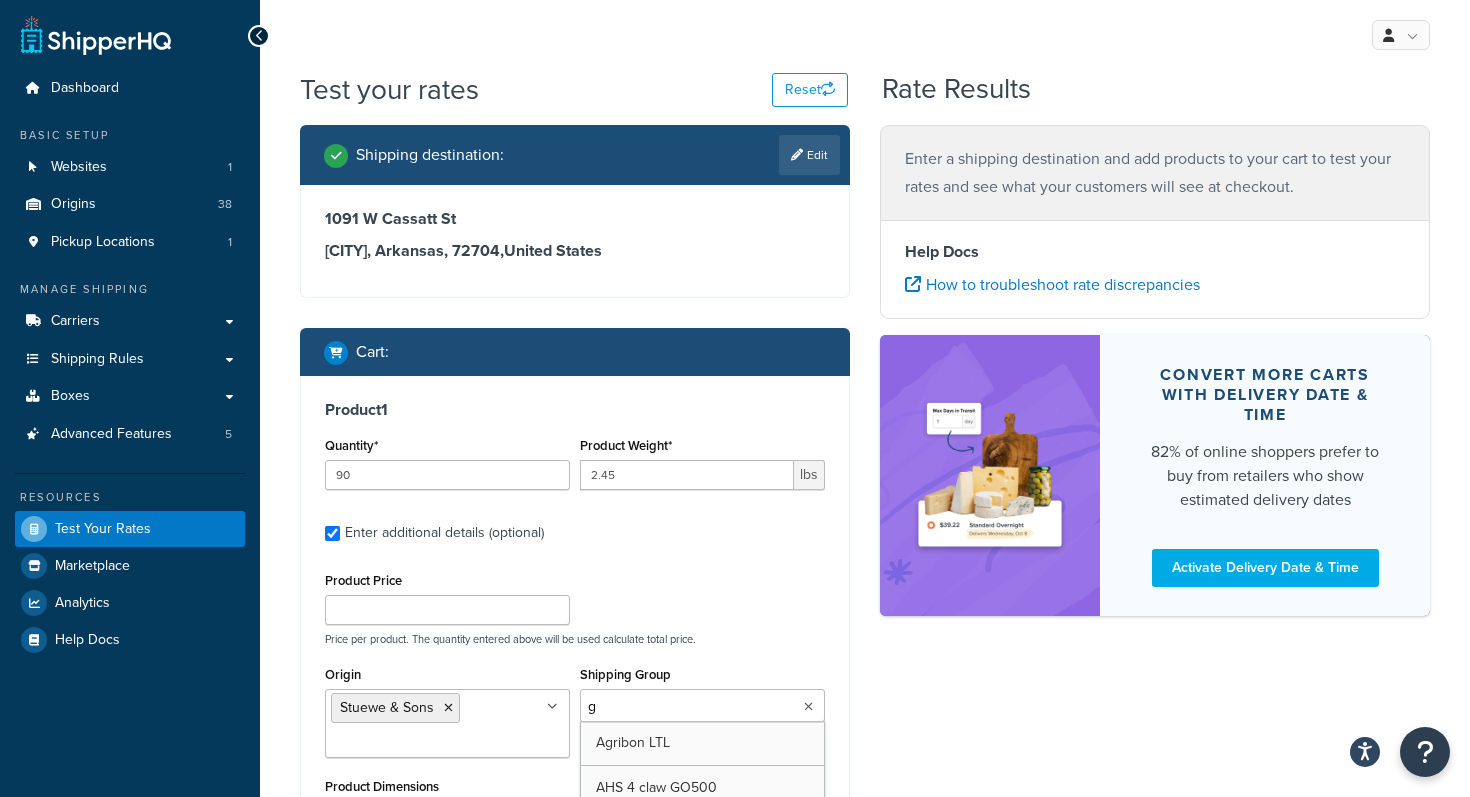type 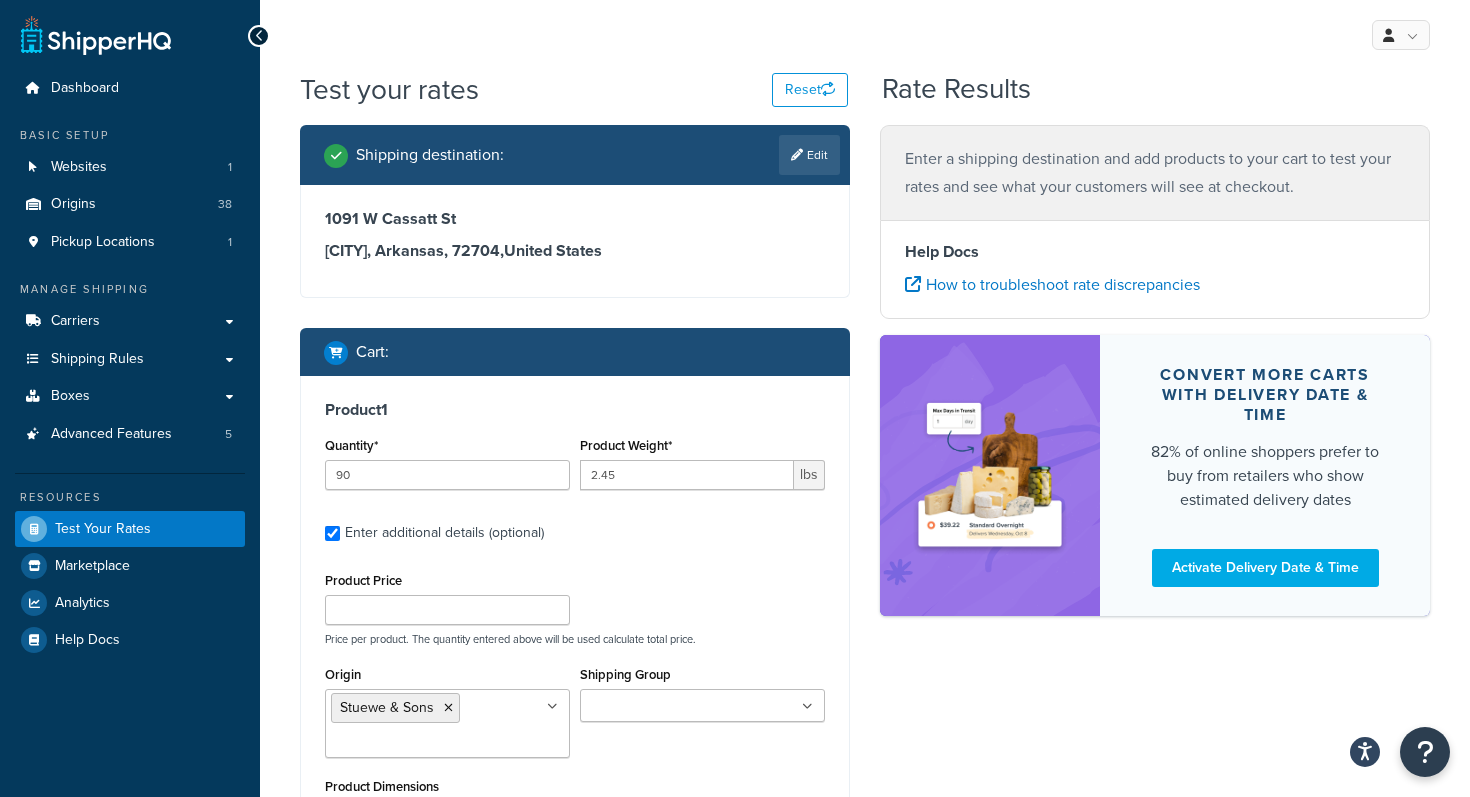 click on "Product Price   Price per product. The quantity entered above will be used calculate total price." at bounding box center (575, 606) 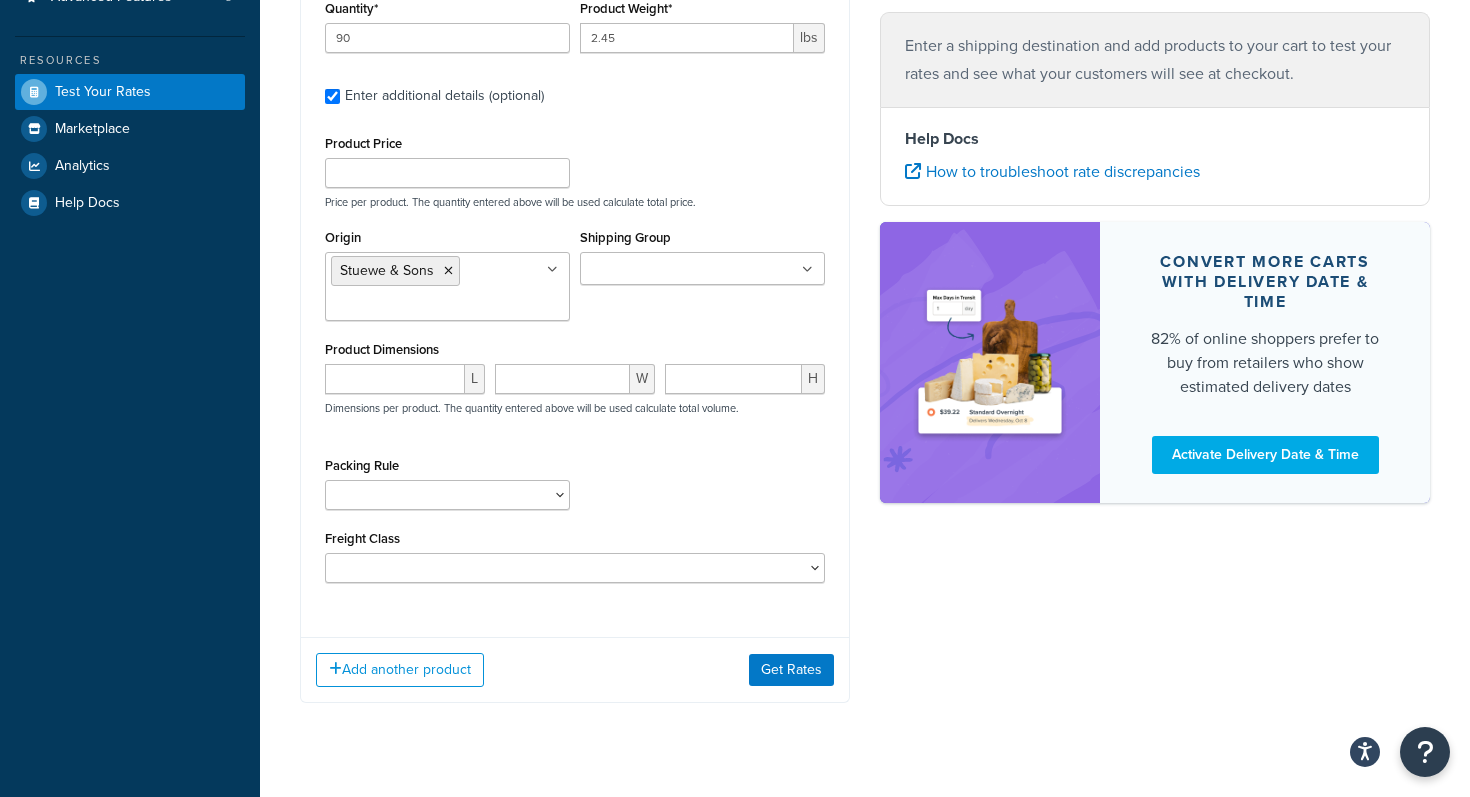 scroll, scrollTop: 440, scrollLeft: 0, axis: vertical 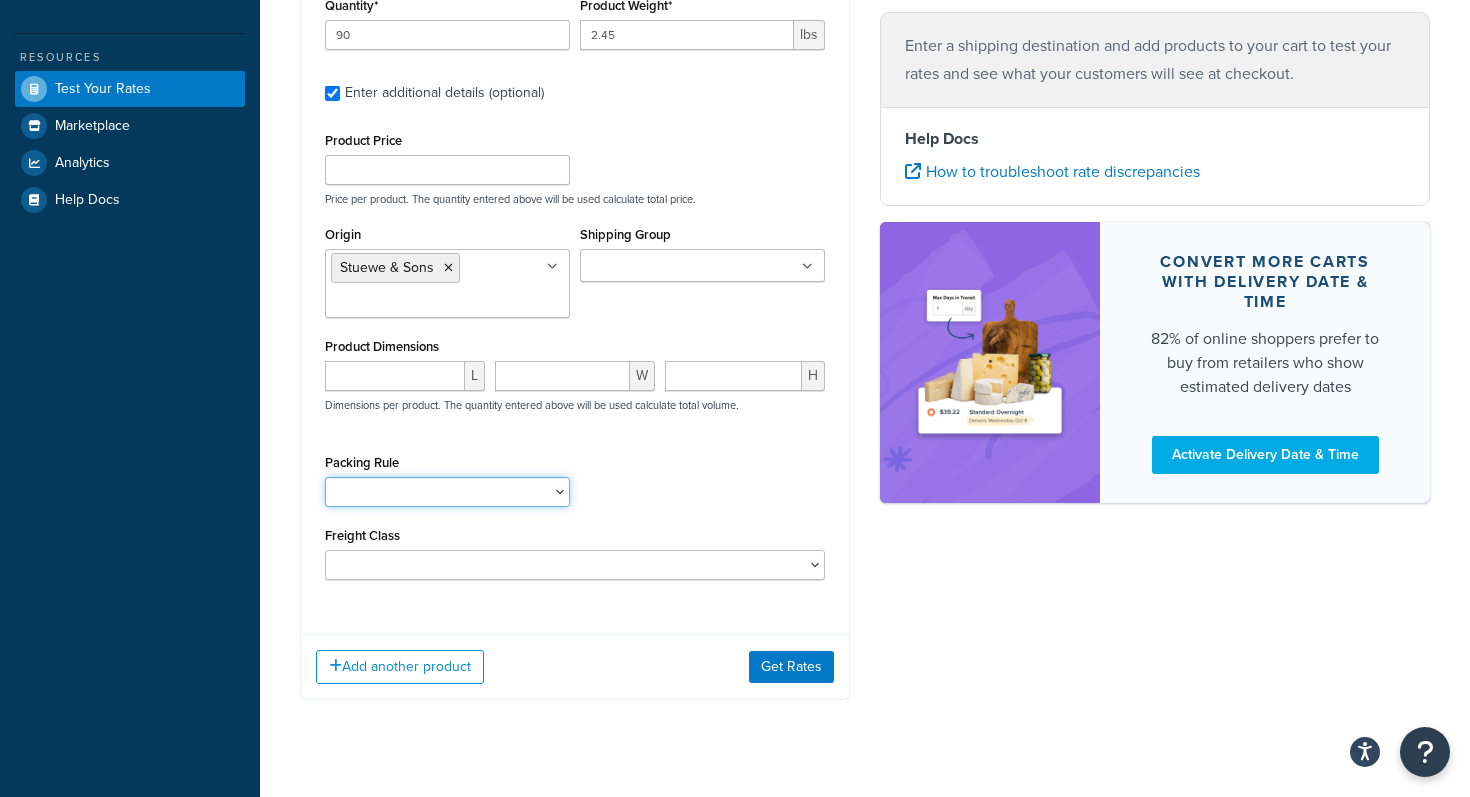 click on "1 Gallon  10 Inch Plant Markers  20 Inch Plant Markers  AHS 4 claw GO500  AHS 5 Gal  AHS Agribon  AHS Bamboo  AHS Bird Netting  AHS Clip N Pick  AHS Cold Frame  AHS Deer Fence  AHS Gopher Wire  AHS Hortonova  AHS Long Fruit  AHS Long Handle  AHS Mcleod  AHS Mulch Film  AHS PF1060  AHS Post Hole  AHS Pruner  AHS Pulaski  AHS Rice Hulls  AHS Shovel  AHS Sunbelt  AHS Tubing  AHS Tufflite  AHS Uproot  AHS Wire  Annie's Annuals  BareRoot Trees  BR-Slippable  Broadfork  Bulky  Burchell DS  Crown Bees 10  Crown Bees 12  Crown Bees 3  Crown Bees 6  Crown Bees 7  Crown Bees 8  Crown Bees 9  DBS-12  Default  Fall Perennial  FGI BareRoot Trees  Fourwinds Citrus DS  Fourwinds NonCitrus DS  Garlic  GCA100  GCO221D  GO610  GO635  GP012  GP050  GP060  GP065  GP072  GP091  GP092  GP093  GP112  GP115  gp121  GP1210  GP1215  GP130  GP136  GP142  GP143  GP144  GP146  GP148  GP154  GP2005  GP322  GP323  GP324  GP330  GP332  GP340  GP345  GP350R  GP351  GP352  GP353  GP354  GP355  GP361  GP362  GP363  GP364  GP365  GP375" at bounding box center [447, 492] 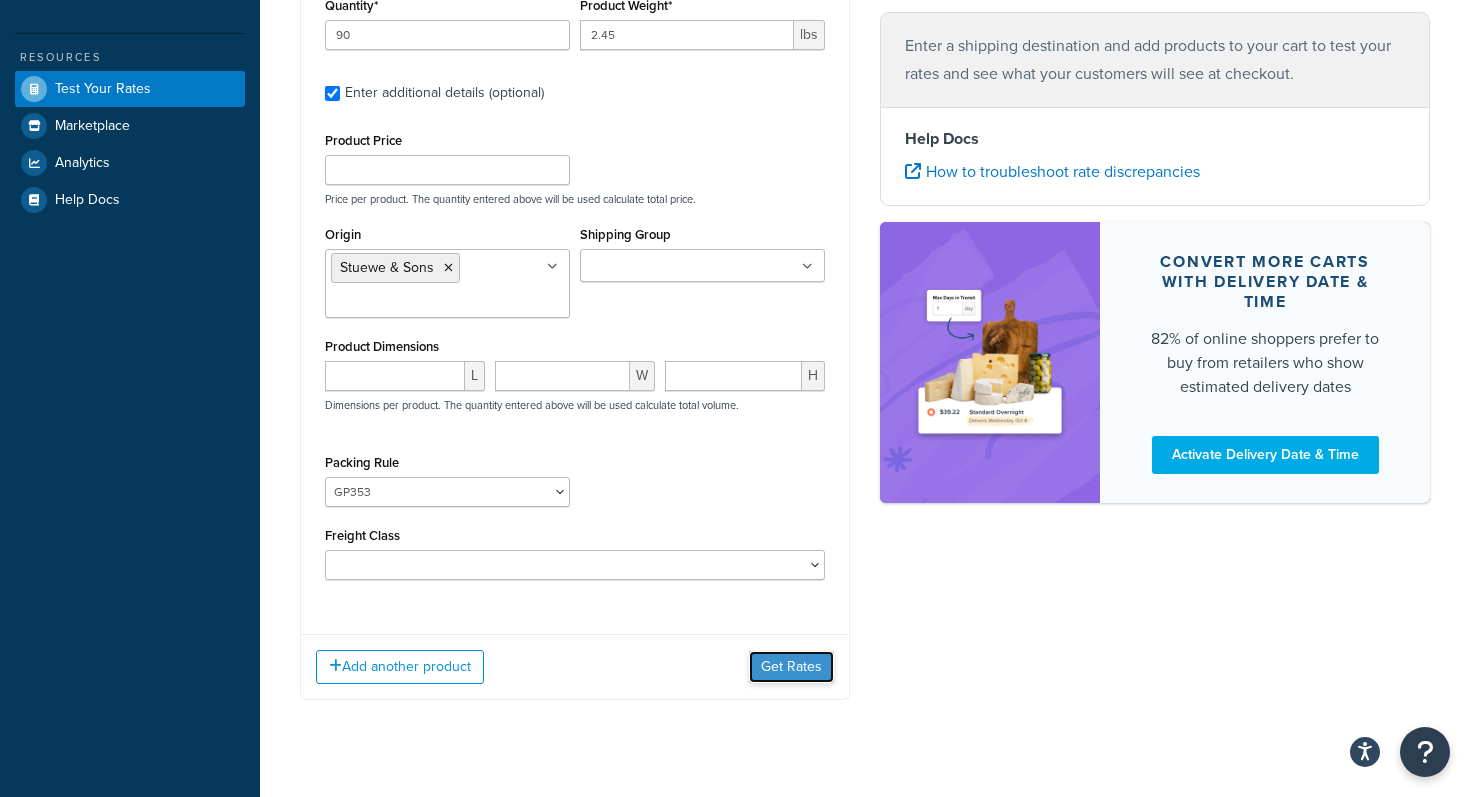 click on "Get Rates" at bounding box center [791, 667] 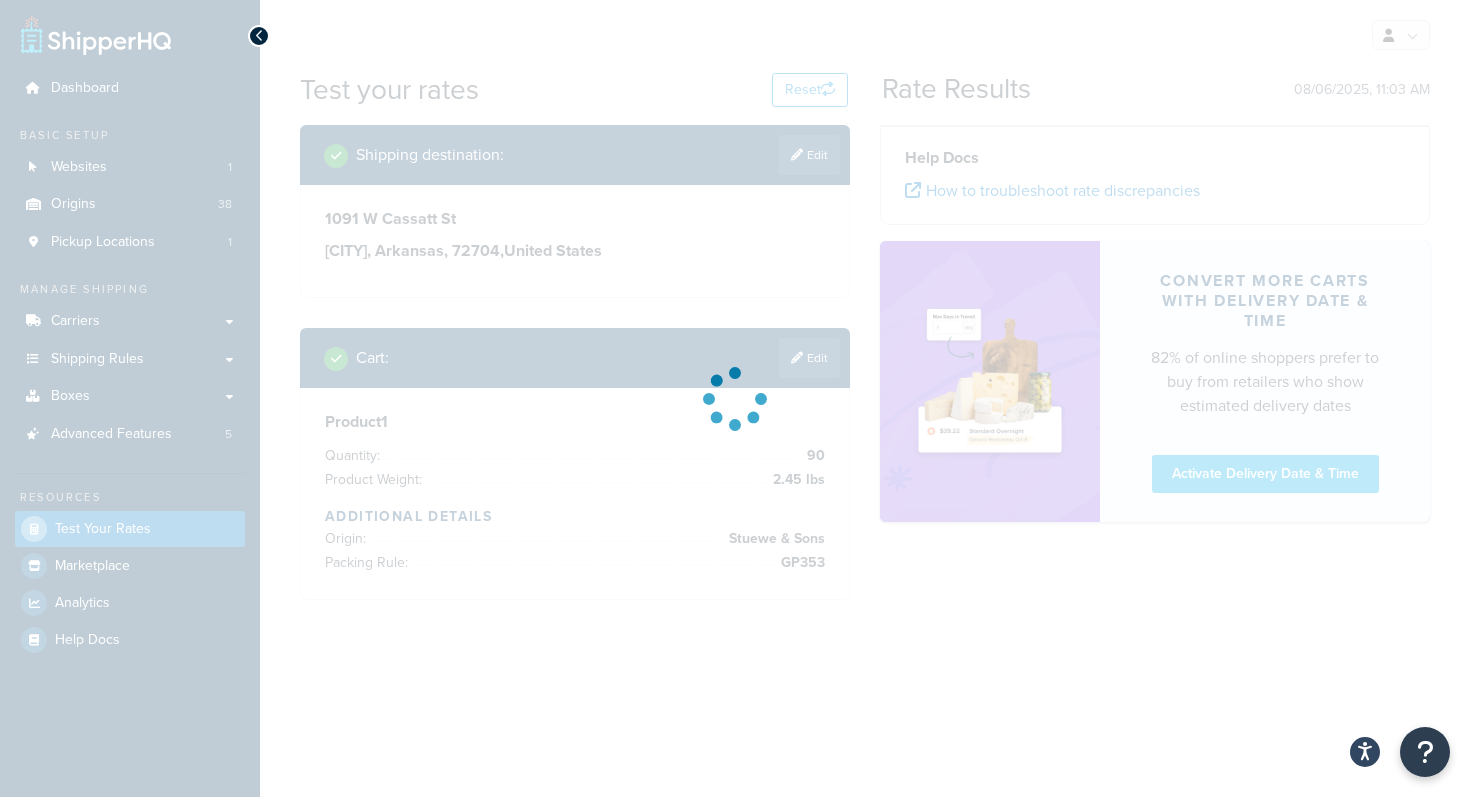 scroll, scrollTop: 0, scrollLeft: 0, axis: both 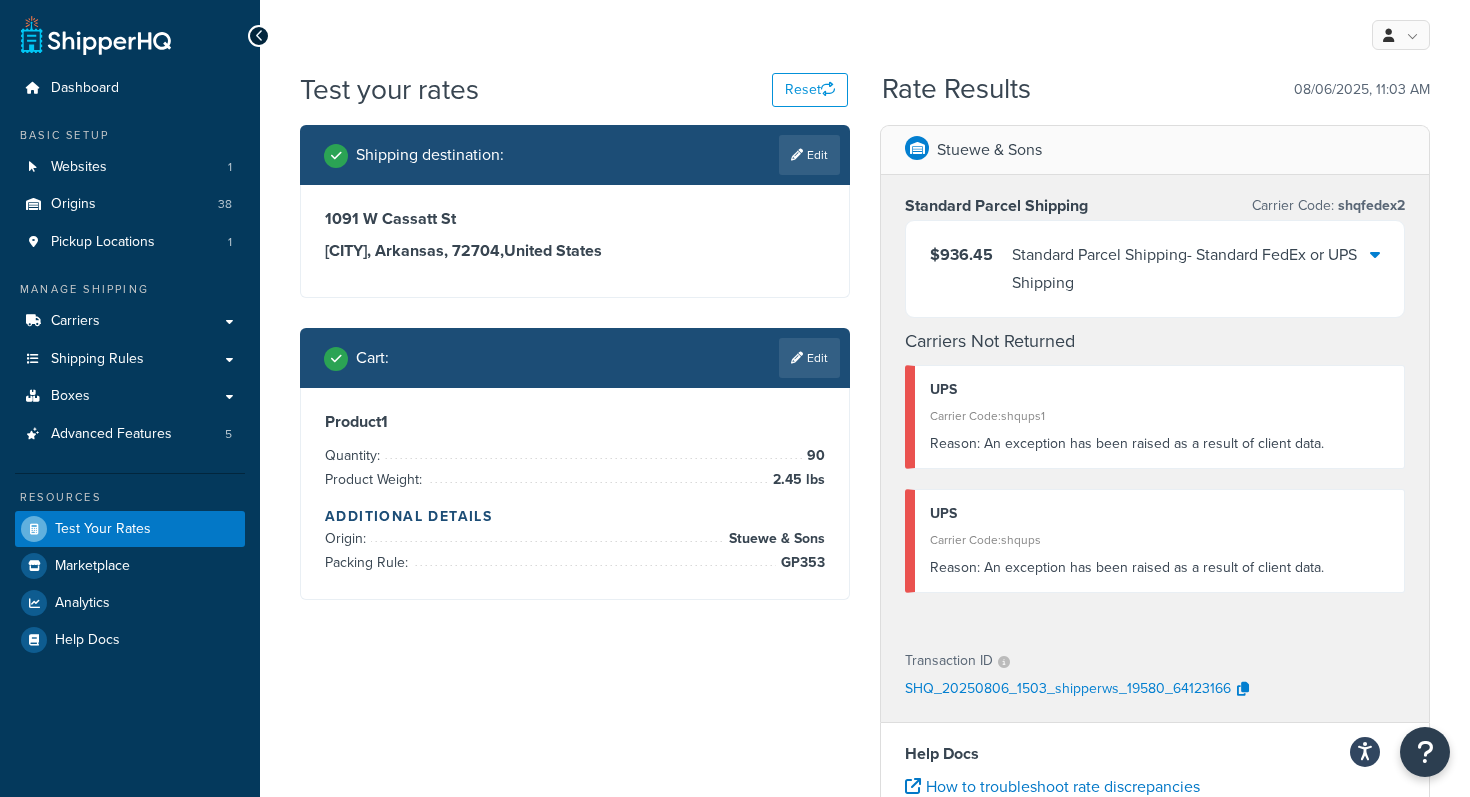 click at bounding box center [1375, 254] 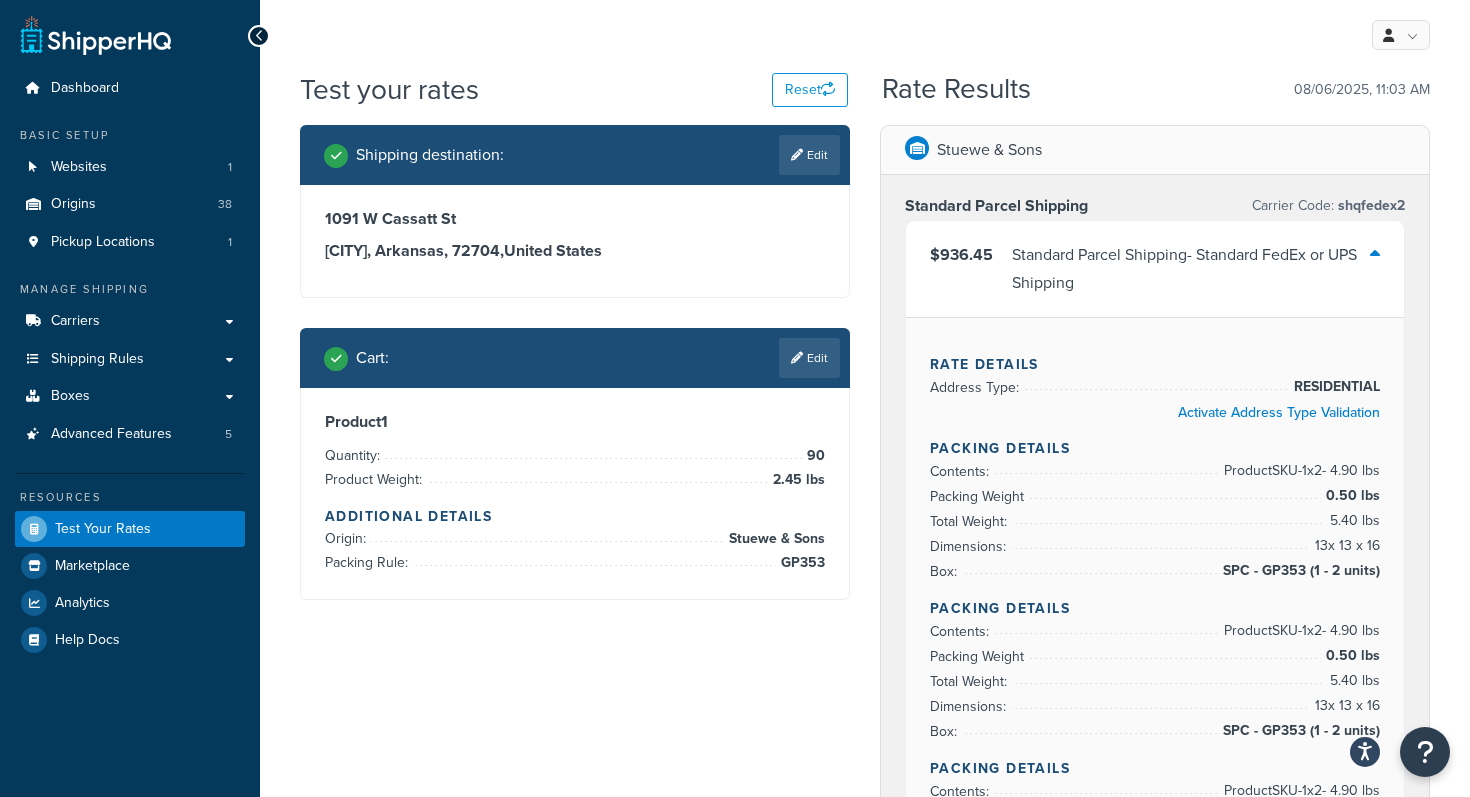 click on "Rate Details Address Type: RESIDENTIAL Activate Address Type Validation Packing Details Contents: Product  SKU-1  x  2  -   4.90 lbs Packing Weight 0.50 lbs Total Weight: 5.40 lbs Dimensions: 13  x   13   x   16 Box: SPC - GP353 (1 - 2 units) Packing Details Contents: Product  SKU-1  x  2  -   4.90 lbs Packing Weight 0.50 lbs Total Weight: 5.40 lbs Dimensions: 13  x   13   x   16 Box: SPC - GP353 (1 - 2 units) Packing Details Contents: Product  SKU-1  x  2  -   4.90 lbs Packing Weight 0.50 lbs Total Weight: 5.40 lbs Dimensions: 13  x   13   x   16 Box: SPC - GP353 (1 - 2 units) Packing Details Contents: Product  SKU-1  x  2  -   4.90 lbs Packing Weight 0.50 lbs Total Weight: 5.40 lbs Dimensions: 13  x   13   x   16 Box: SPC - GP353 (1 - 2 units) Packing Details Contents: Product  SKU-1  x  2  -   4.90 lbs Packing Weight 0.50 lbs Total Weight: 5.40 lbs Dimensions: 13  x   13   x   16 Box: SPC - GP353 (1 - 2 units) Packing Details Contents: Product  SKU-1  x  2  -   4.90 lbs Packing Weight 0.50 lbs 5.40 lbs 13" at bounding box center [1155, 4041] 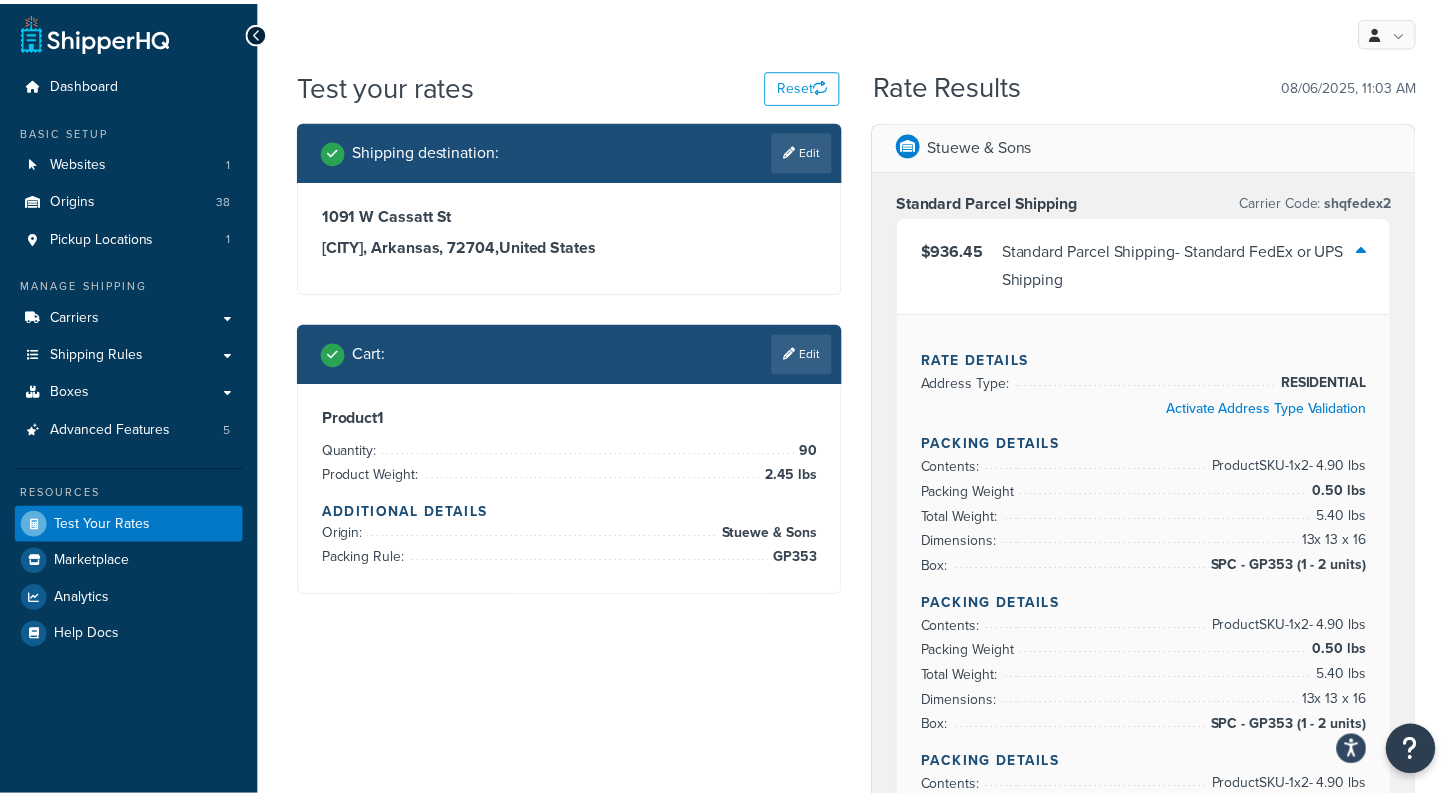 scroll, scrollTop: 0, scrollLeft: 0, axis: both 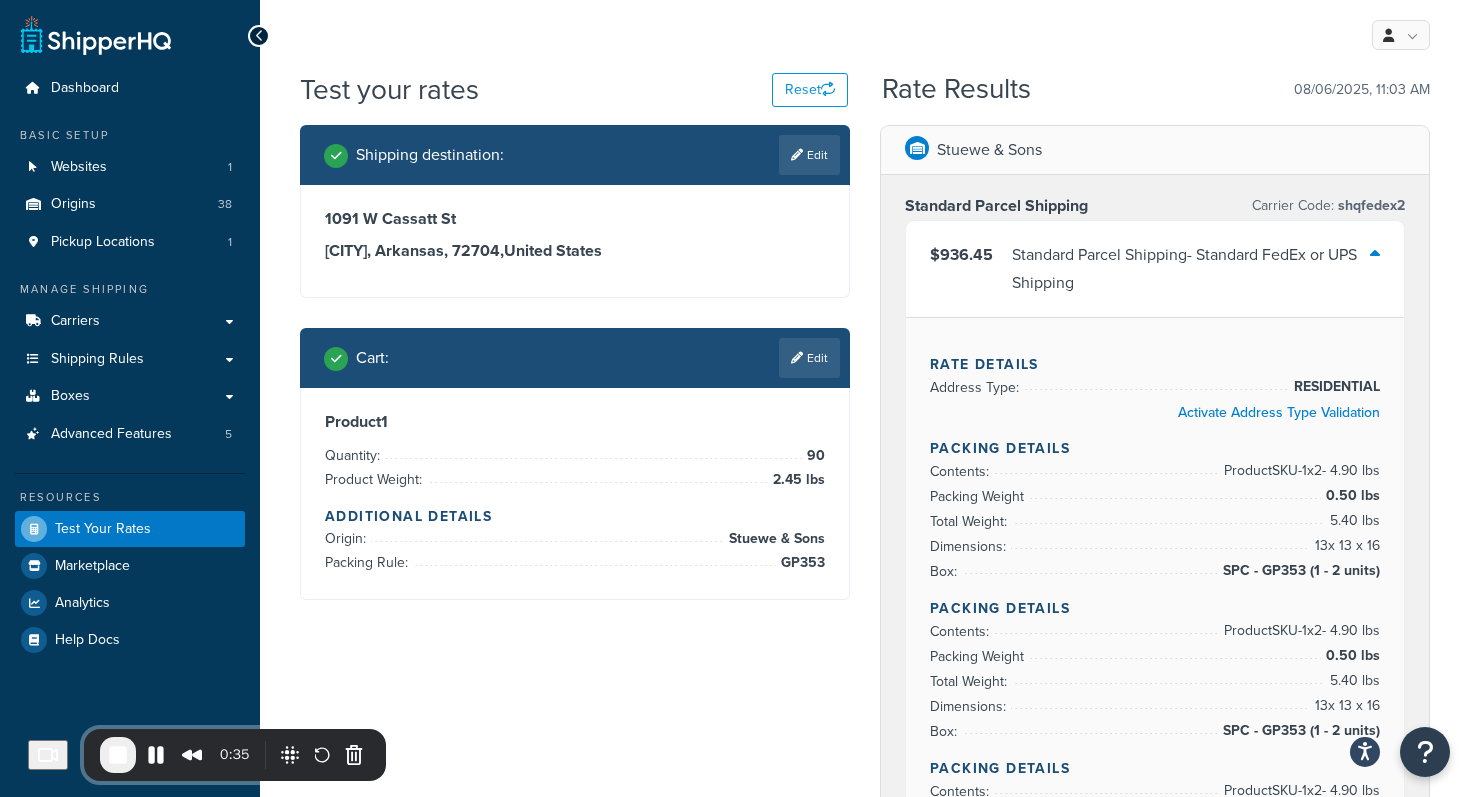 click on "Shipping destination :  Edit 1091 W Cassatt St Fayetteville,    Arkansas,    72704 ,  United States Cart :  Edit Product  1 Quantity: 90 Product Weight: 2.45   lbs Additional Details Origin: Stuewe & Sons Packing Rule: GP353 Stuewe & Sons Standard Parcel Shipping Carrier Code:   shqfedex2 $936.45 Standard Parcel Shipping  -   Standard FedEx or UPS Shipping Rate Details Address Type: RESIDENTIAL Activate Address Type Validation Packing Details Contents: Product  SKU-1  x  2  -   4.90 lbs Packing Weight 0.50 lbs Total Weight: 5.40 lbs Dimensions: 13  x   13   x   16 Box: SPC - GP353 (1 - 2 units) Packing Details Contents: Product  SKU-1  x  2  -   4.90 lbs Packing Weight 0.50 lbs Total Weight: 5.40 lbs Dimensions: 13  x   13   x   16 Box: SPC - GP353 (1 - 2 units) Packing Details Contents: Product  SKU-1  x  2  -   4.90 lbs Packing Weight 0.50 lbs Total Weight: 5.40 lbs Dimensions: 13  x   13   x   16 Box: SPC - GP353 (1 - 2 units) Packing Details Contents: Product  SKU-1  x  2  -   4.90 lbs Packing Weight 13" at bounding box center [865, 4356] 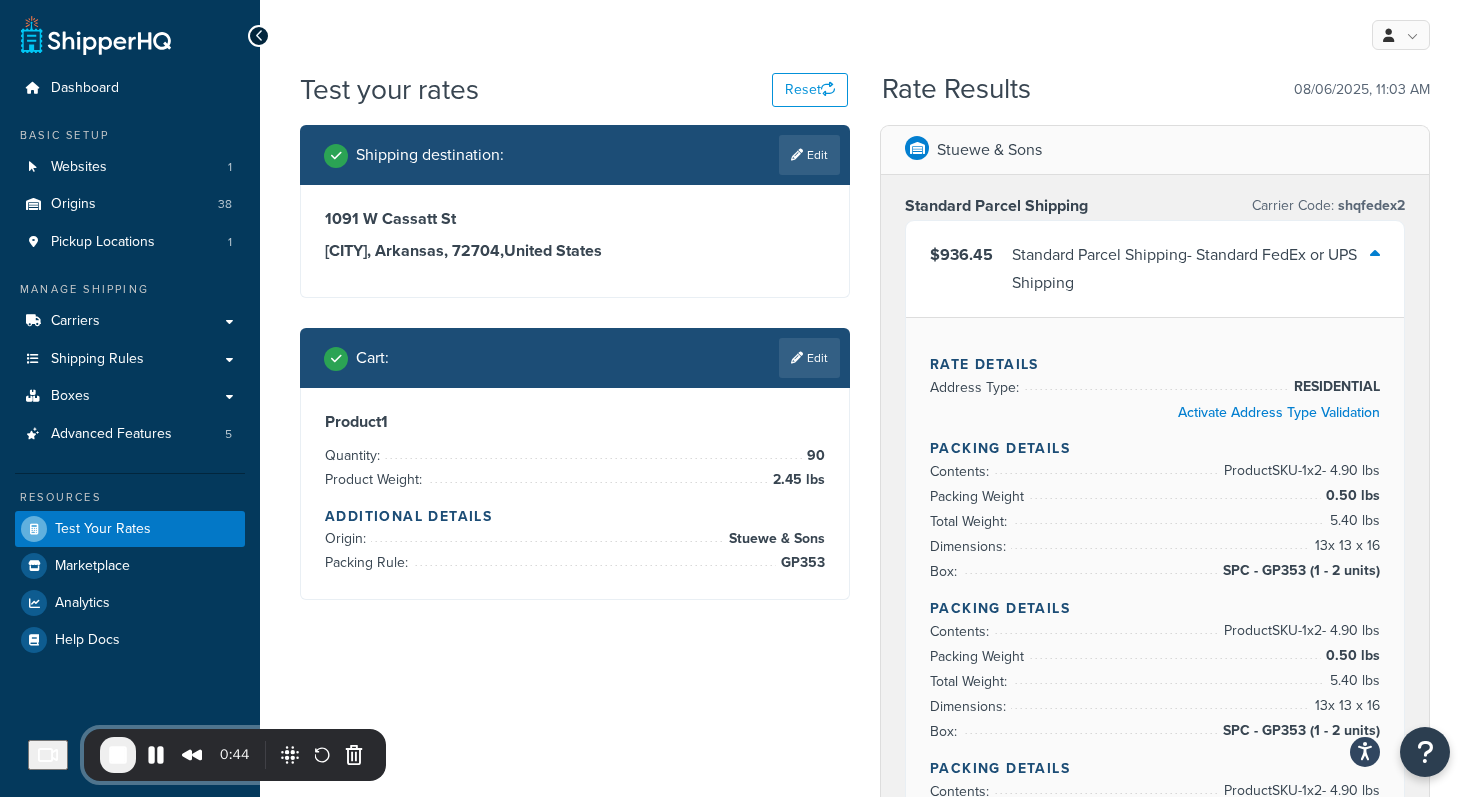 click at bounding box center (1375, 254) 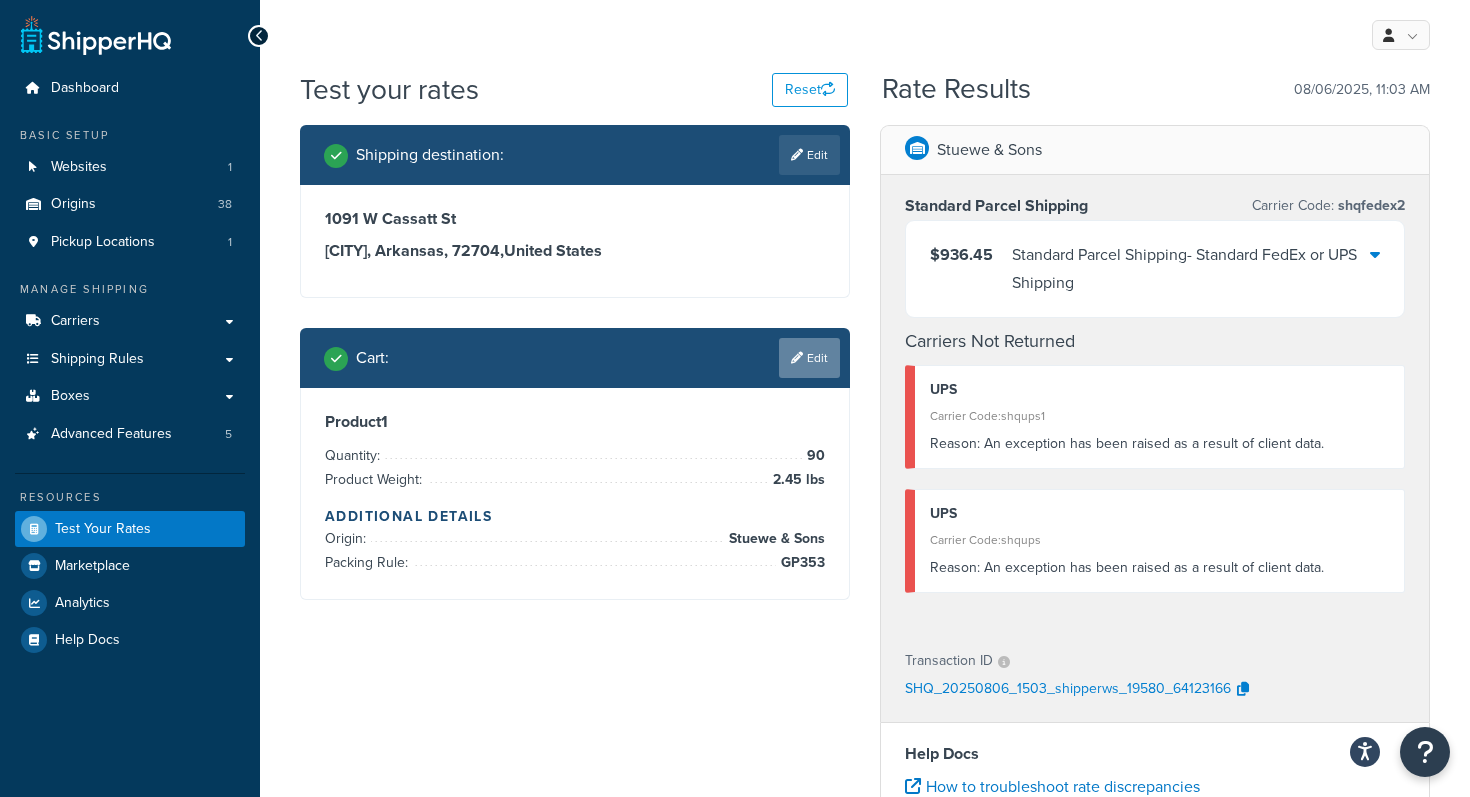 click on "Edit" at bounding box center (809, 358) 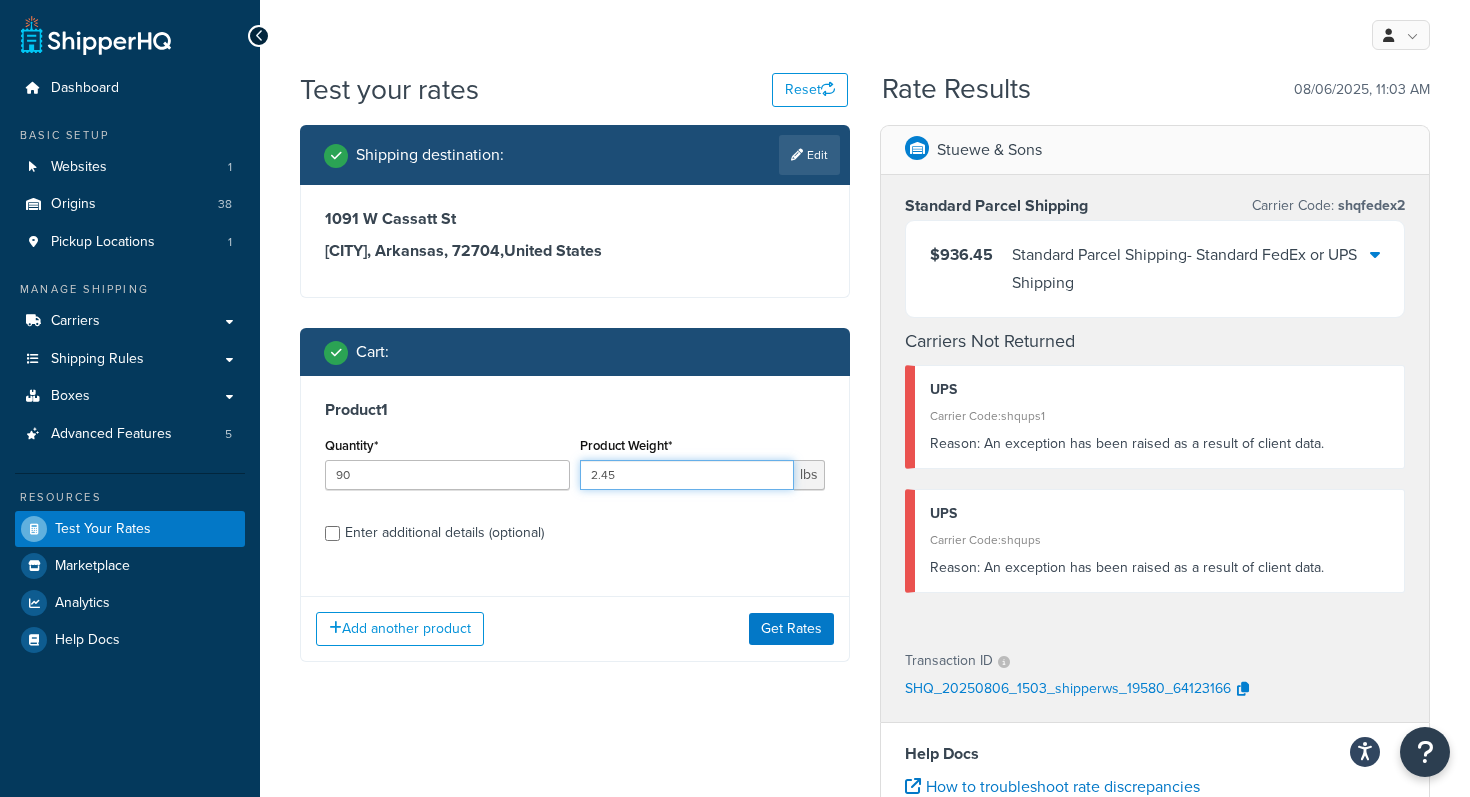 click on "2.45" at bounding box center [687, 475] 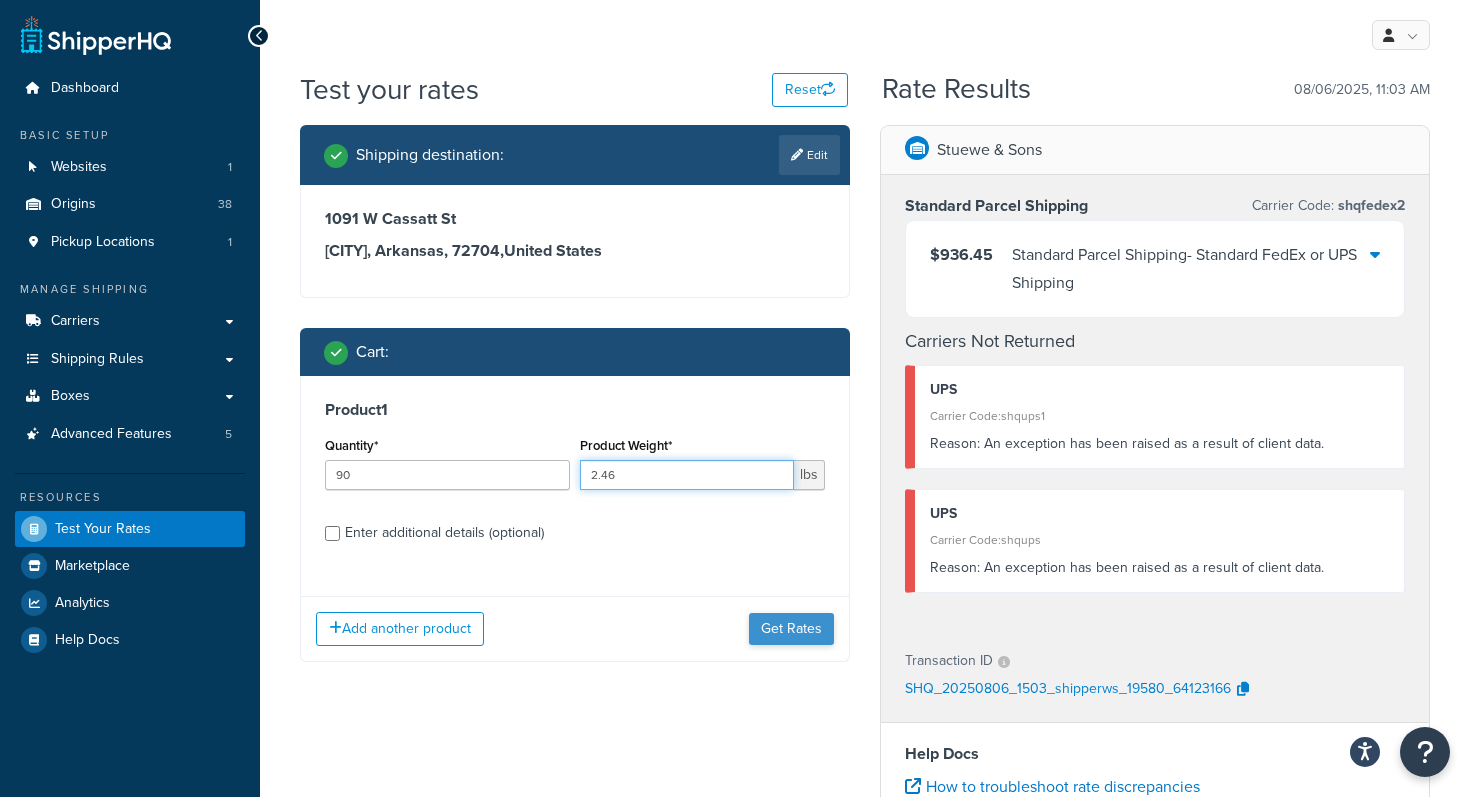 type on "2.46" 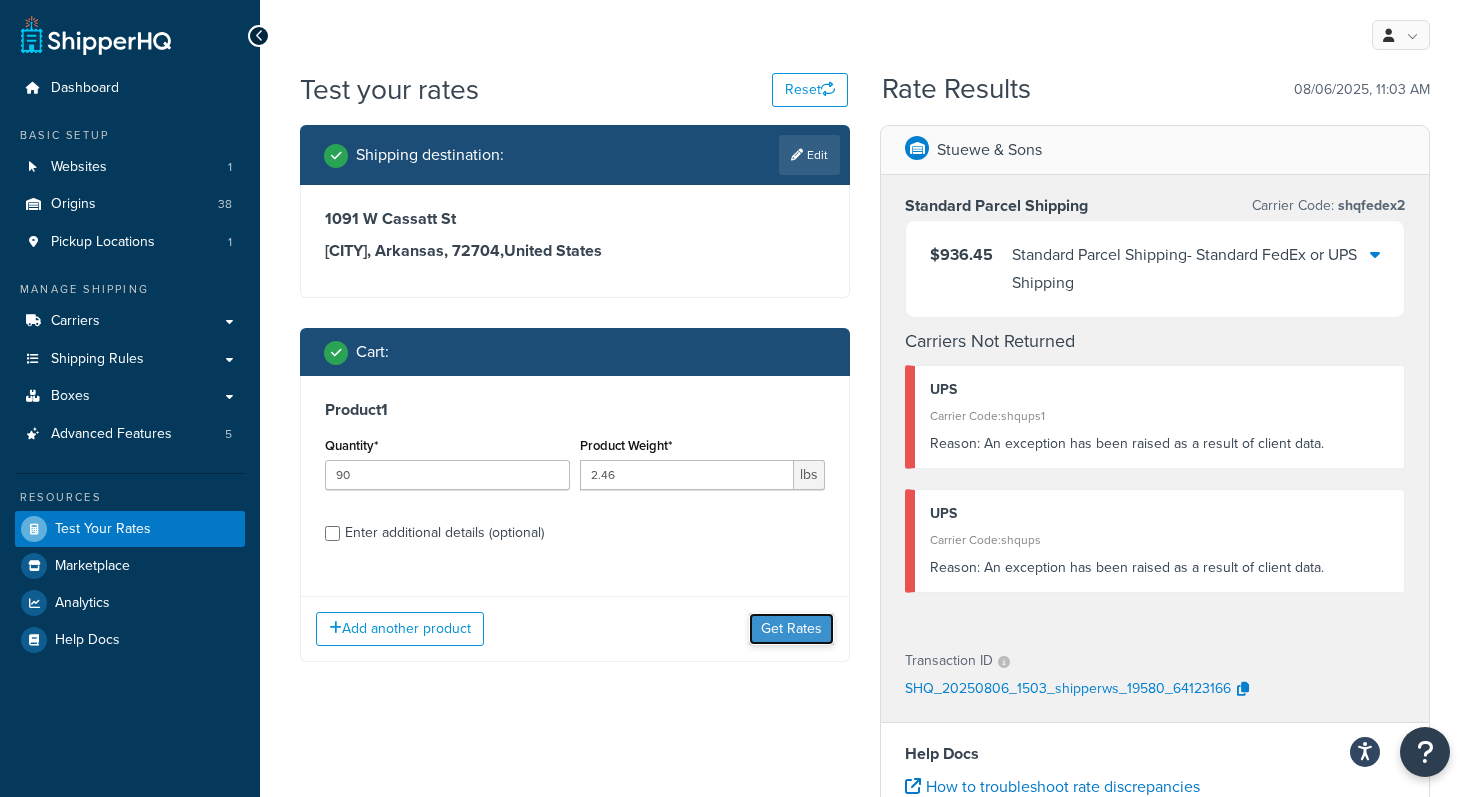 click on "Get Rates" at bounding box center (791, 629) 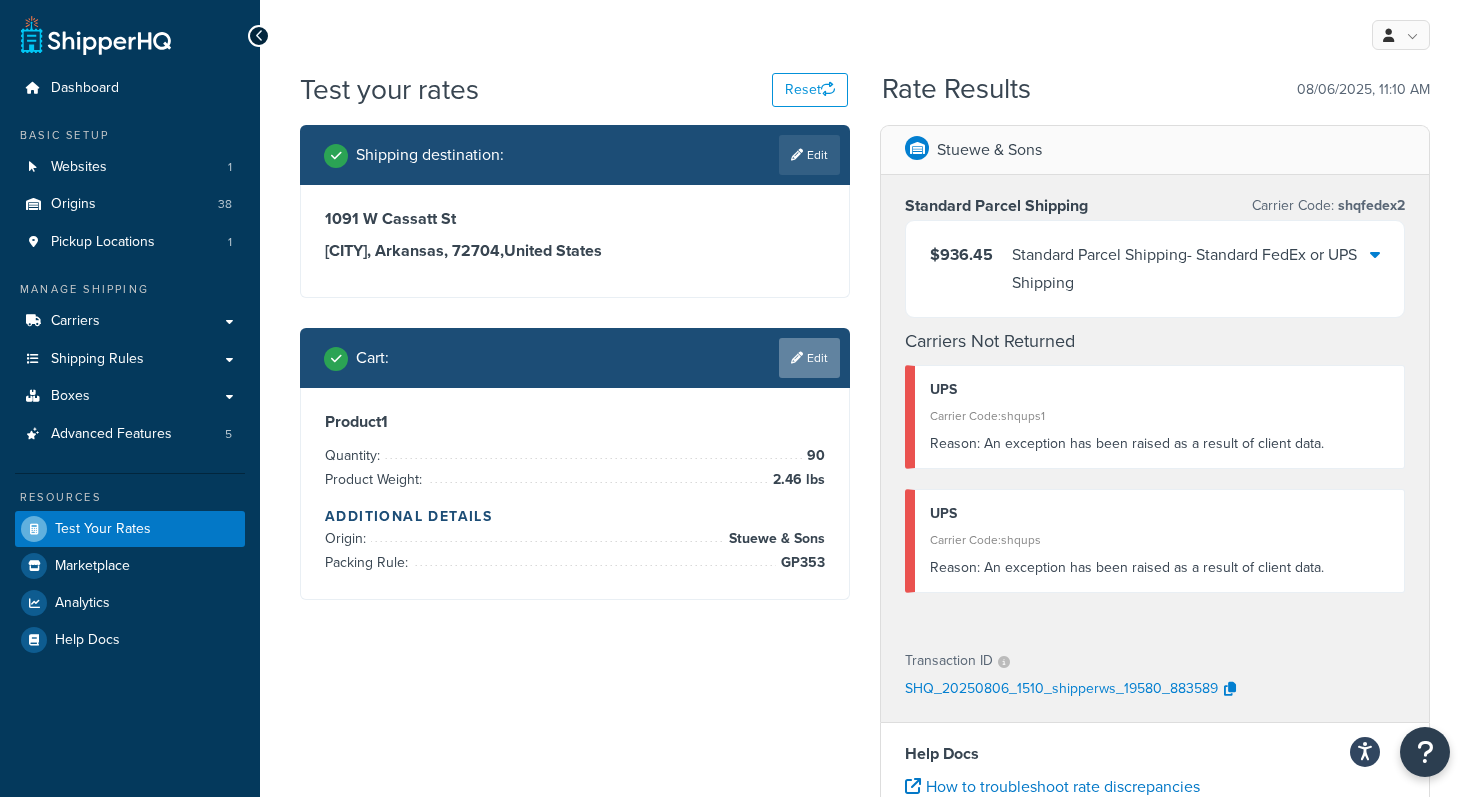 click on "Edit" at bounding box center [809, 358] 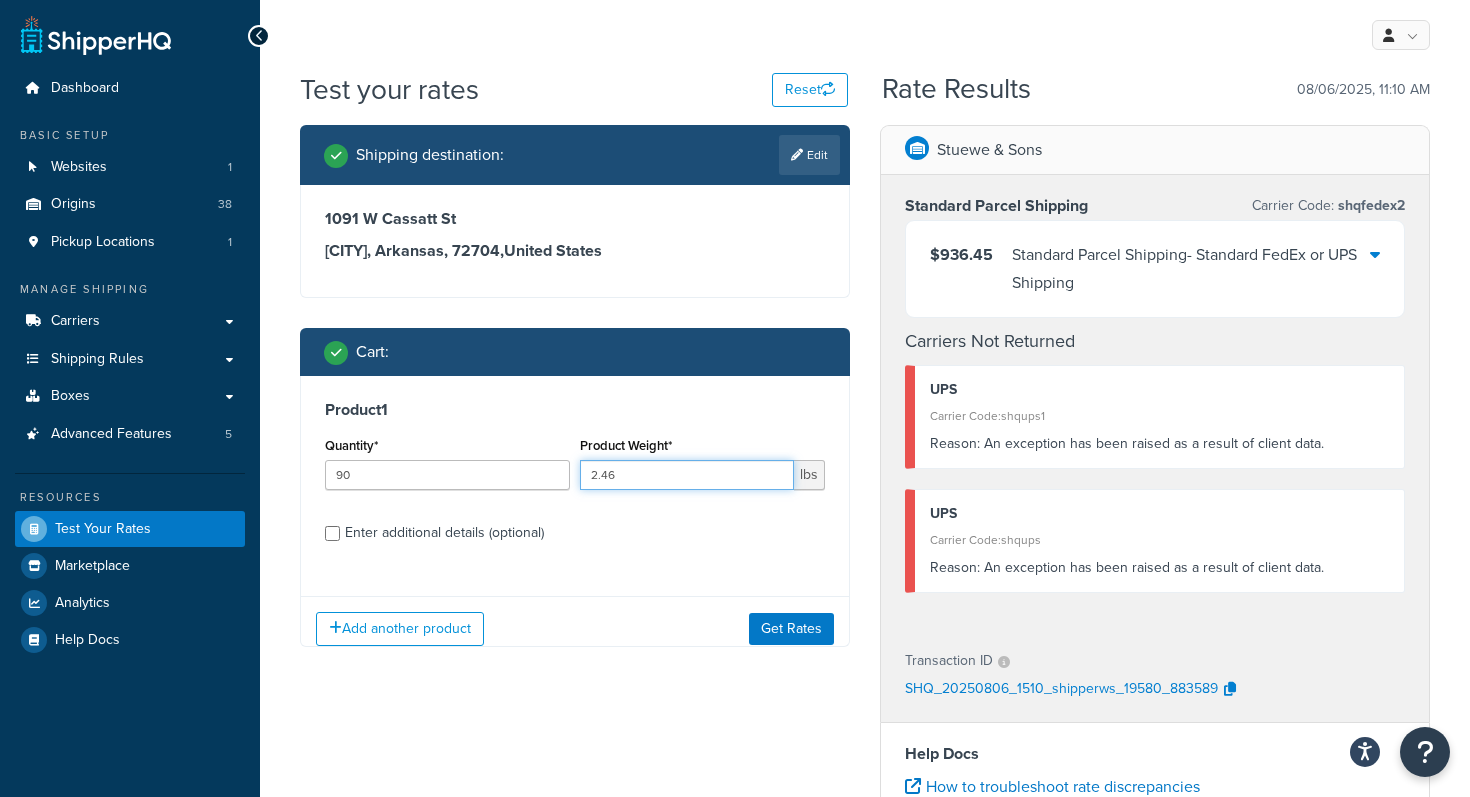 click on "2.46" at bounding box center (687, 475) 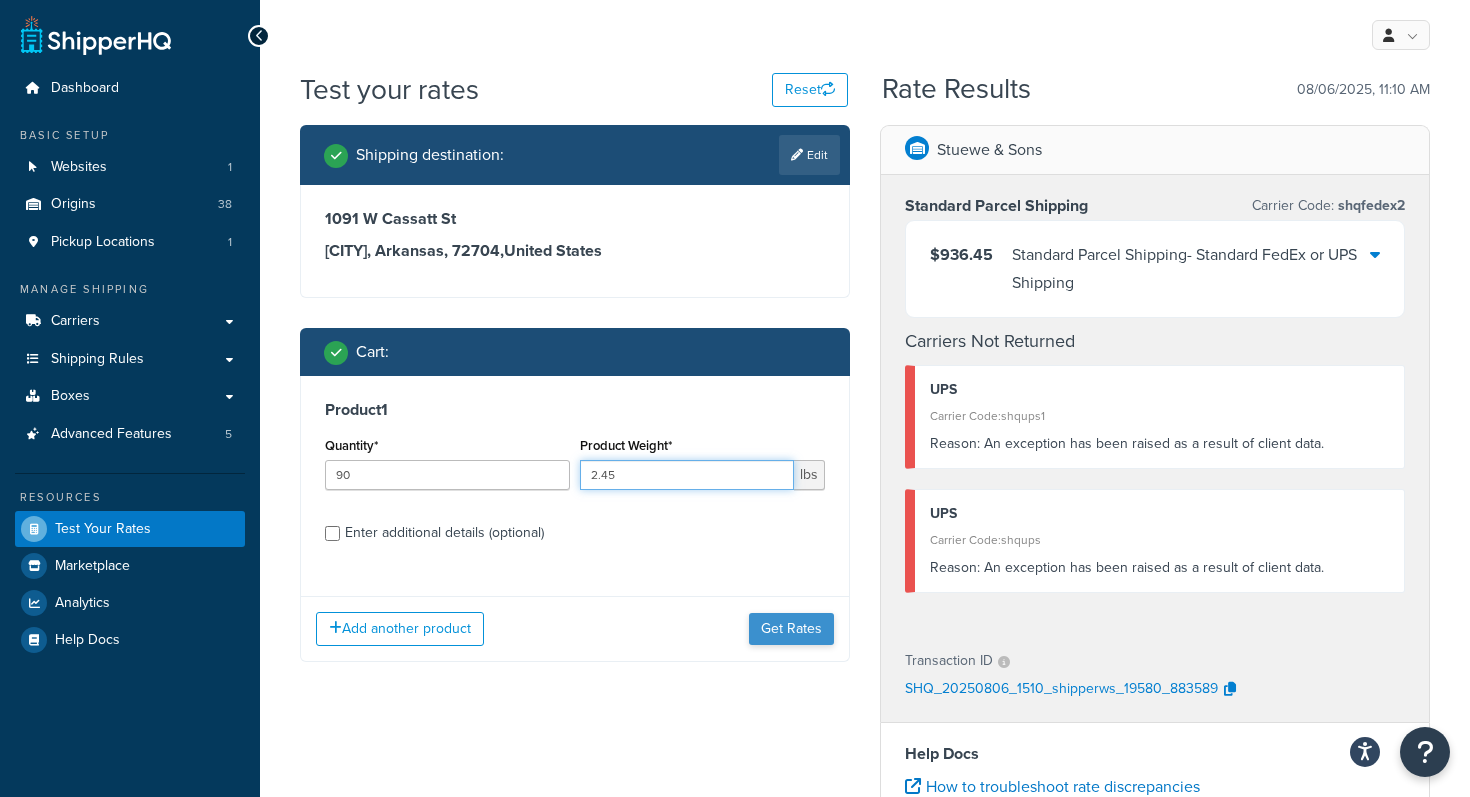 type on "2.45" 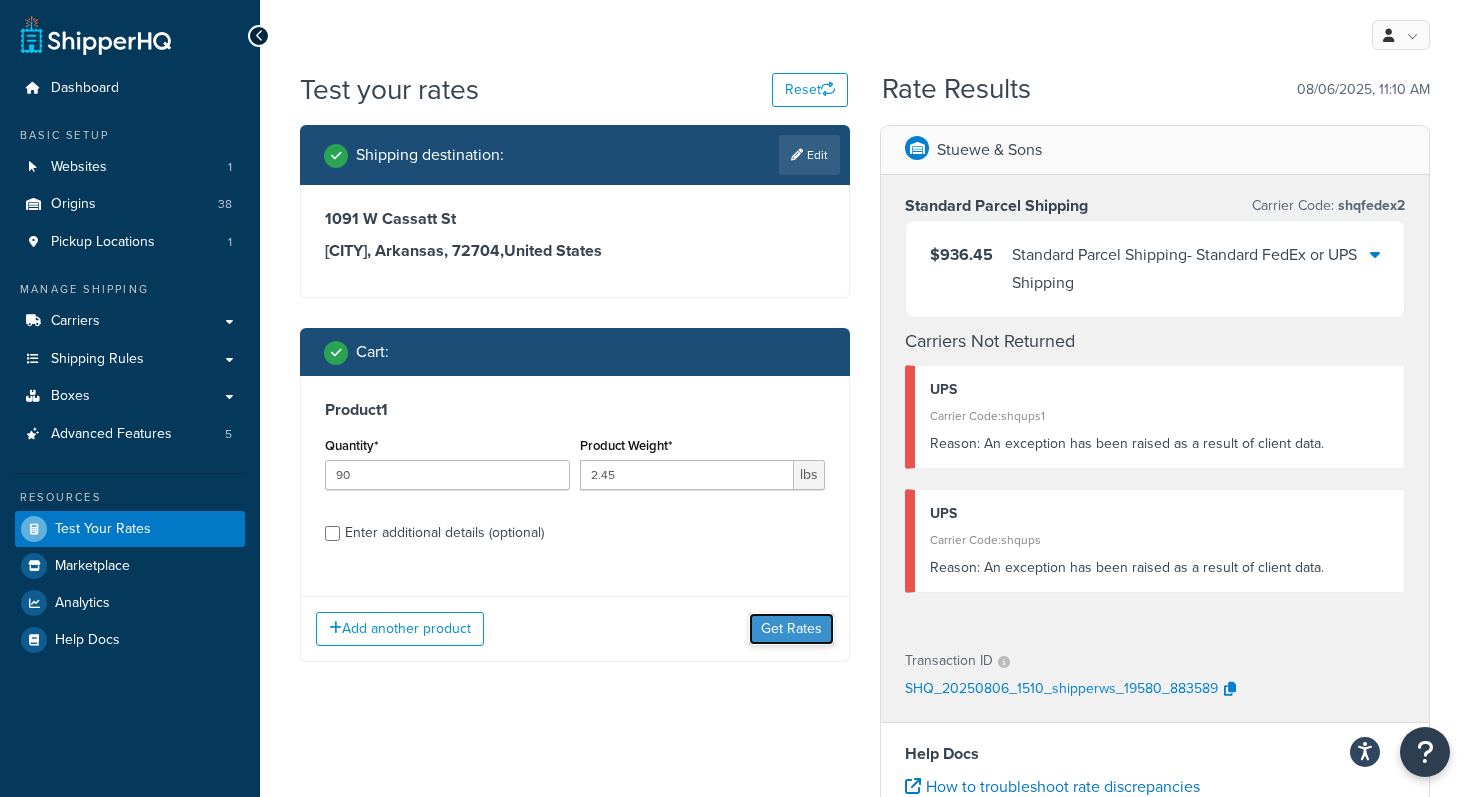 click on "Get Rates" at bounding box center [791, 629] 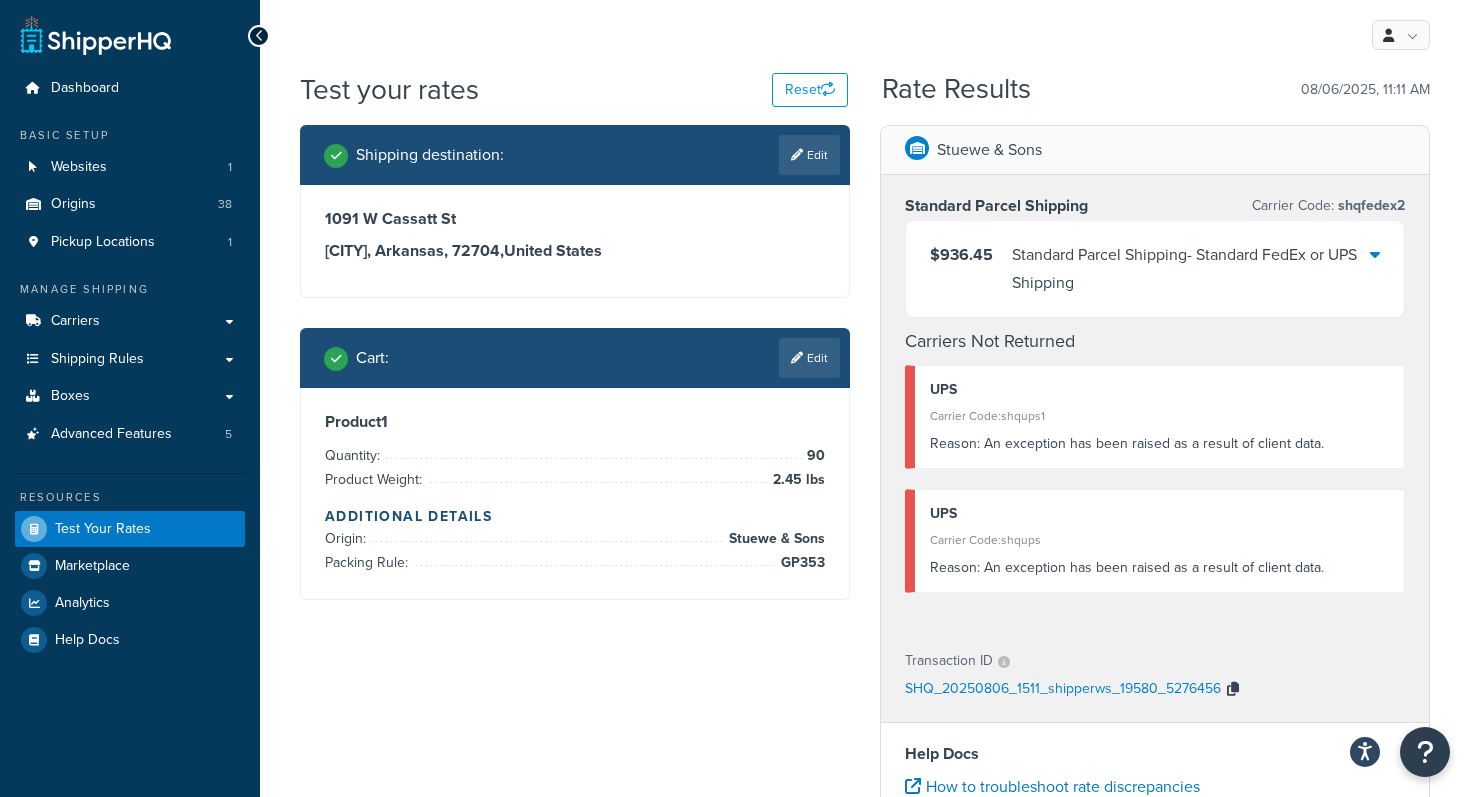click at bounding box center [1233, 689] 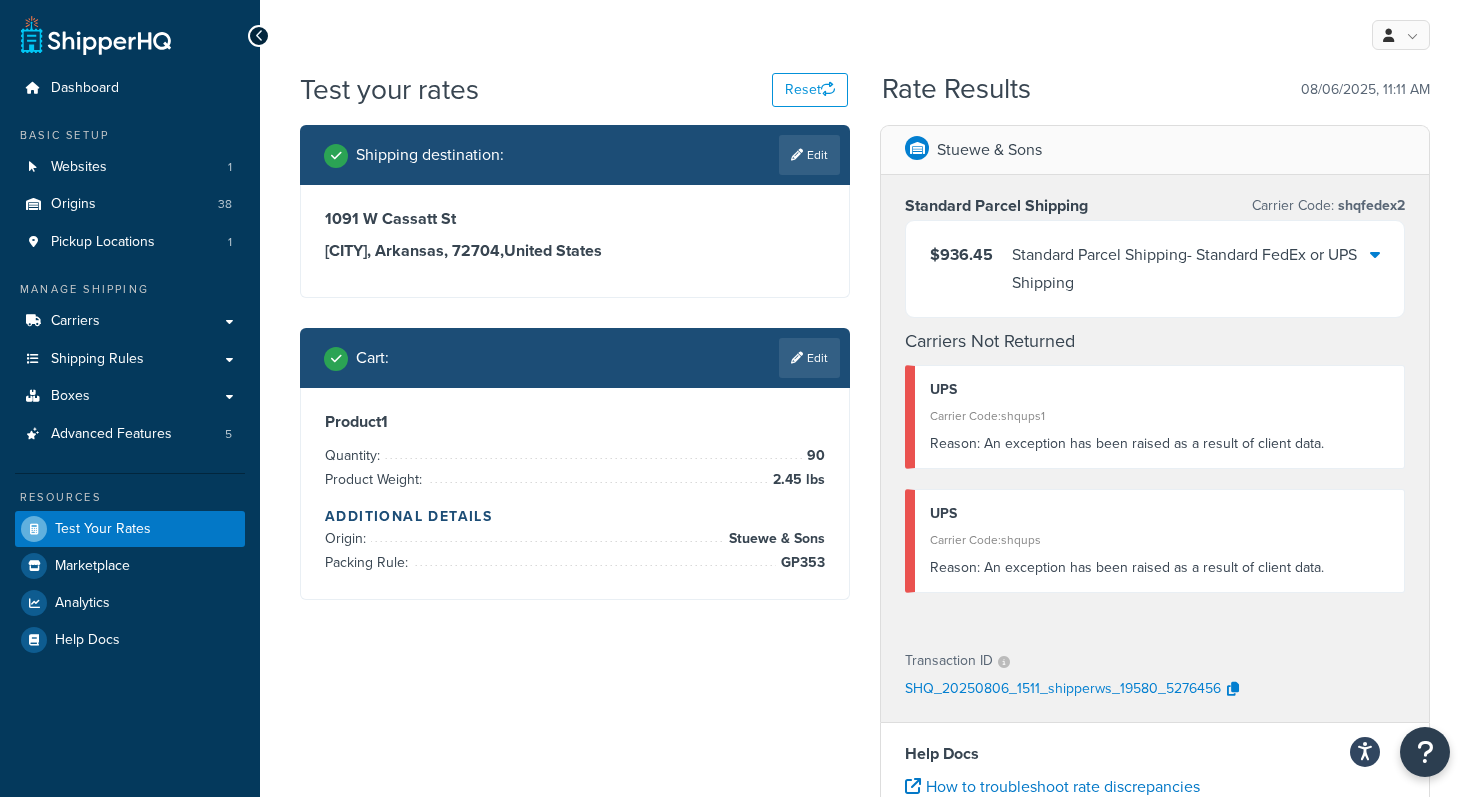click on "My Profile   Billing   Global Settings   Contact Us   Logout" at bounding box center (865, 35) 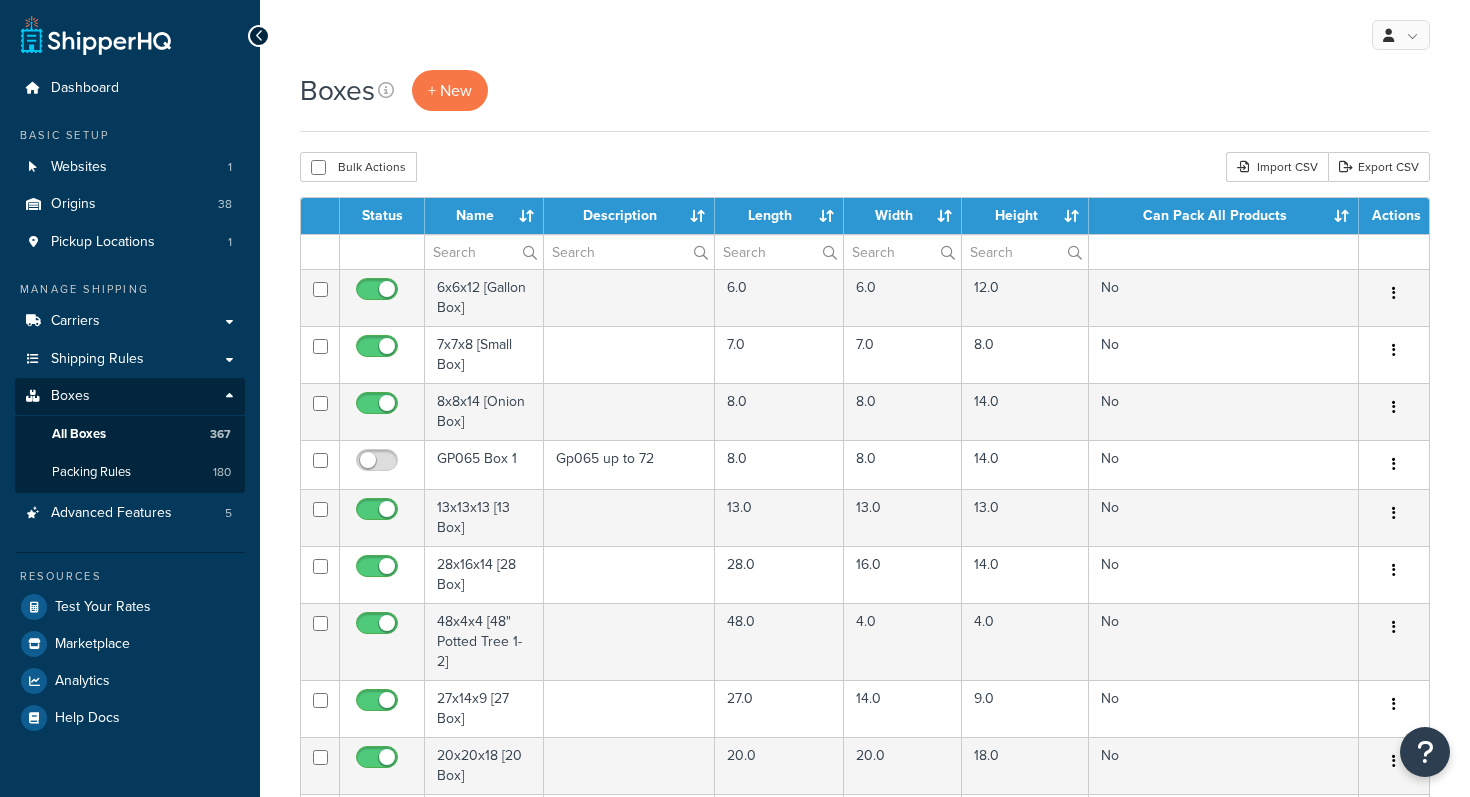 scroll, scrollTop: 0, scrollLeft: 0, axis: both 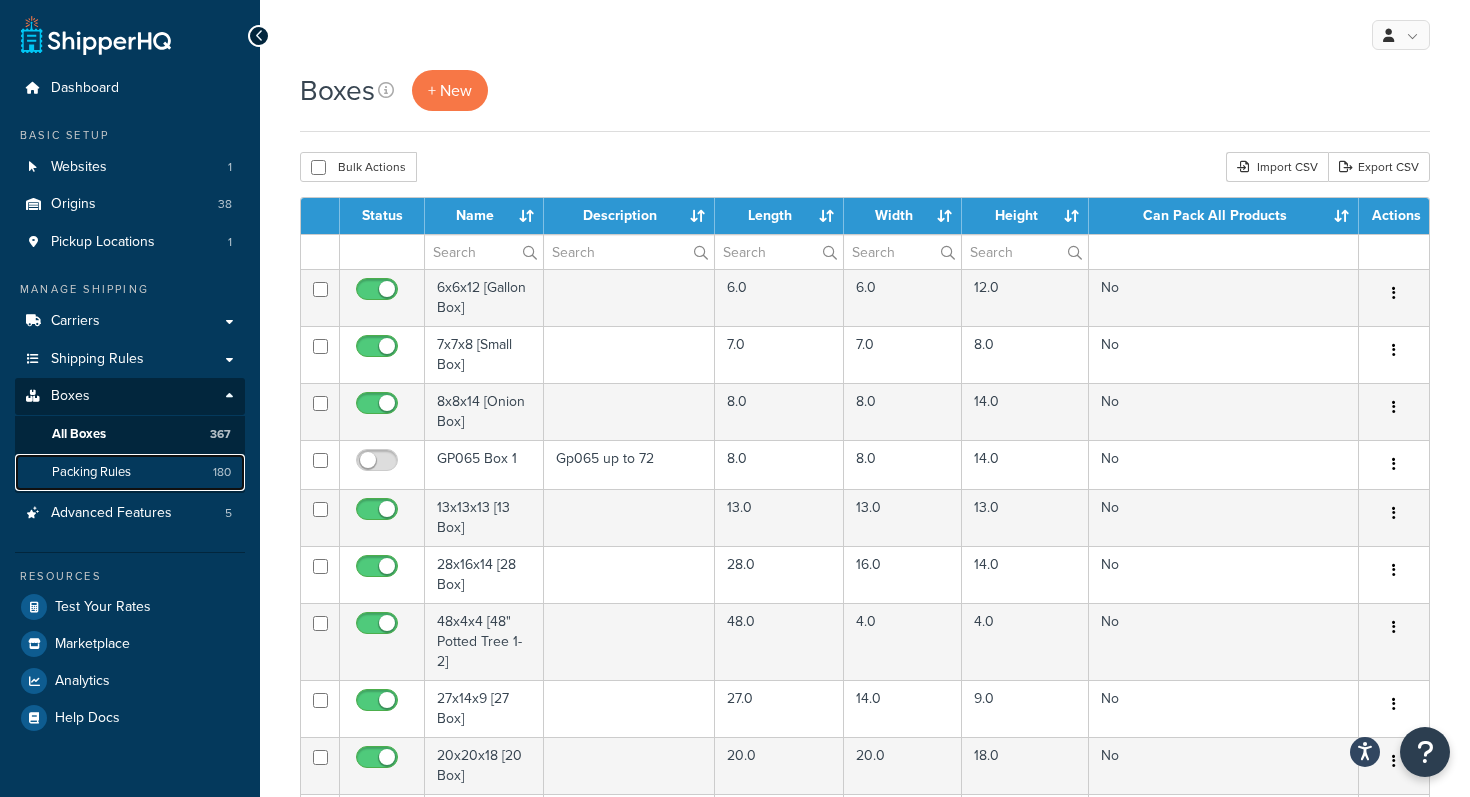 click on "Packing Rules
180" at bounding box center (130, 472) 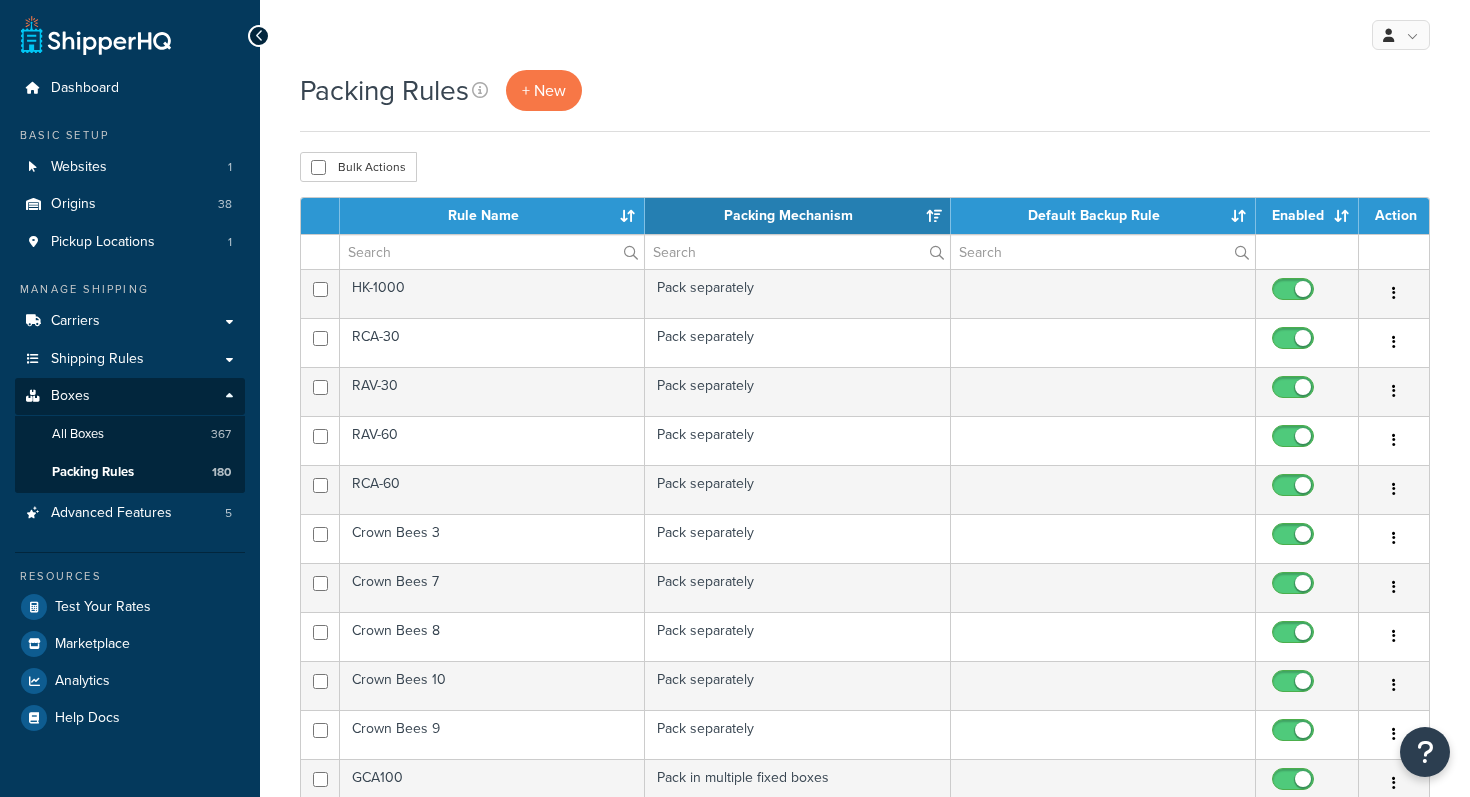 scroll, scrollTop: 0, scrollLeft: 0, axis: both 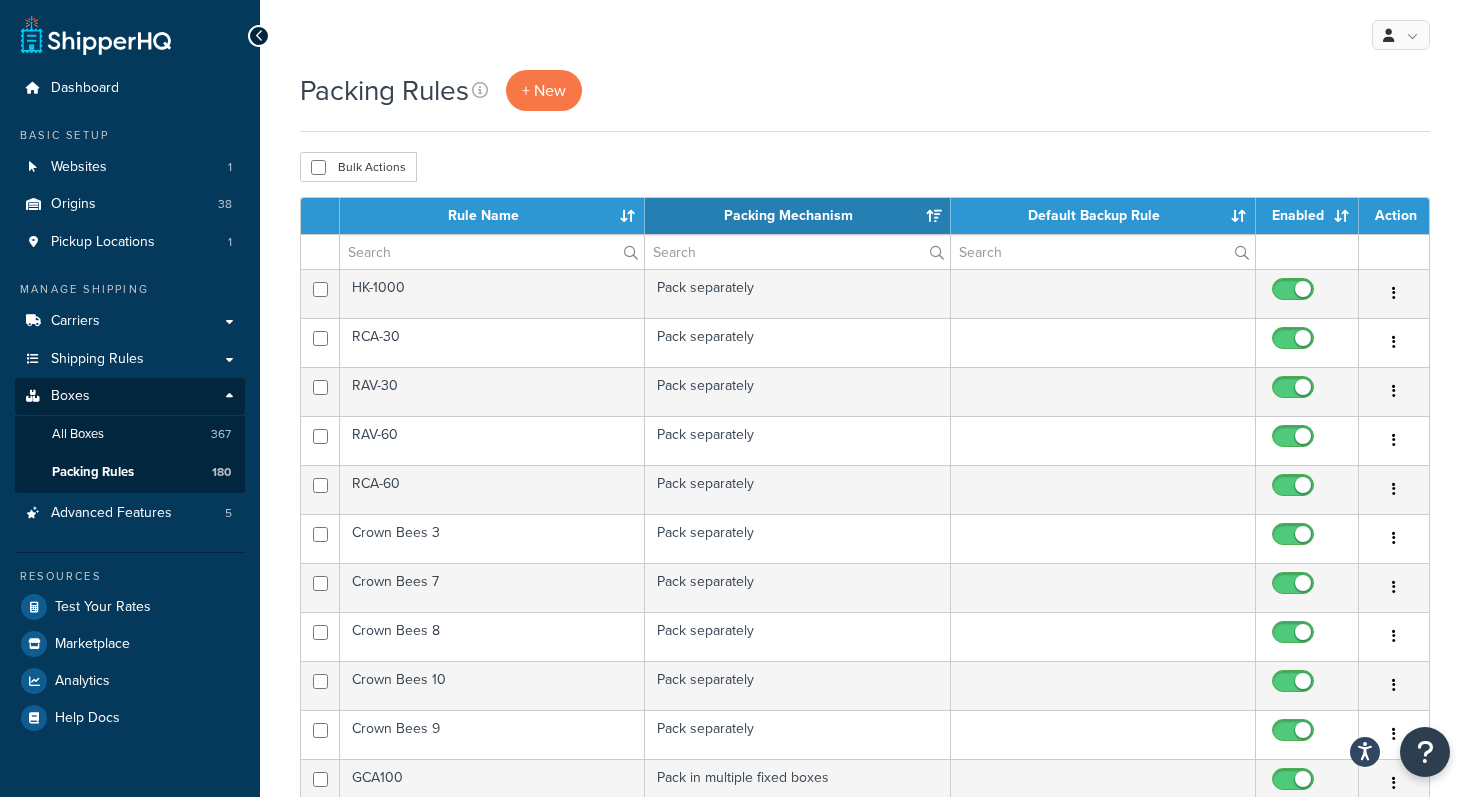 click on "Packing Rules
+ New
Bulk Actions
Duplicate
Delete
Contact Us
Send Us A Message
Contact Information
Name  *
Email  *
Company name  *
Phone  *
Subject" at bounding box center [865, 794] 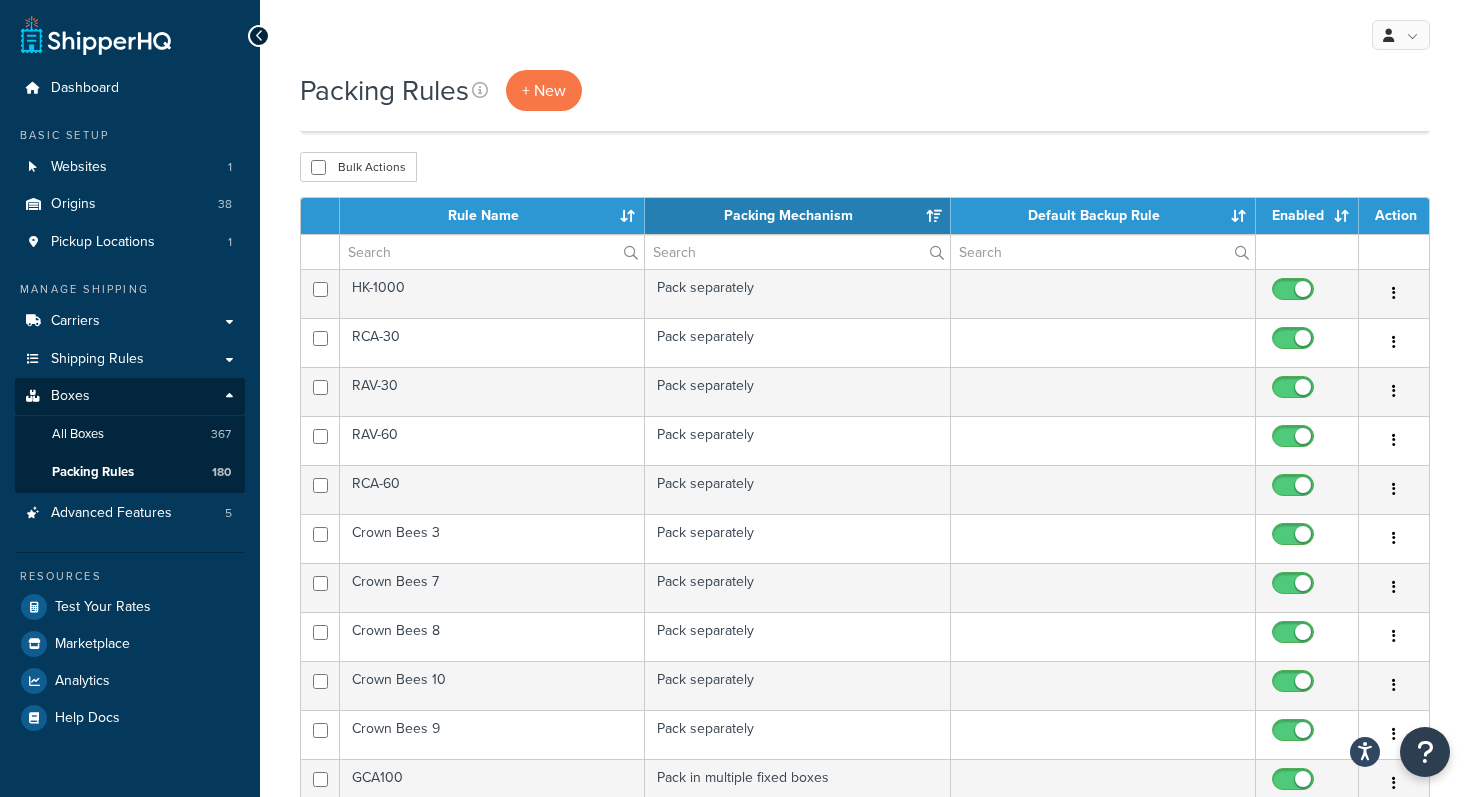 scroll, scrollTop: 771, scrollLeft: 0, axis: vertical 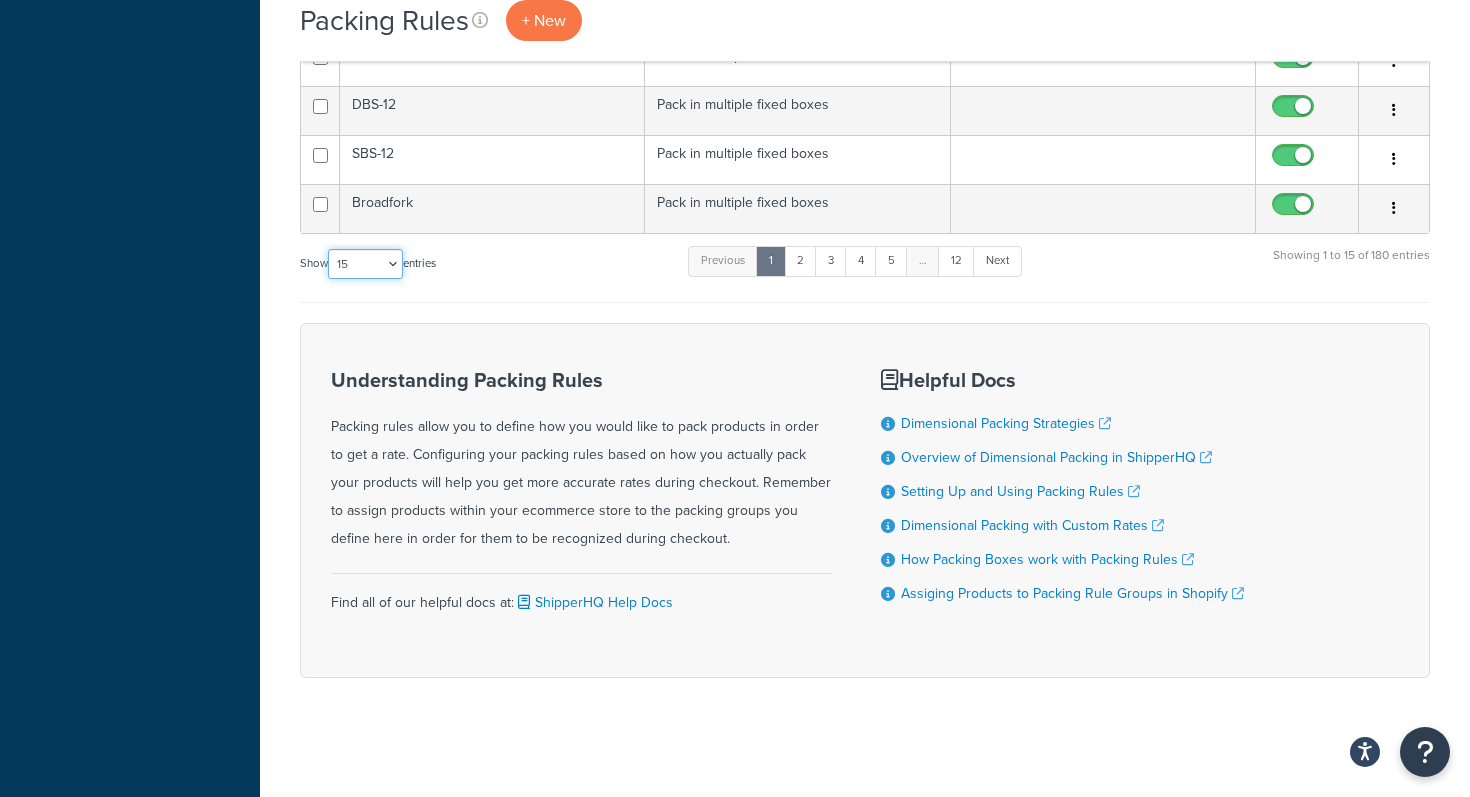 click on "10 15 25 50 100" at bounding box center [365, 264] 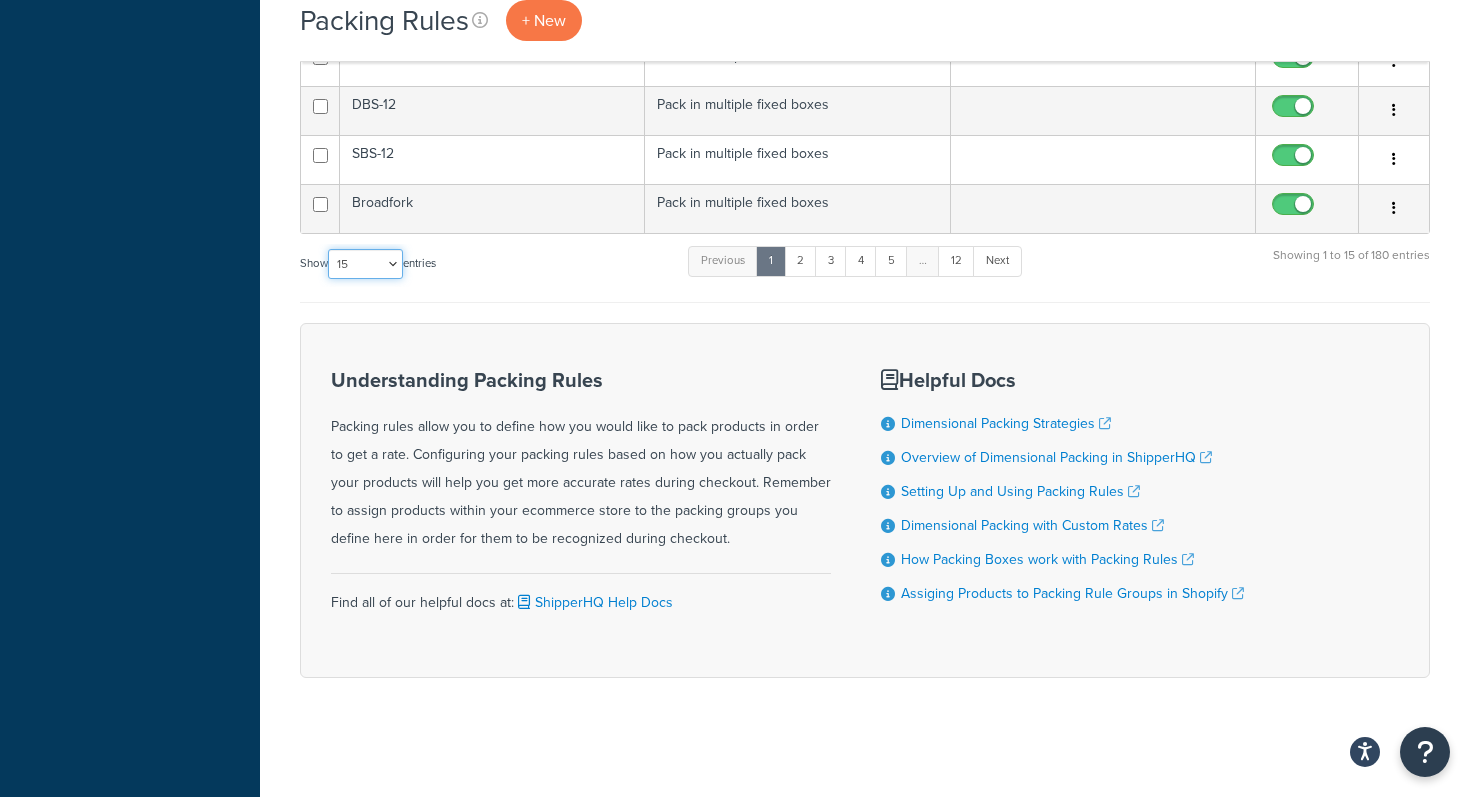 select on "100" 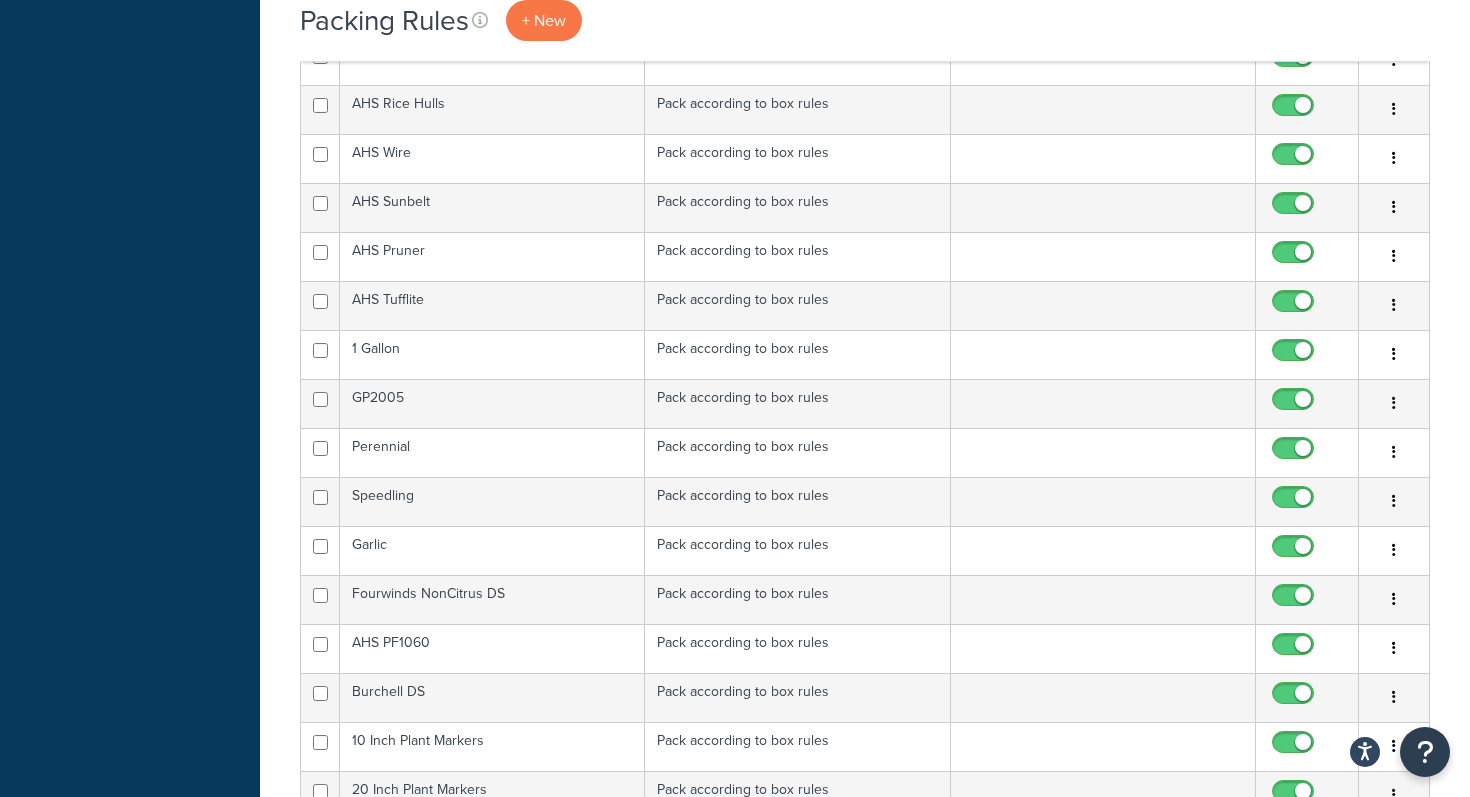 scroll, scrollTop: 2683, scrollLeft: 0, axis: vertical 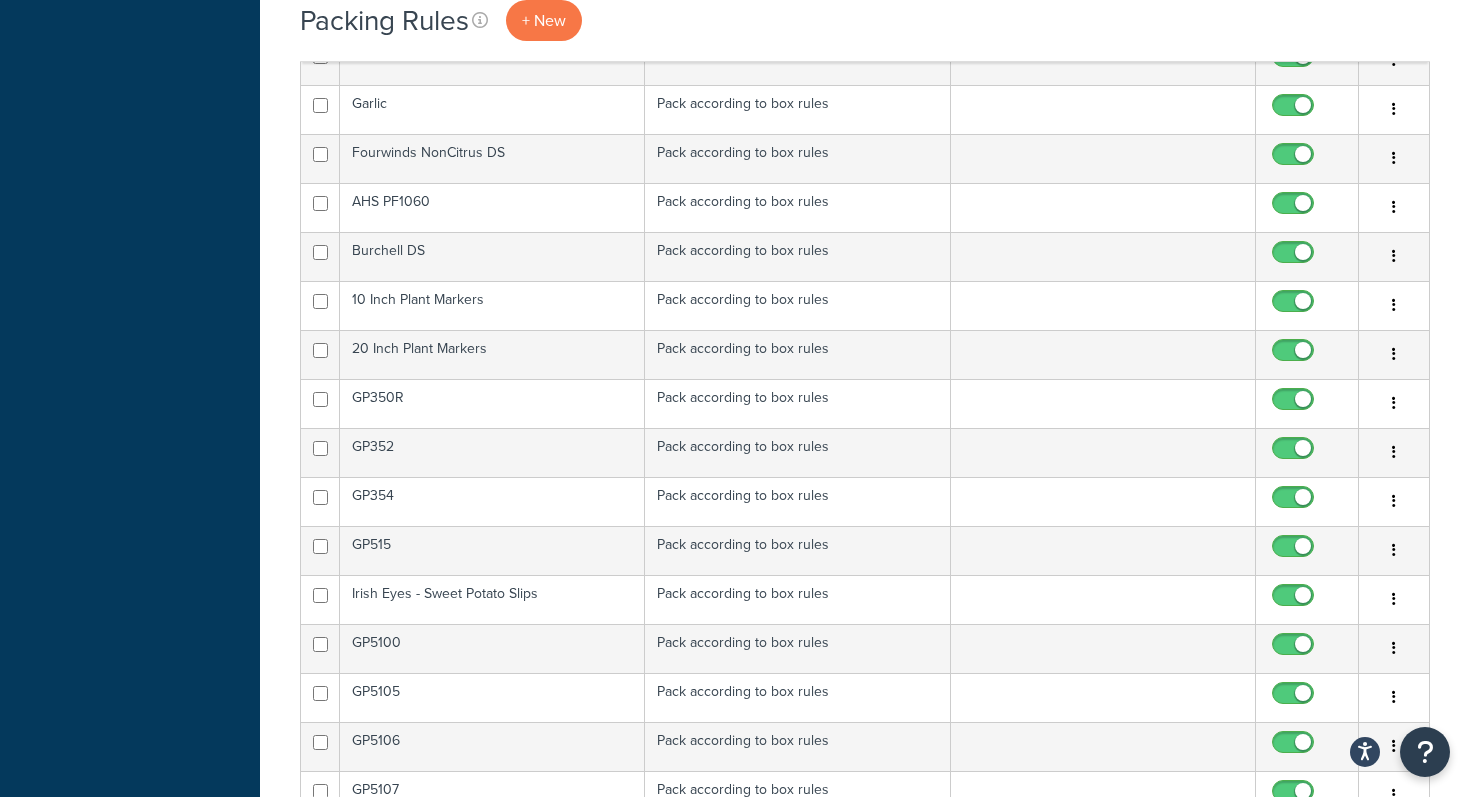 click on "Packing Rules
+ New
Bulk Actions
Duplicate
Delete
Contact Us
Send Us A Message
Contact Information
Name  *
Email  *
Company name  *
Phone  *
Subject" at bounding box center (865, 194) 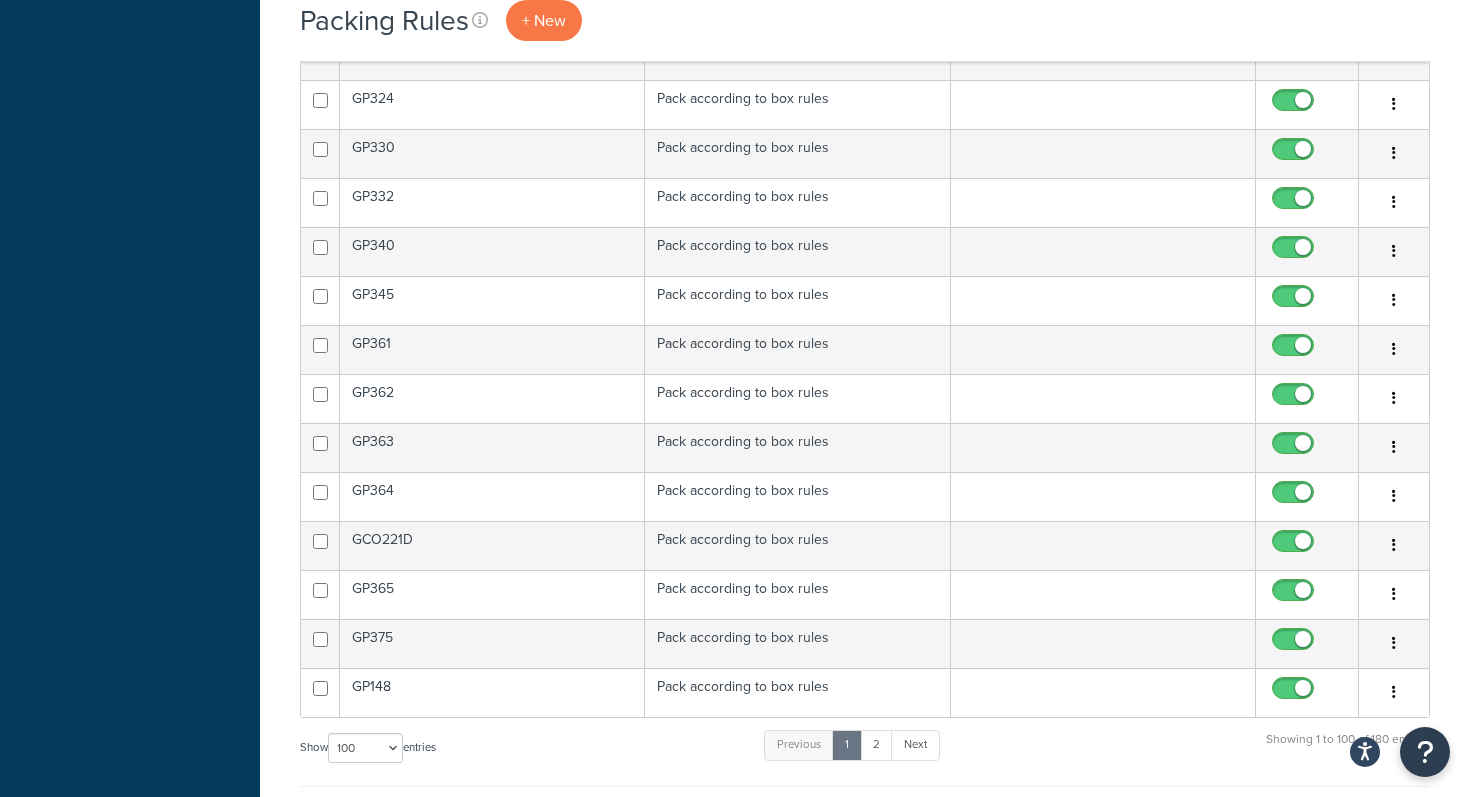 scroll, scrollTop: 4936, scrollLeft: 0, axis: vertical 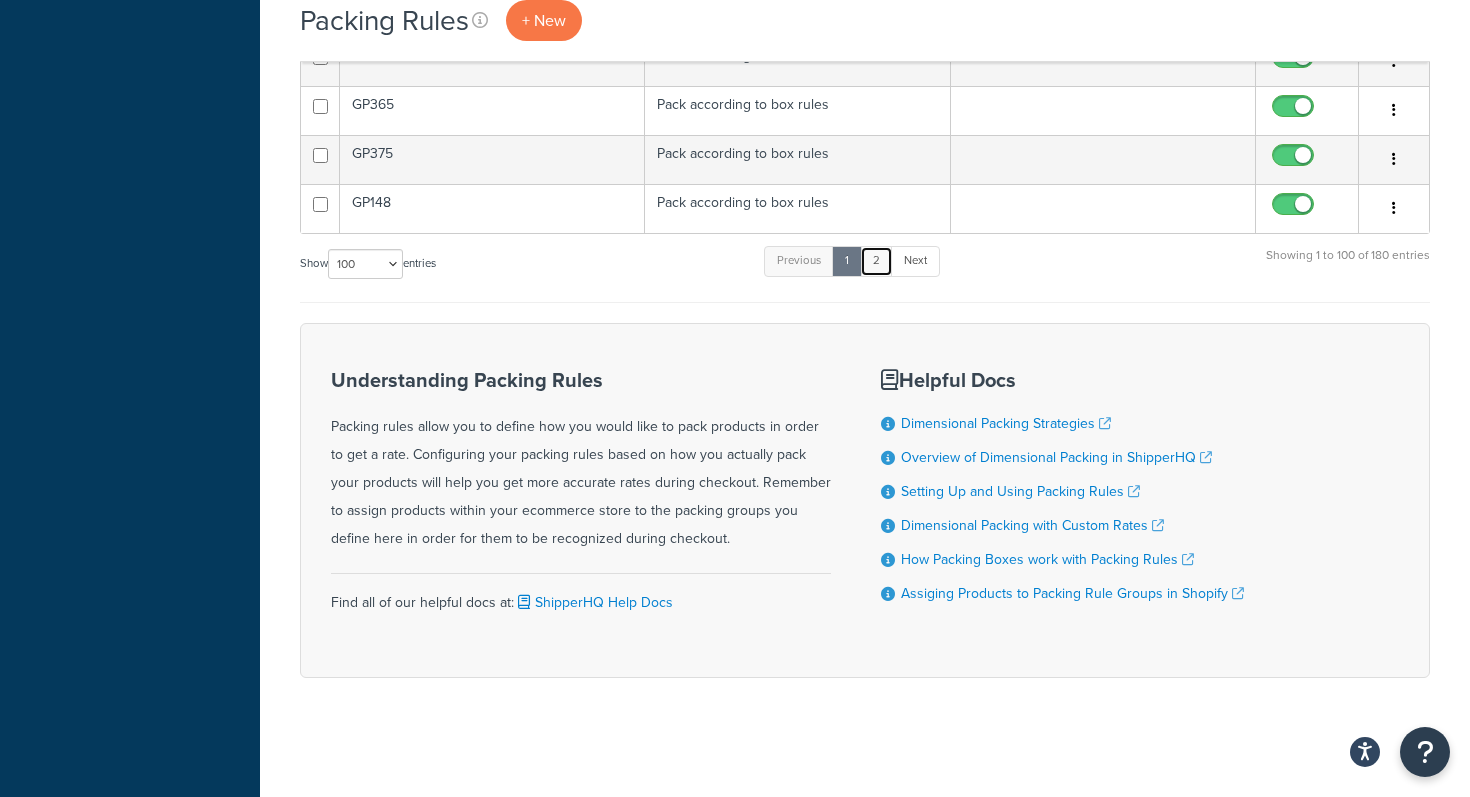 click on "2" at bounding box center (876, 261) 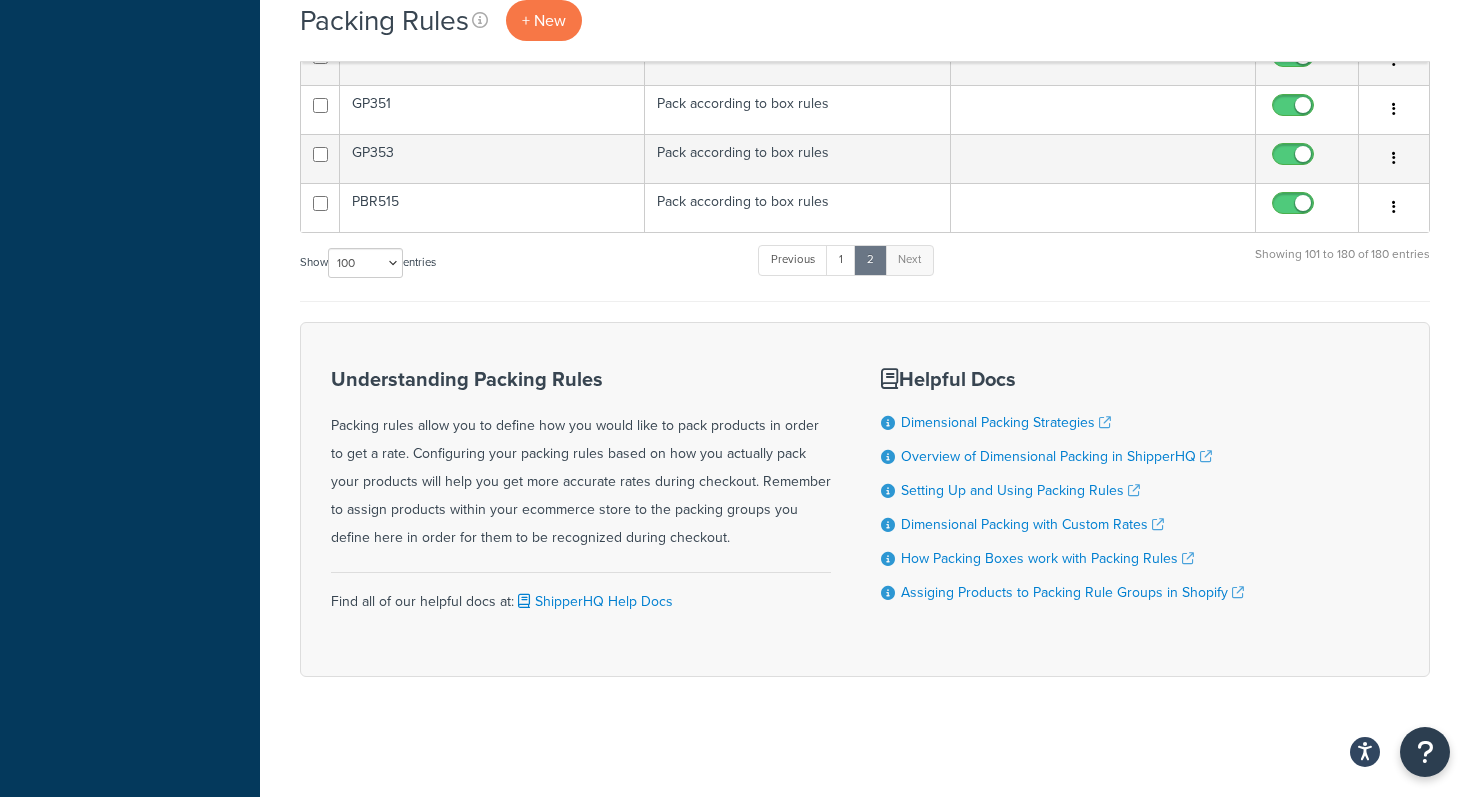 scroll, scrollTop: 3956, scrollLeft: 0, axis: vertical 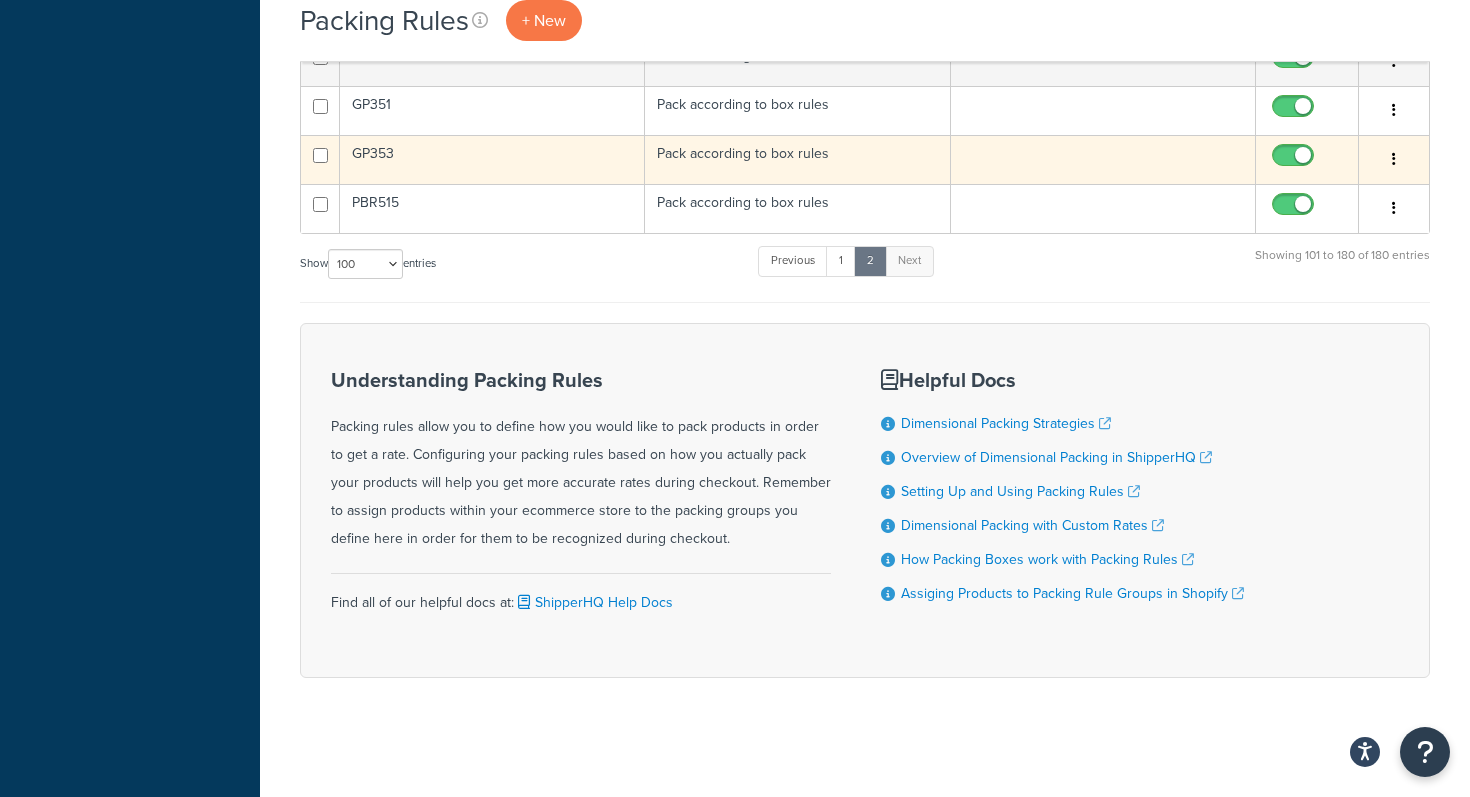 click on "GP353" at bounding box center (492, 159) 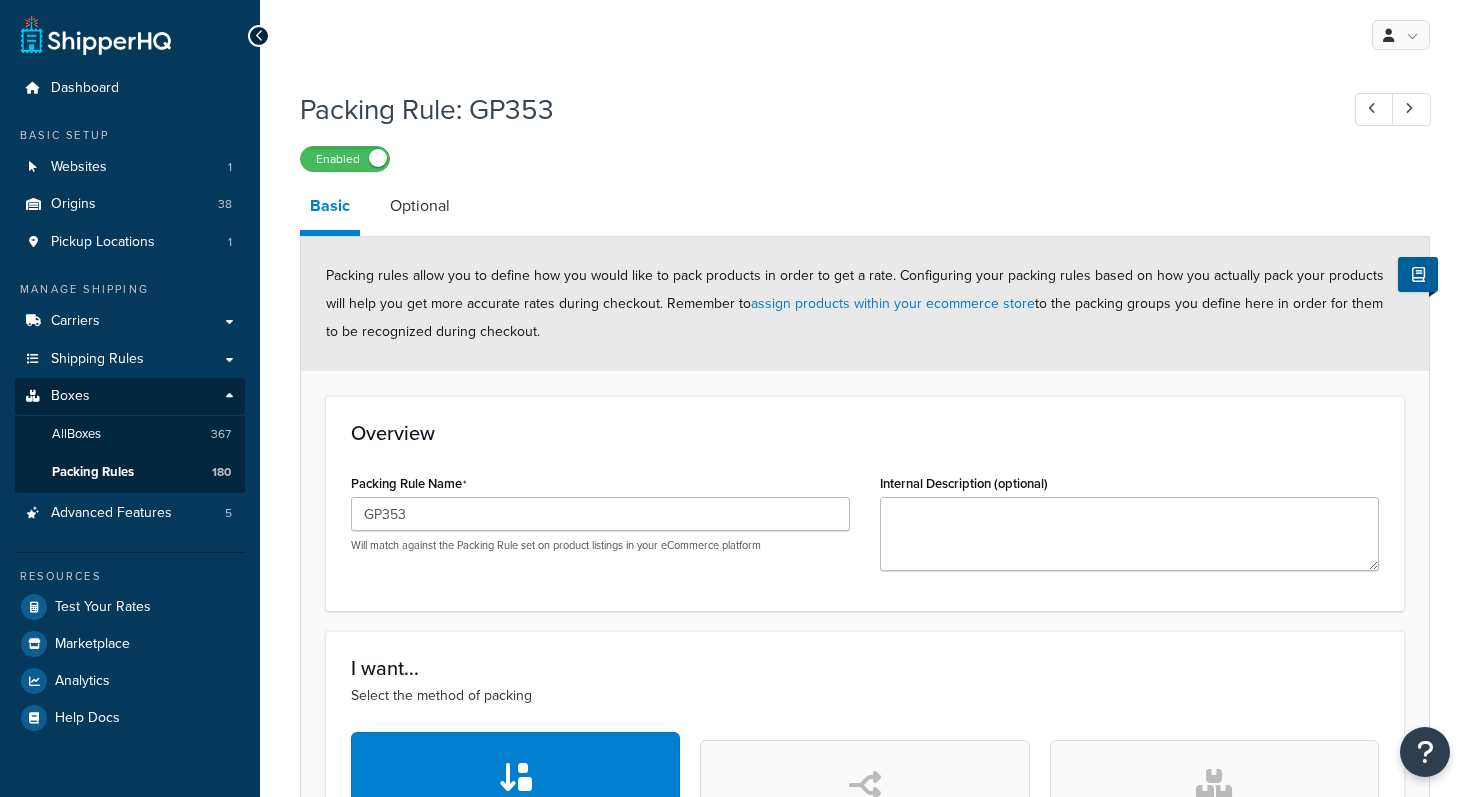 scroll, scrollTop: 0, scrollLeft: 0, axis: both 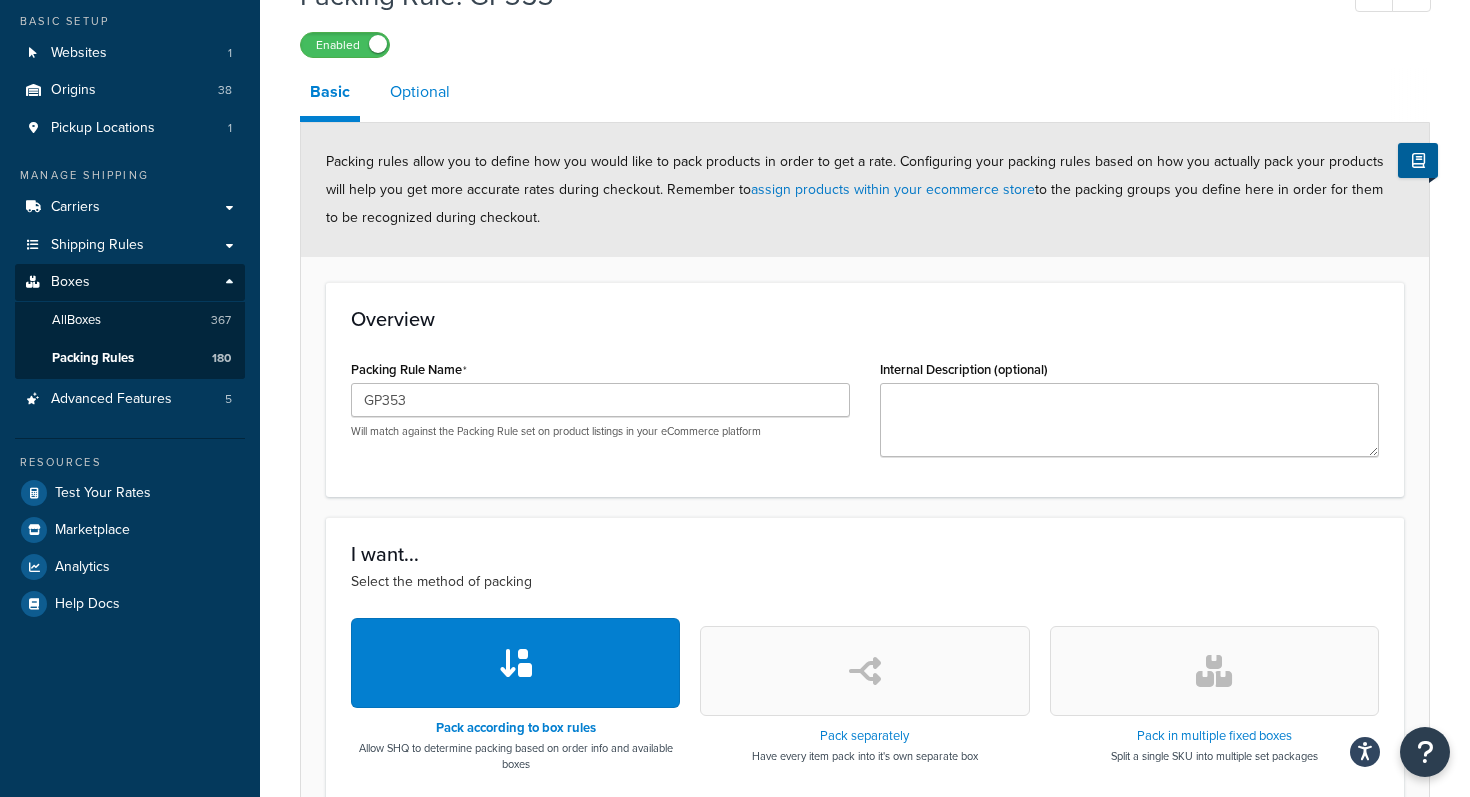 click on "Optional" at bounding box center (420, 92) 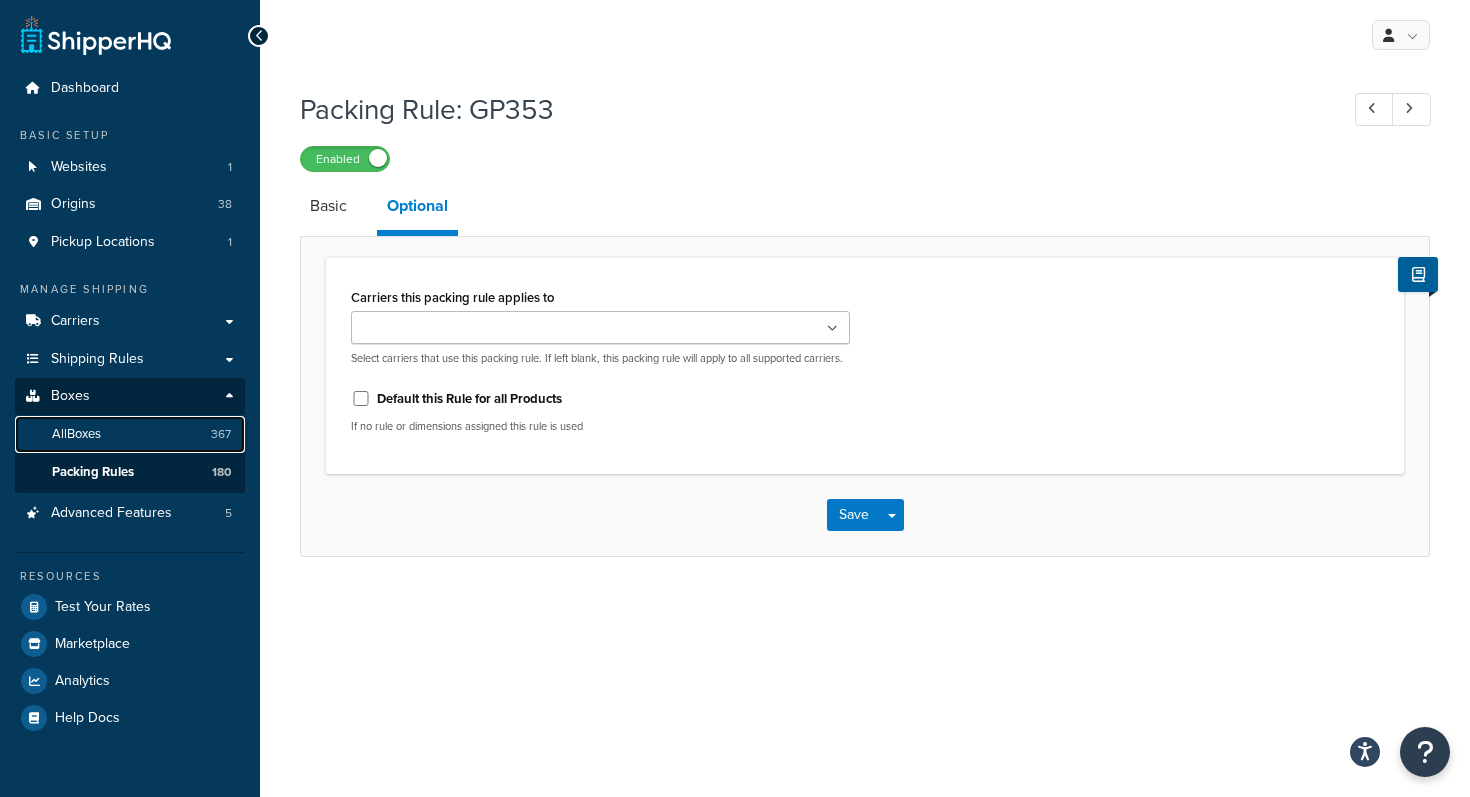 click on "All  Boxes" at bounding box center (76, 434) 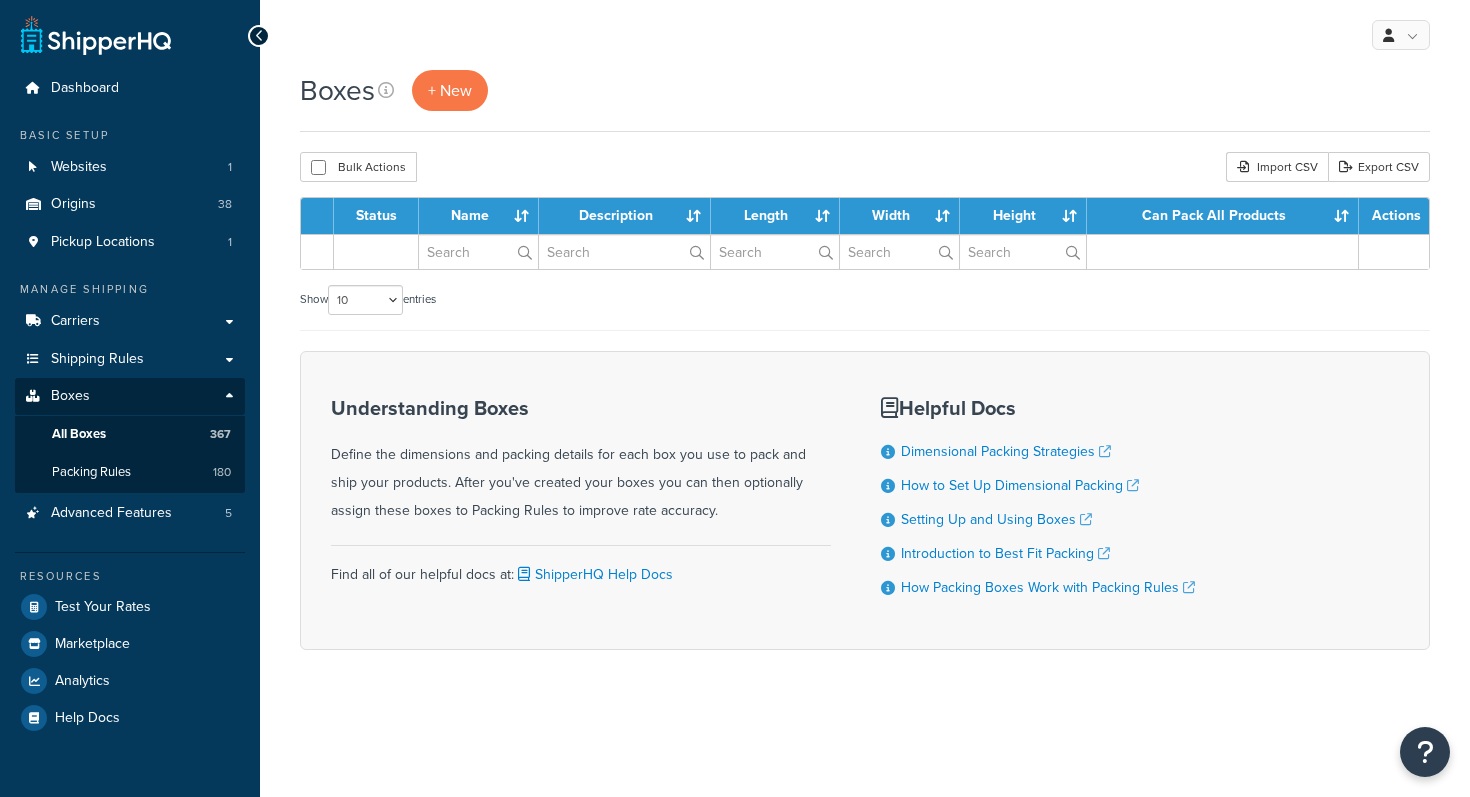 scroll, scrollTop: 0, scrollLeft: 0, axis: both 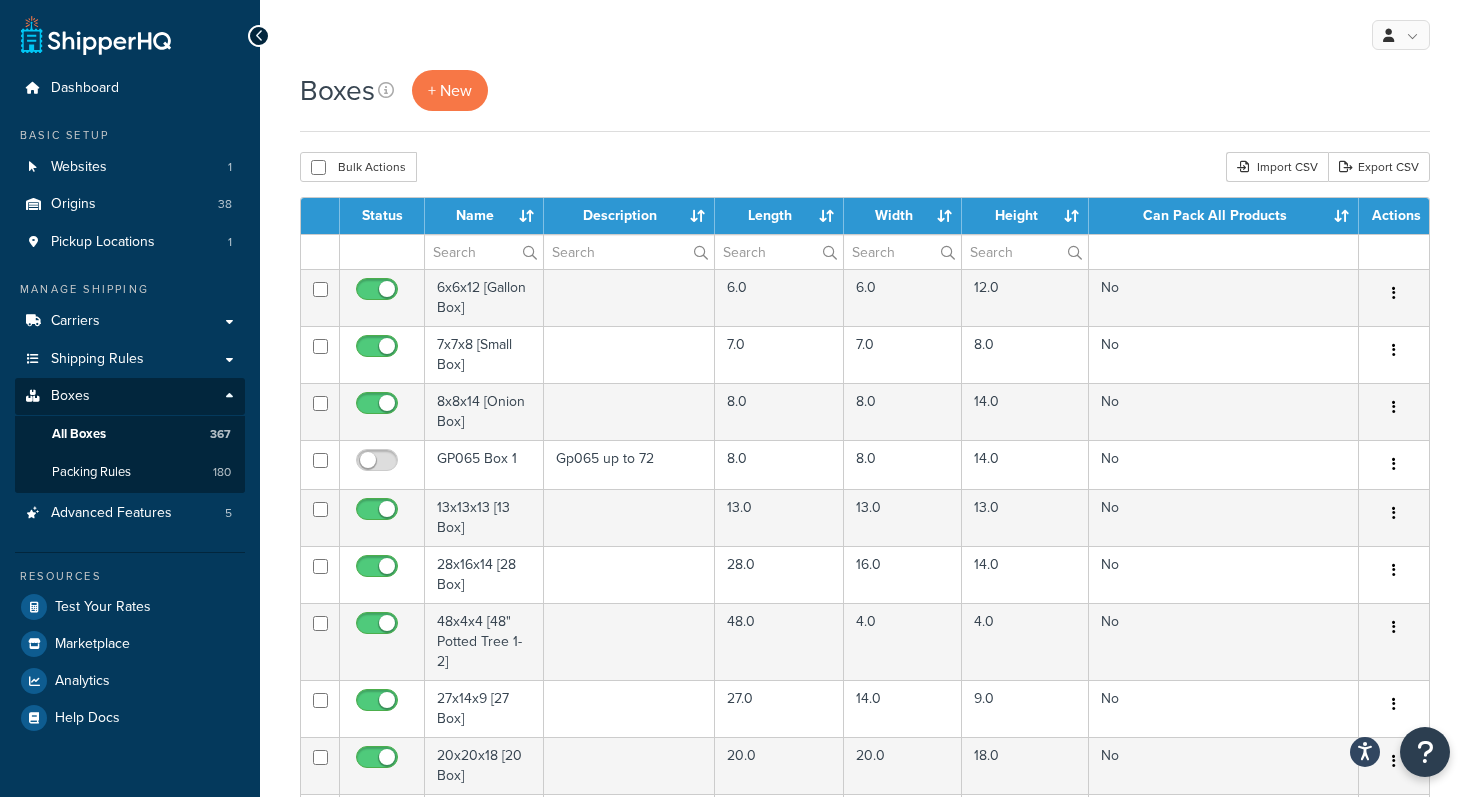click on "Boxes
+ New
Bulk Actions
Duplicate
Delete
Import CSV
Export CSV
Contact Us
Send Us A Message" at bounding box center (865, 686) 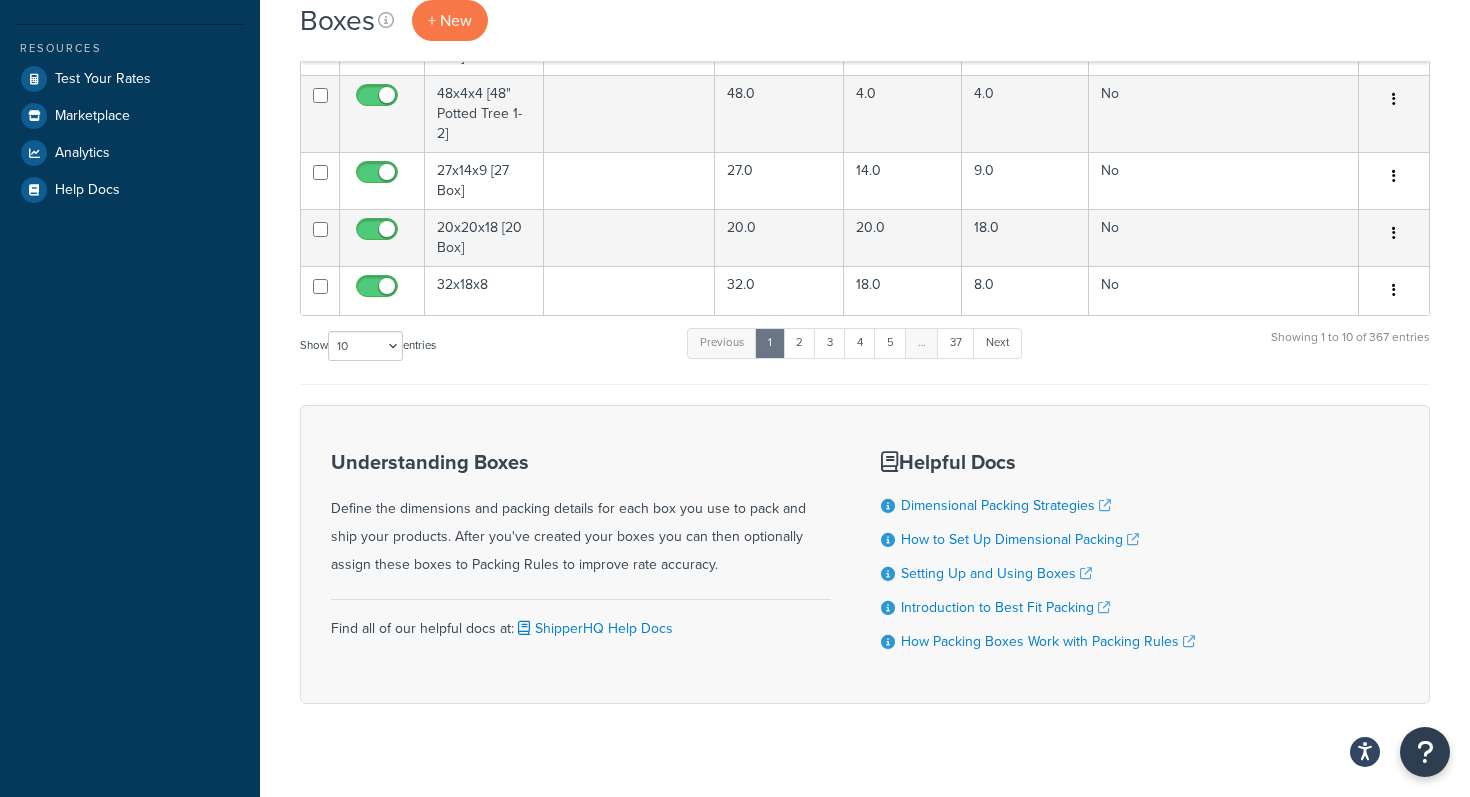 scroll, scrollTop: 554, scrollLeft: 0, axis: vertical 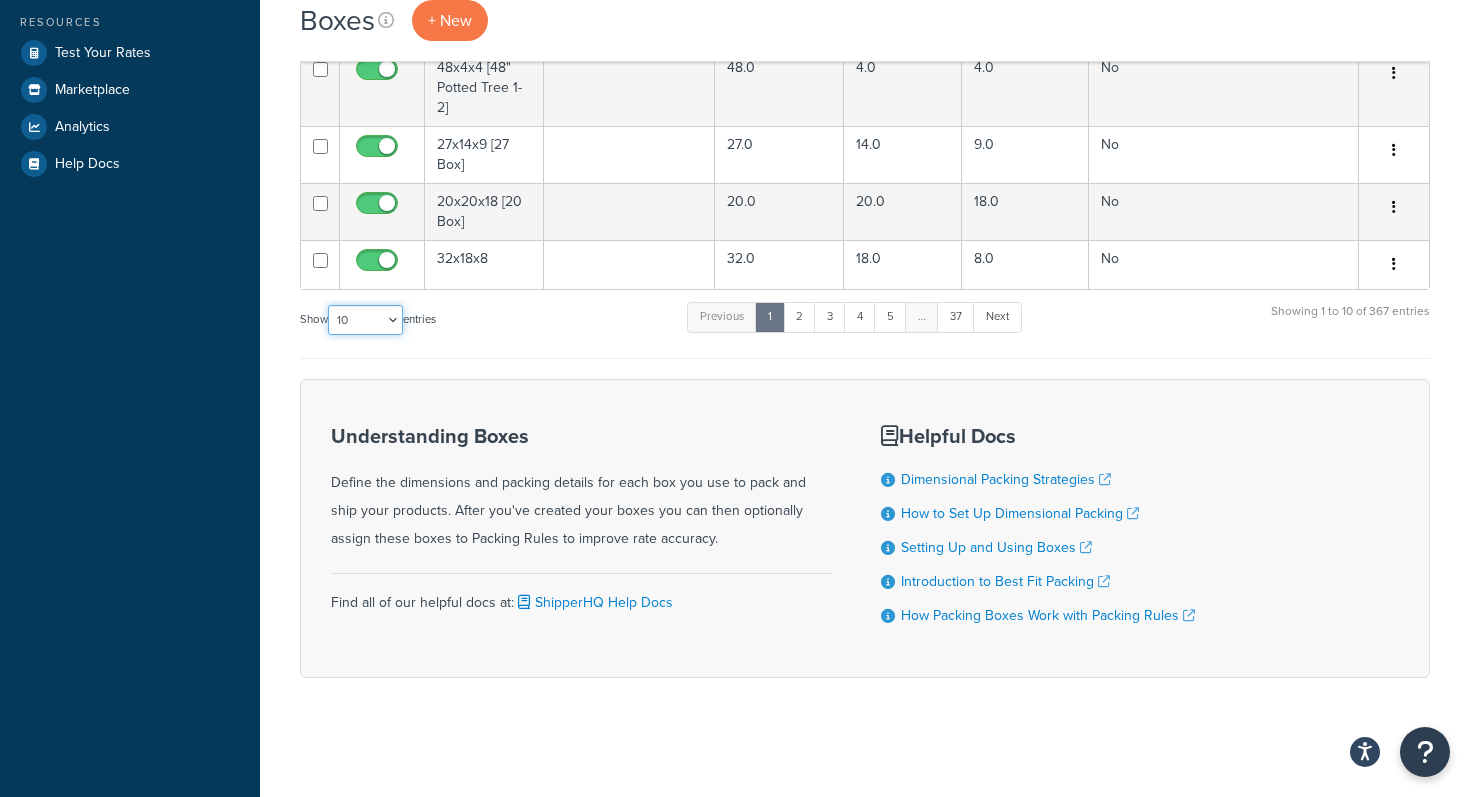 click on "10 15 25 50 100 1000" at bounding box center (365, 320) 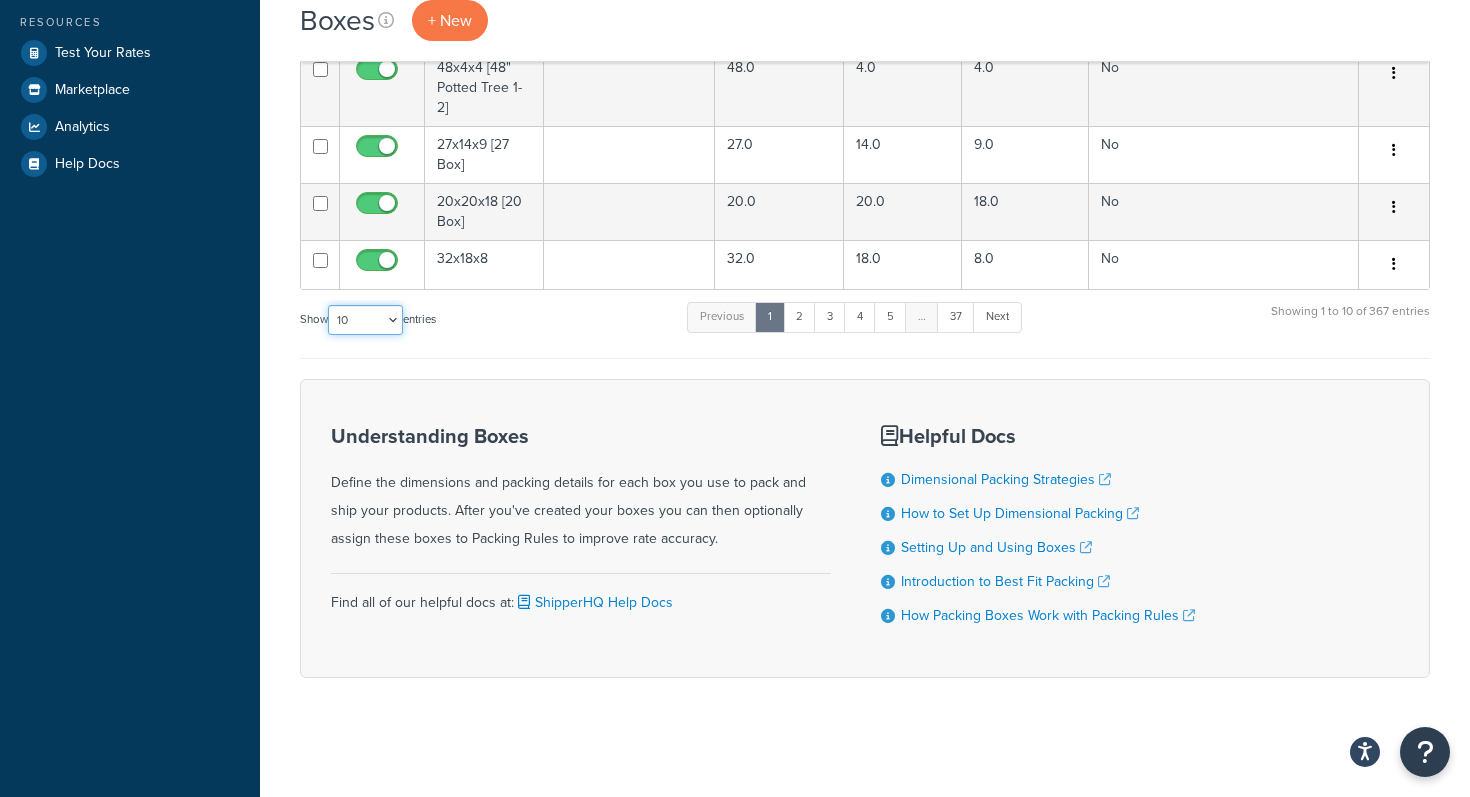 select on "1000" 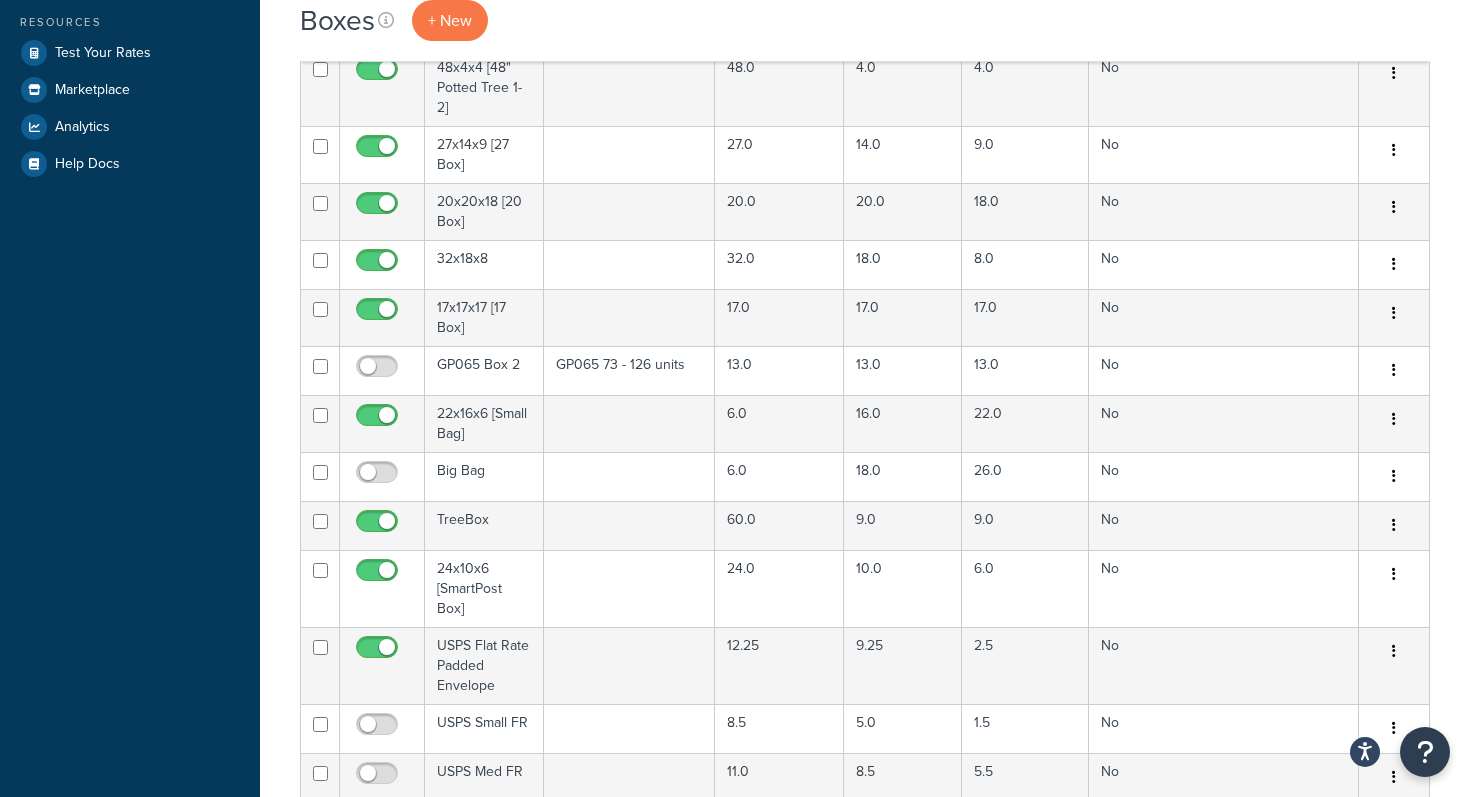 click on "Boxes
+ New
Bulk Actions
Duplicate
Delete
Import CSV
Export CSV
Contact Us
Send Us A Message" at bounding box center (865, 10712) 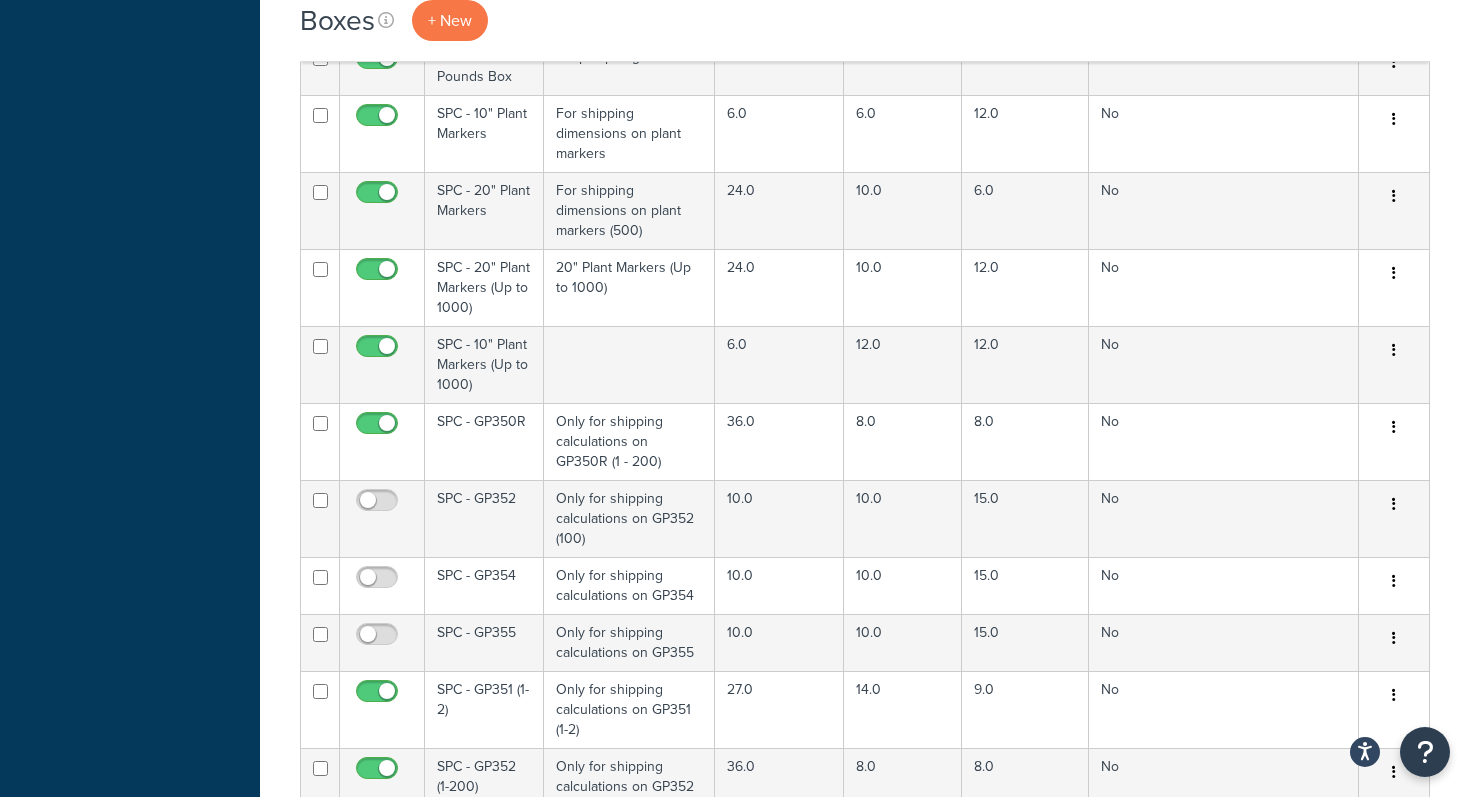 scroll, scrollTop: 11061, scrollLeft: 0, axis: vertical 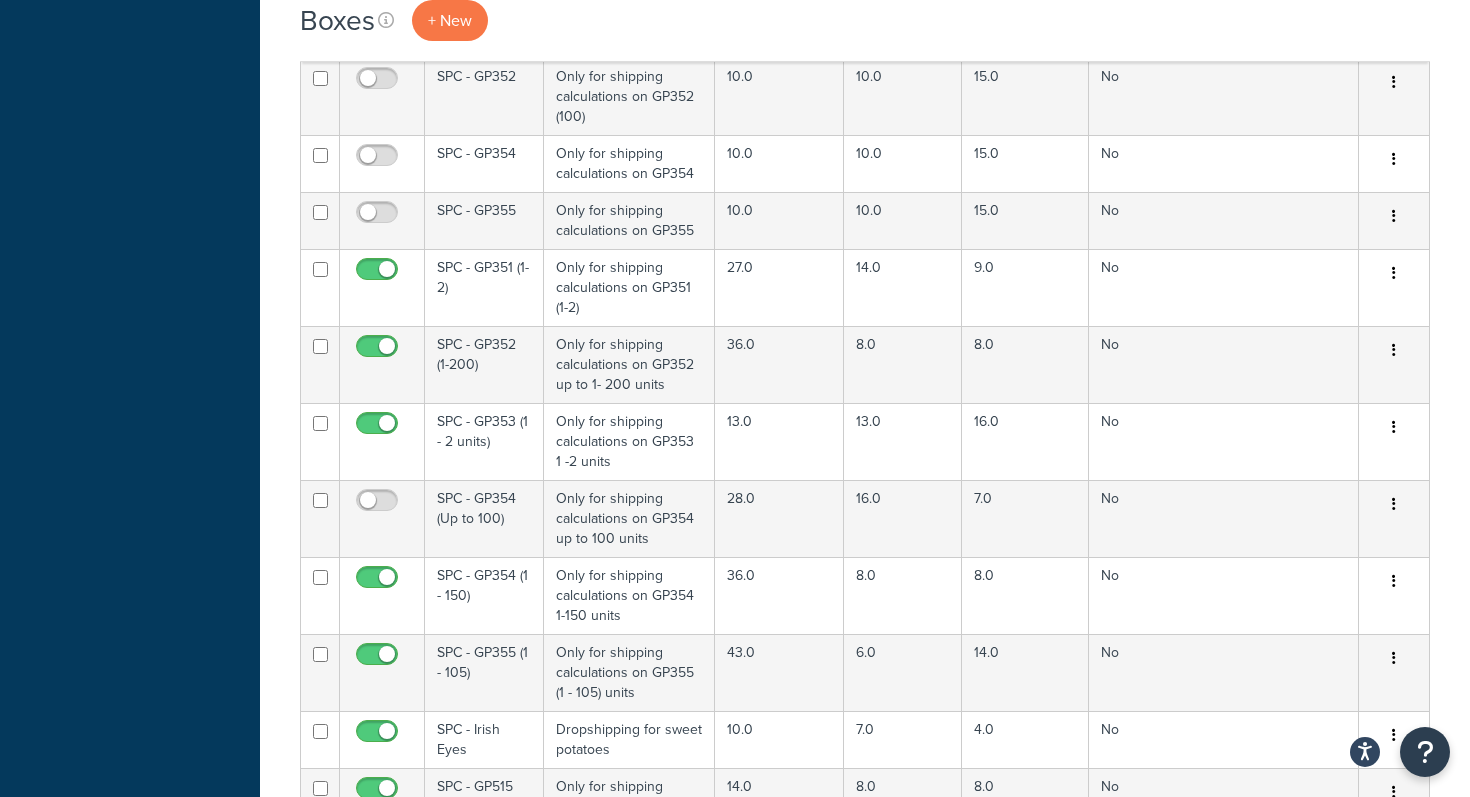 click on "Boxes
+ New
Bulk Actions
Duplicate
Delete
Import CSV
Export CSV
Contact Us
Send Us A Message" at bounding box center (865, 205) 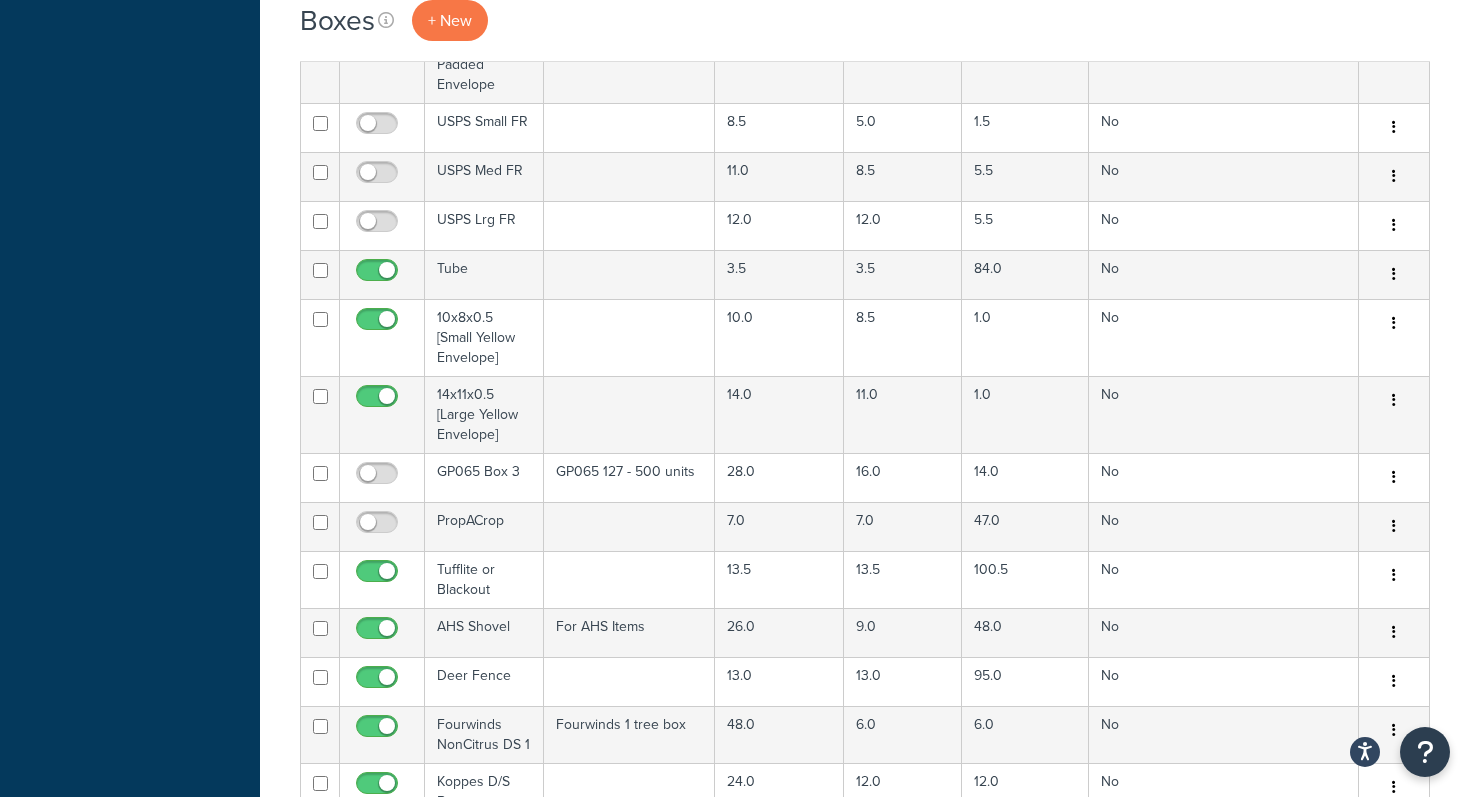 scroll, scrollTop: 0, scrollLeft: 0, axis: both 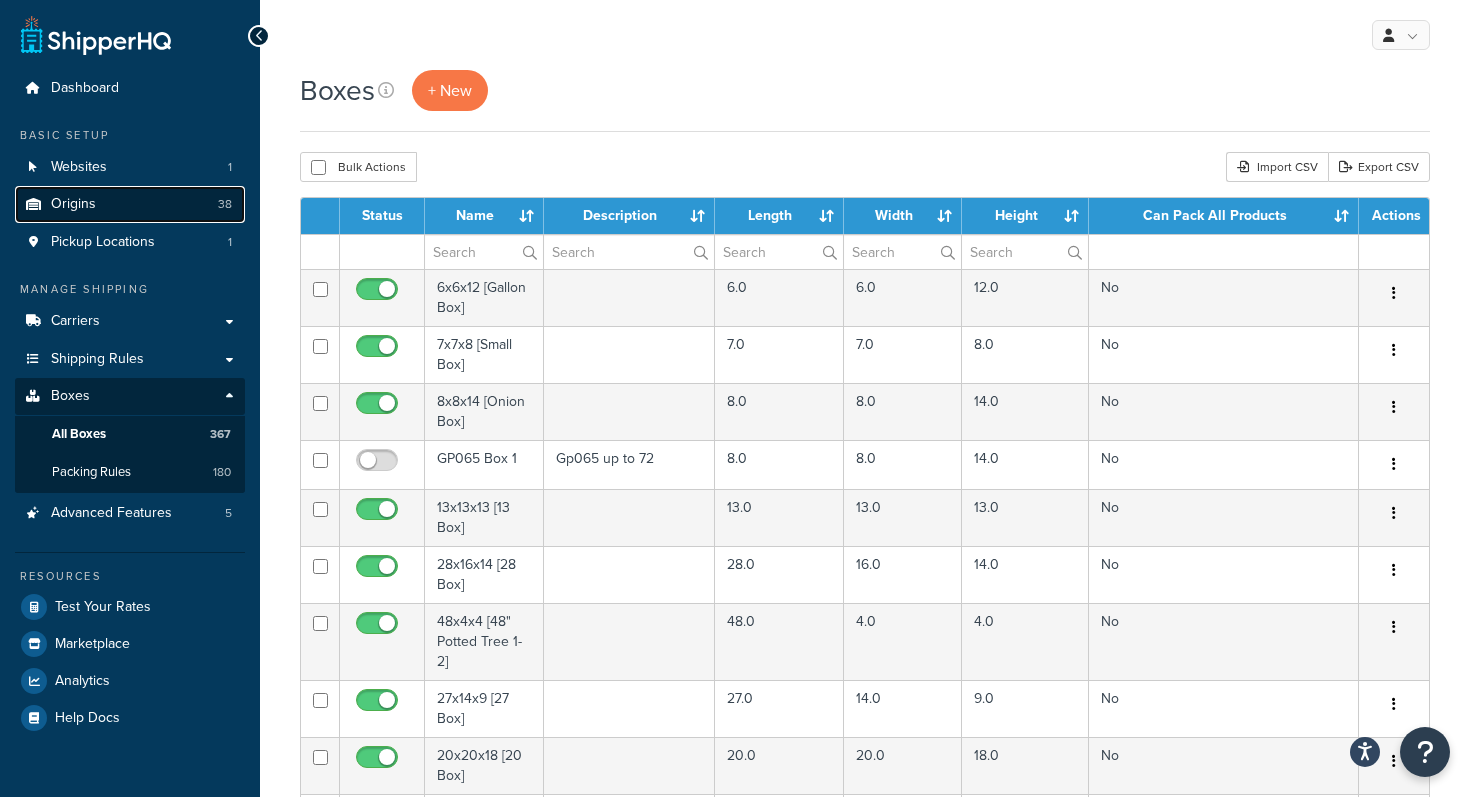 click on "Origins
38" at bounding box center (130, 204) 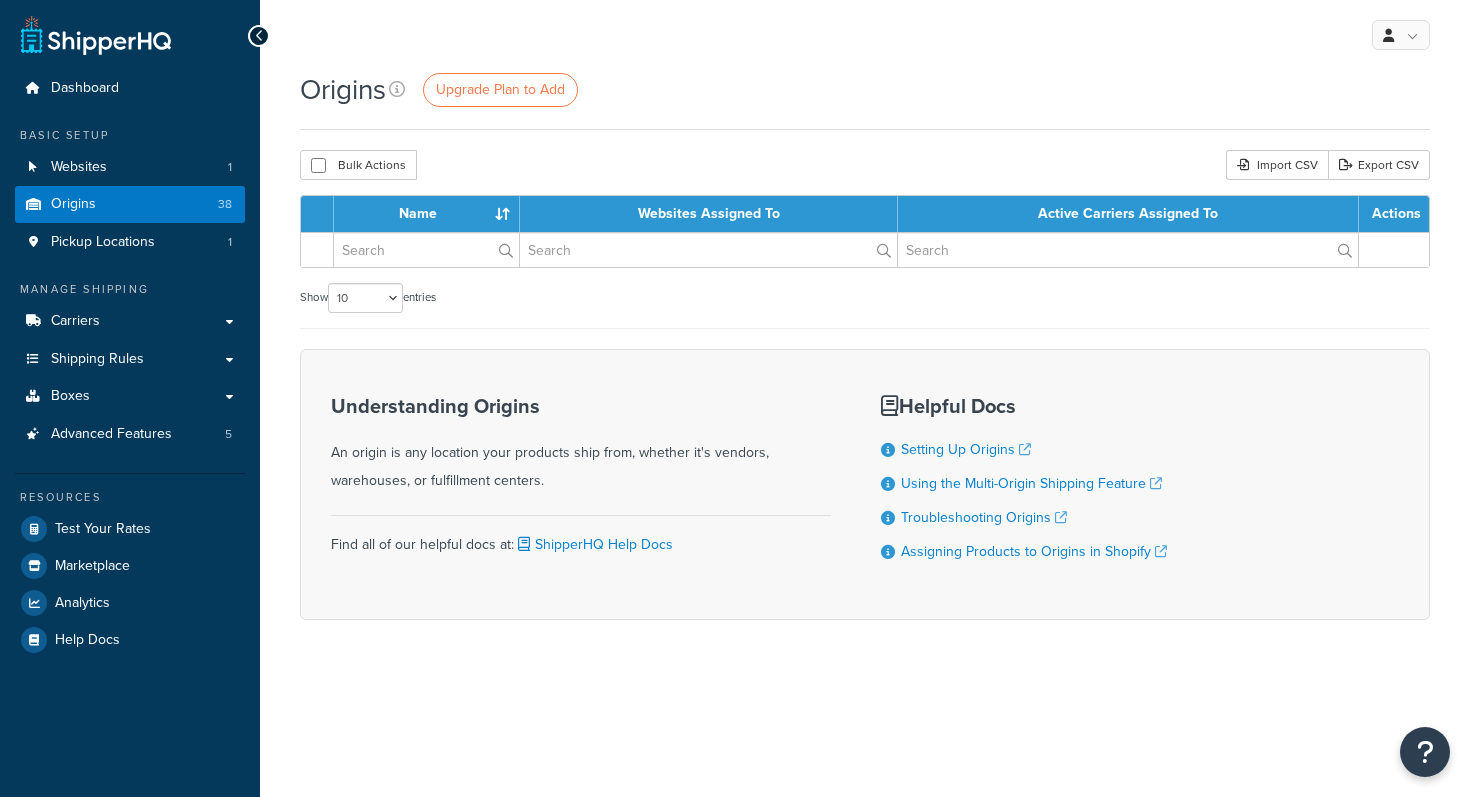 scroll, scrollTop: 0, scrollLeft: 0, axis: both 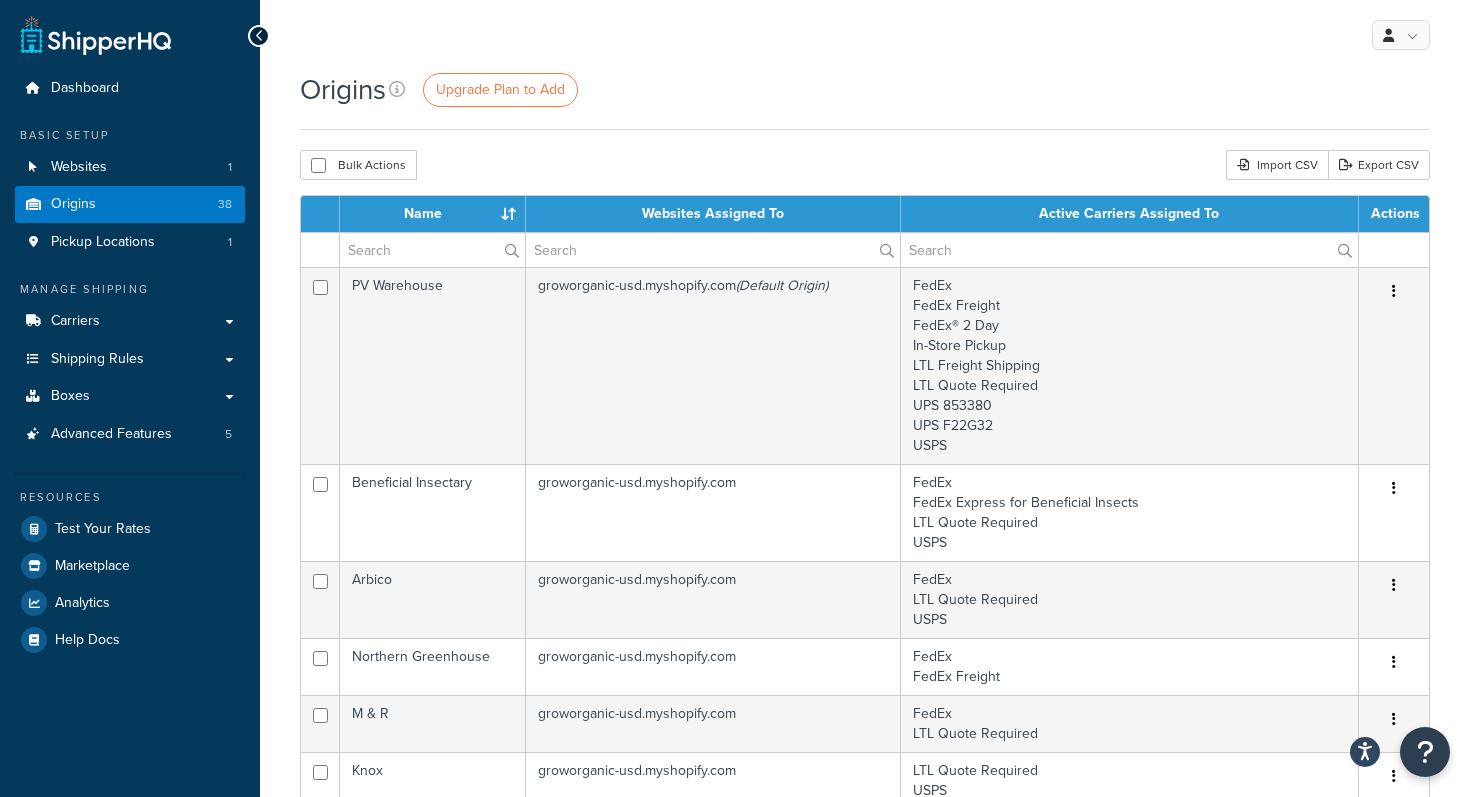 click on "Bulk Actions
Duplicate
Delete
Import CSV
Export CSV" at bounding box center [865, 165] 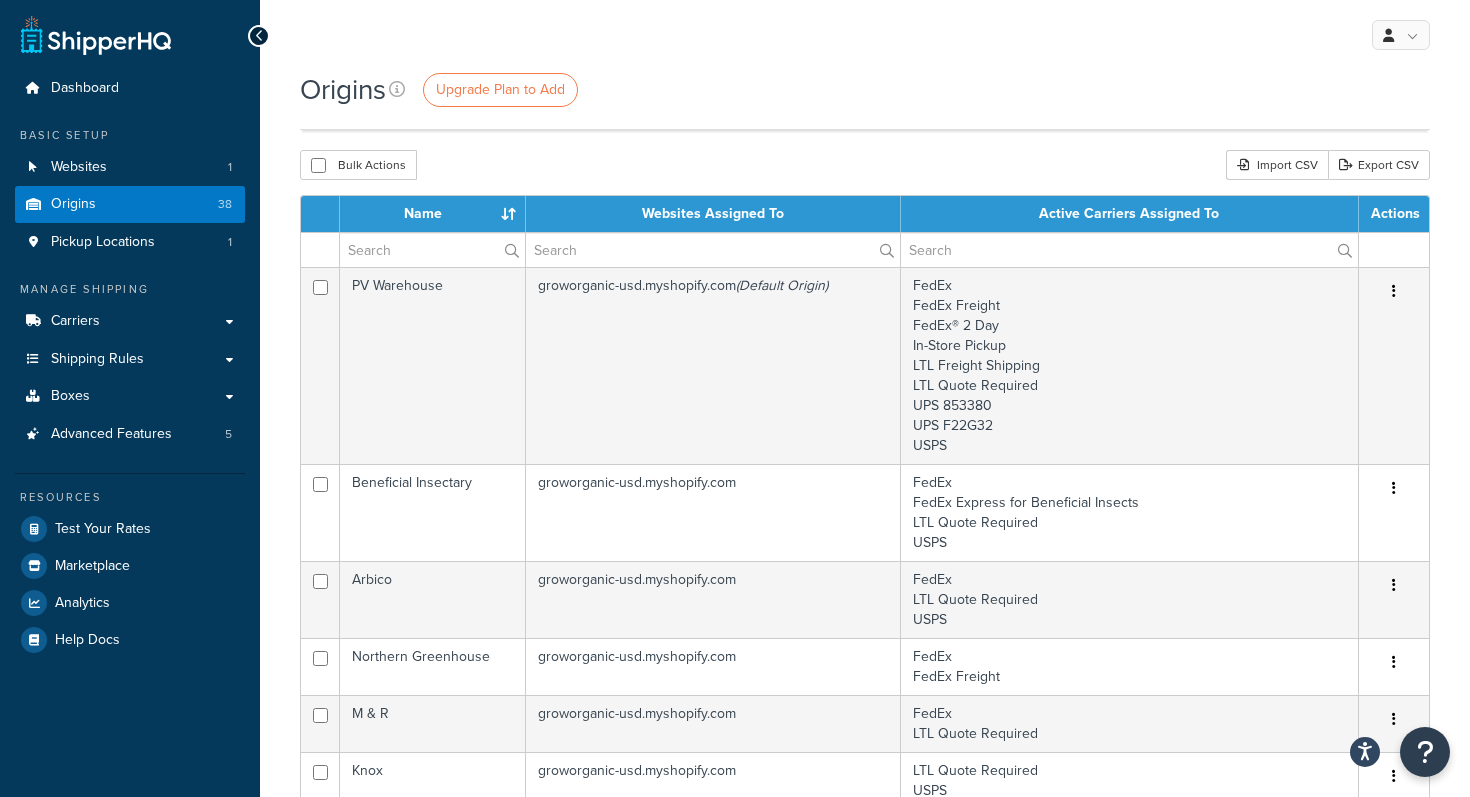 scroll, scrollTop: 744, scrollLeft: 0, axis: vertical 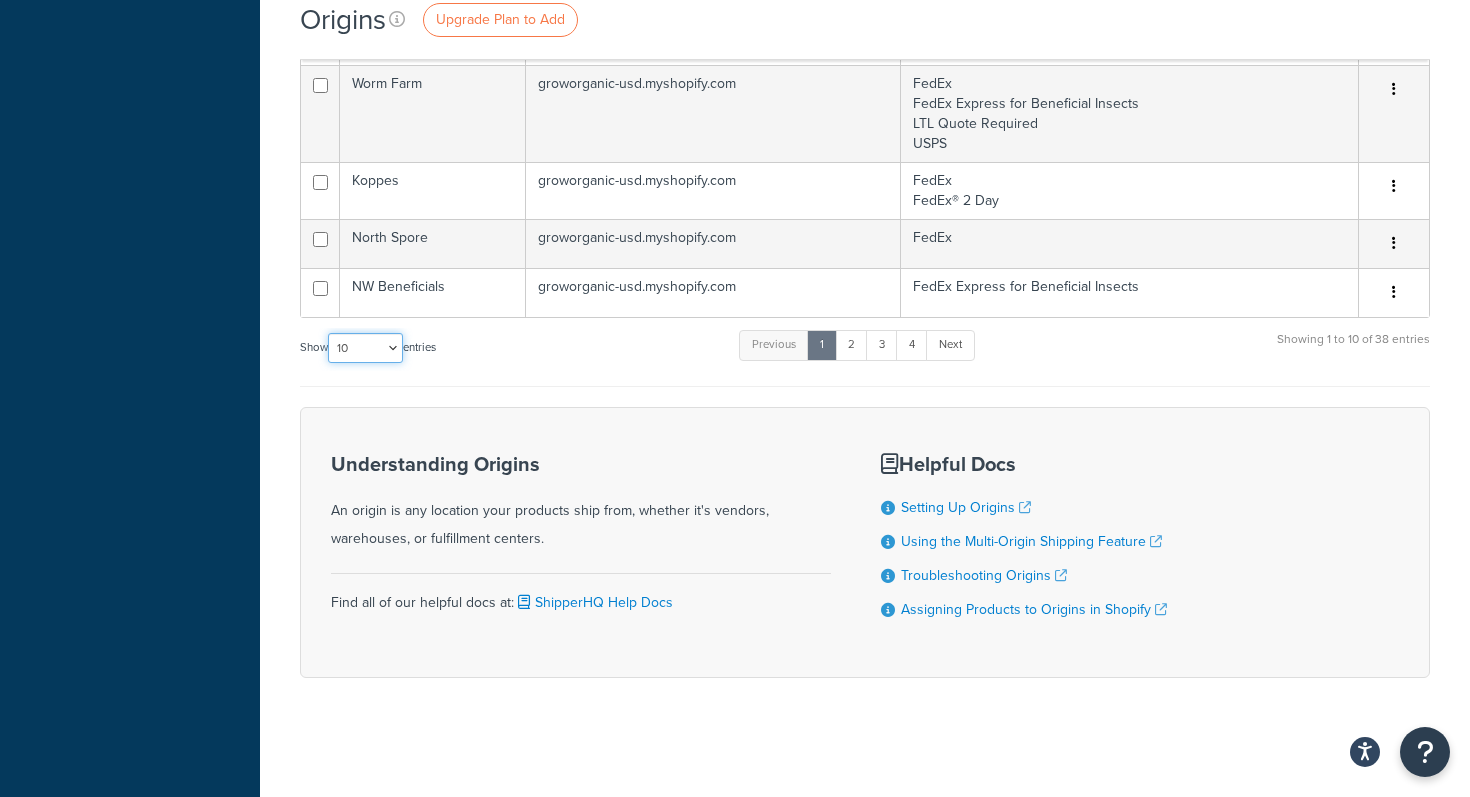 click on "10 15 25 50 100 1000" at bounding box center [365, 348] 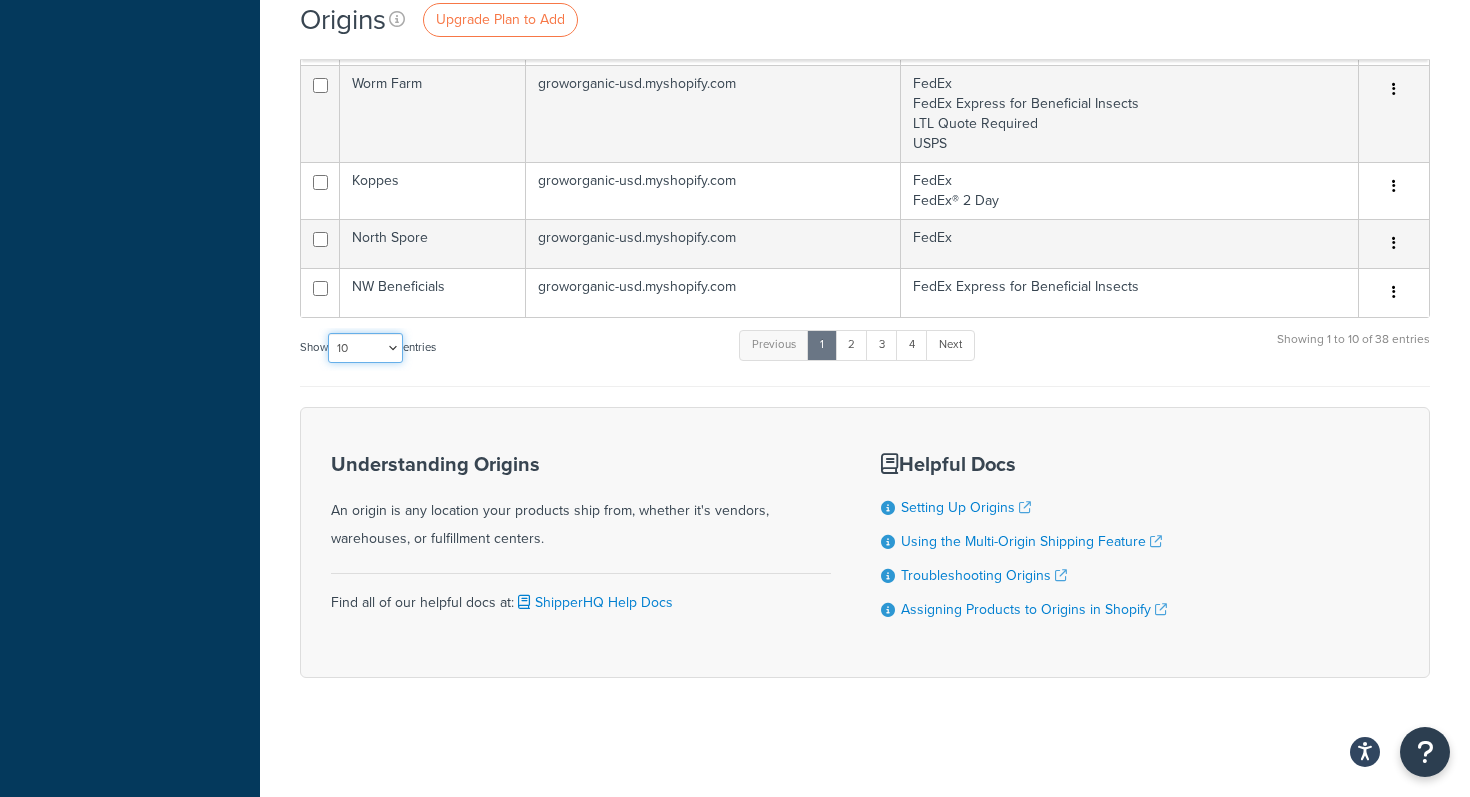 select on "1000" 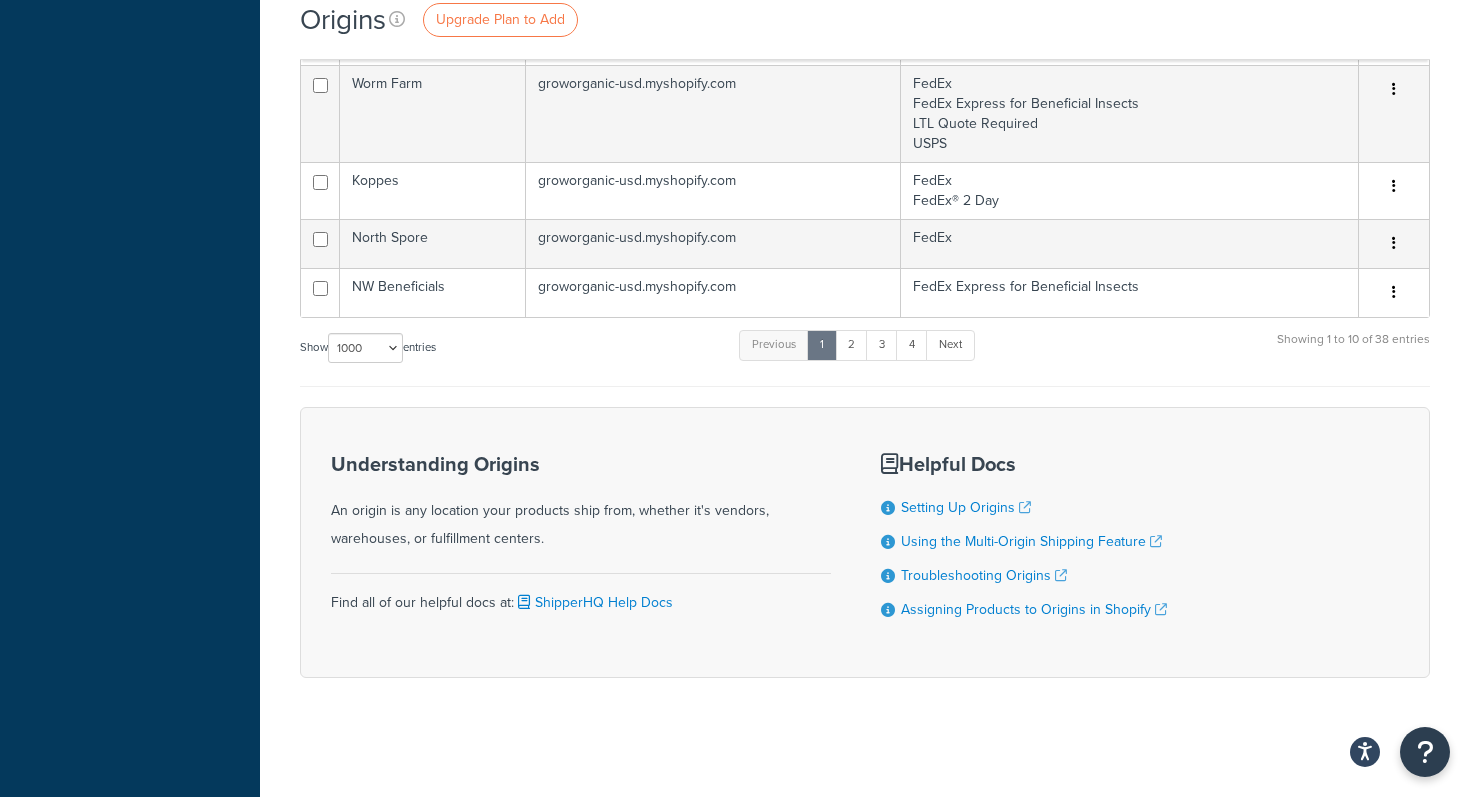 click on "Origins
Upgrade Plan to Add
Bulk Actions
Duplicate
Delete
Import CSV
Export CSV
Contact Us
Send Us A Message" at bounding box center (865, 37) 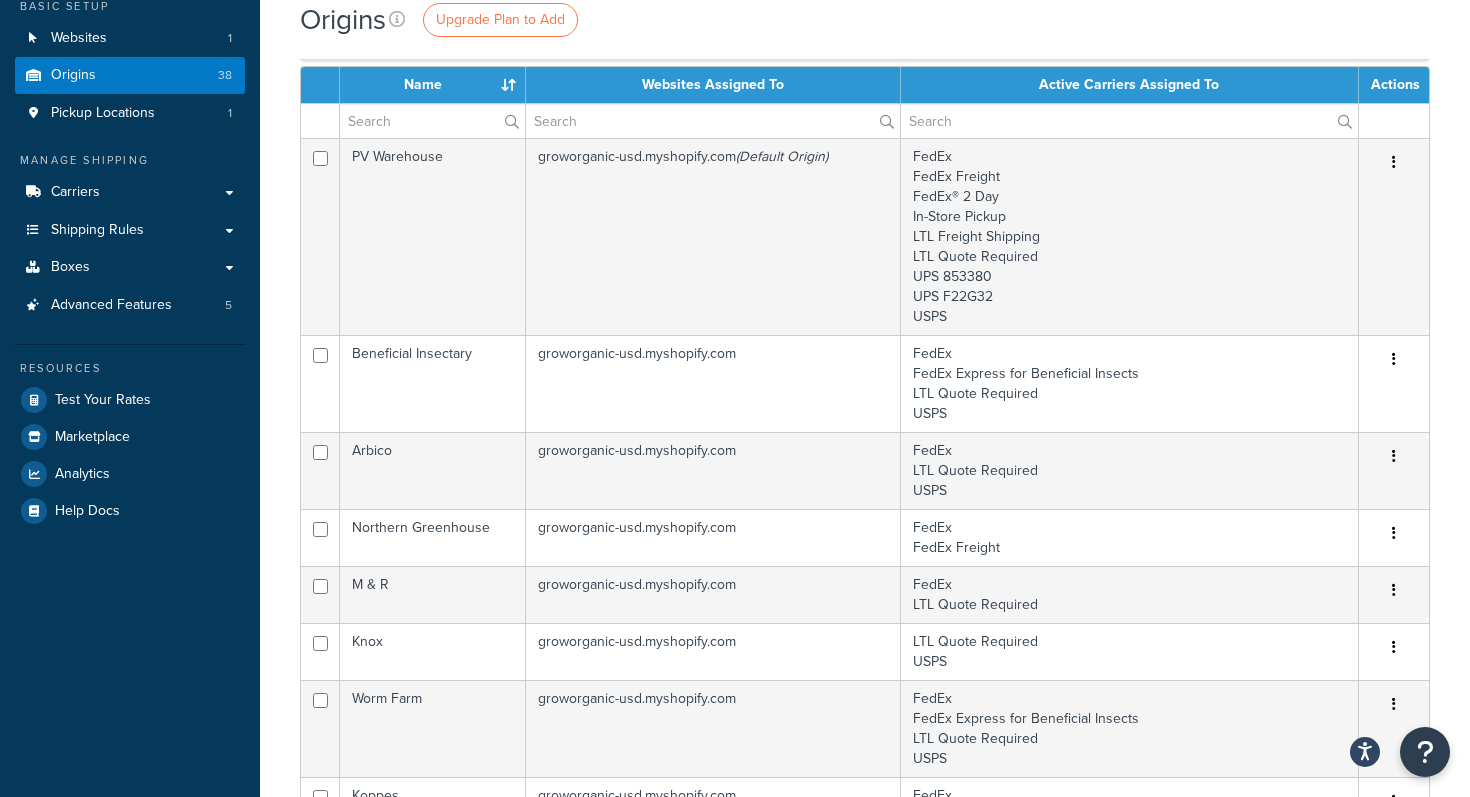 scroll, scrollTop: 1835, scrollLeft: 0, axis: vertical 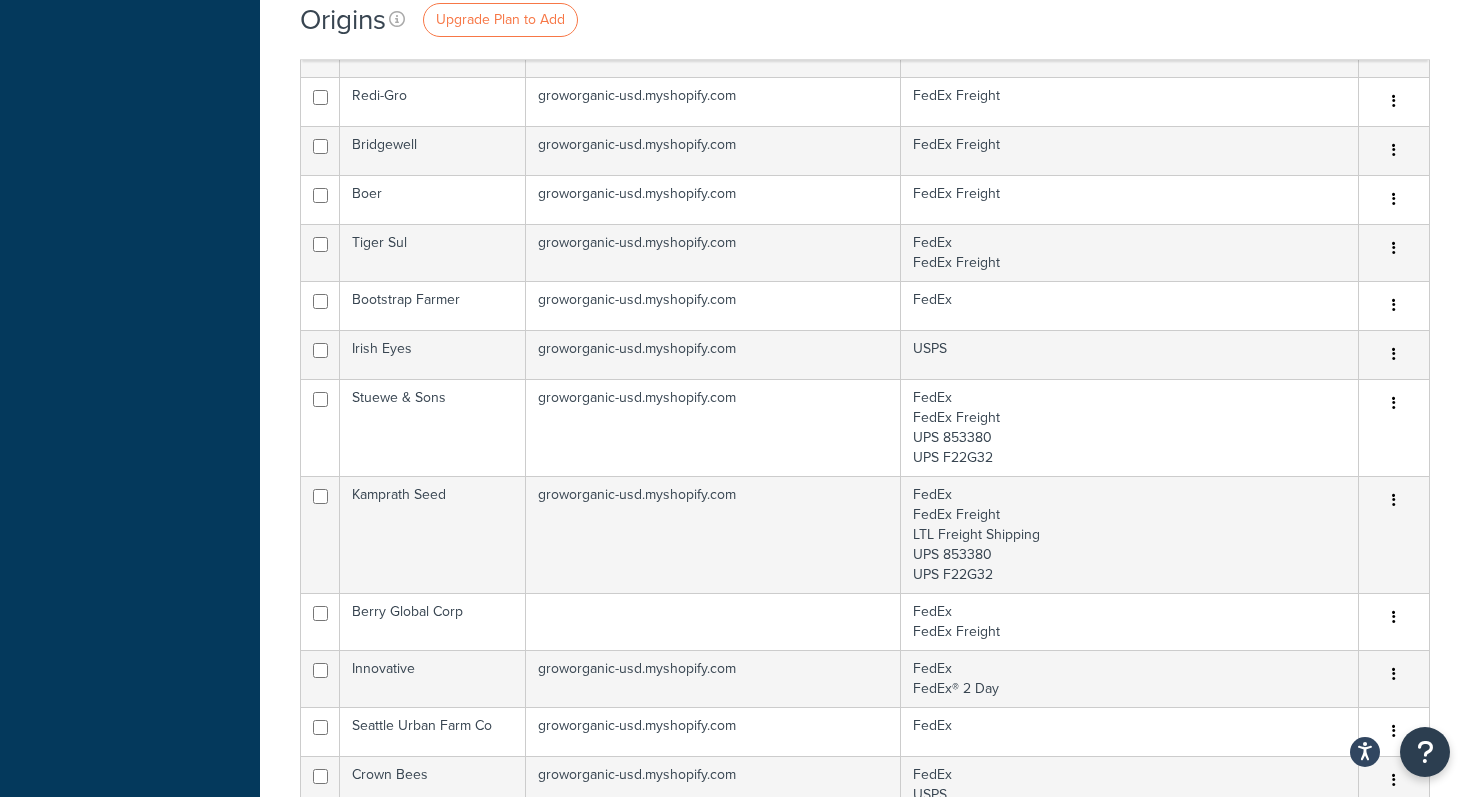 click on "Origins
Upgrade Plan to Add
Bulk Actions
Duplicate
Delete
Import CSV
Export CSV
Contact Us
Send Us A Message" at bounding box center [865, -236] 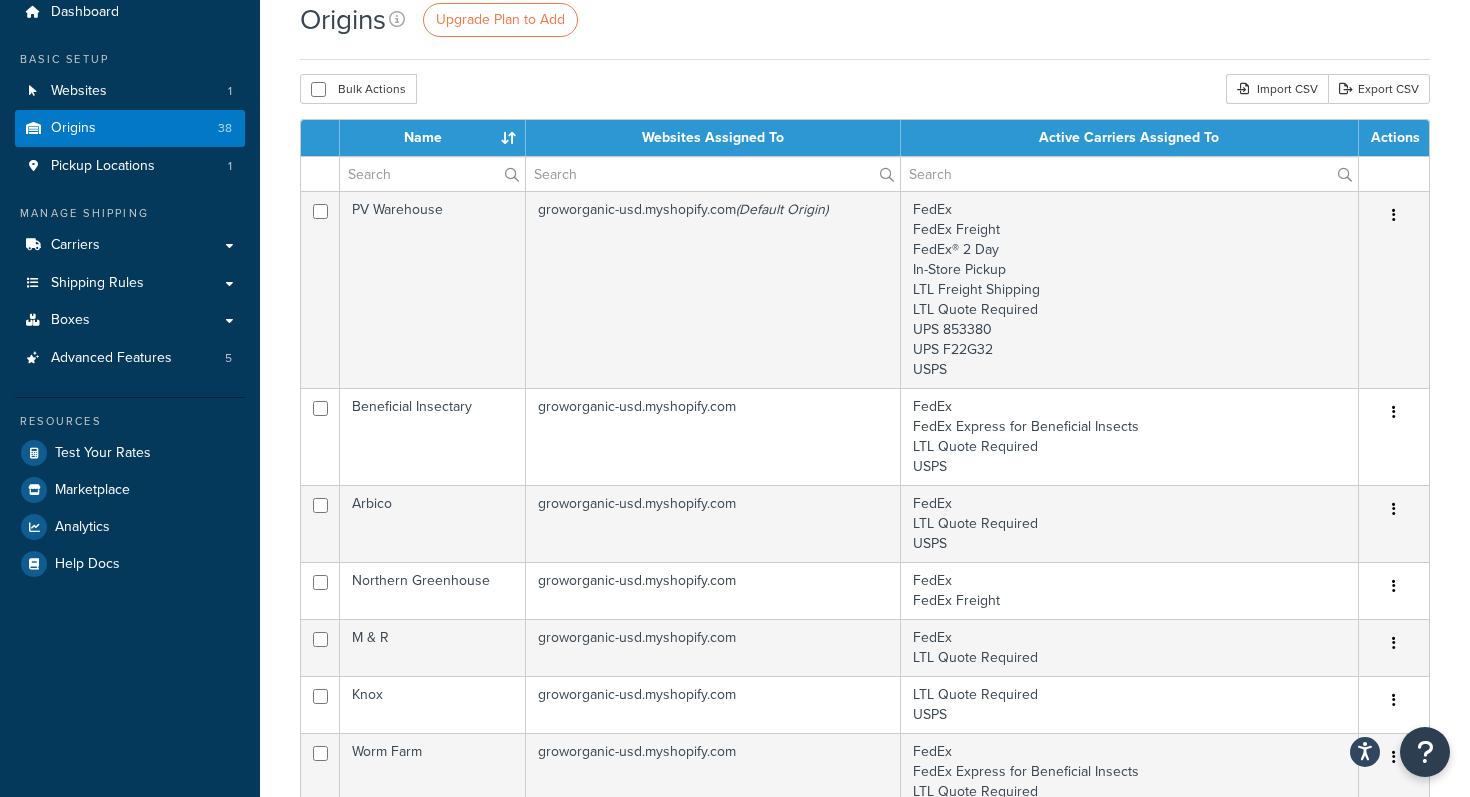 scroll, scrollTop: 0, scrollLeft: 0, axis: both 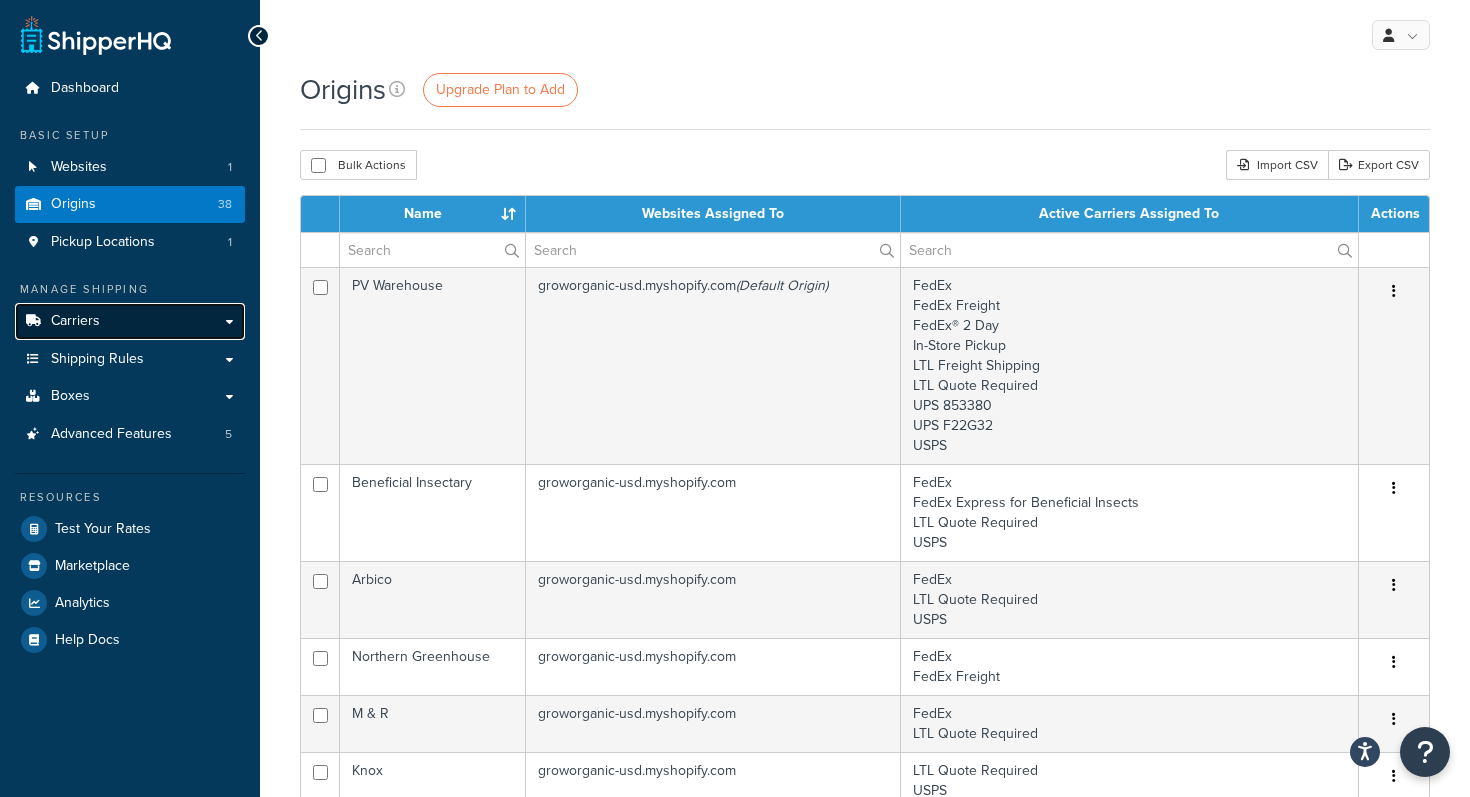 click on "Carriers" at bounding box center [130, 321] 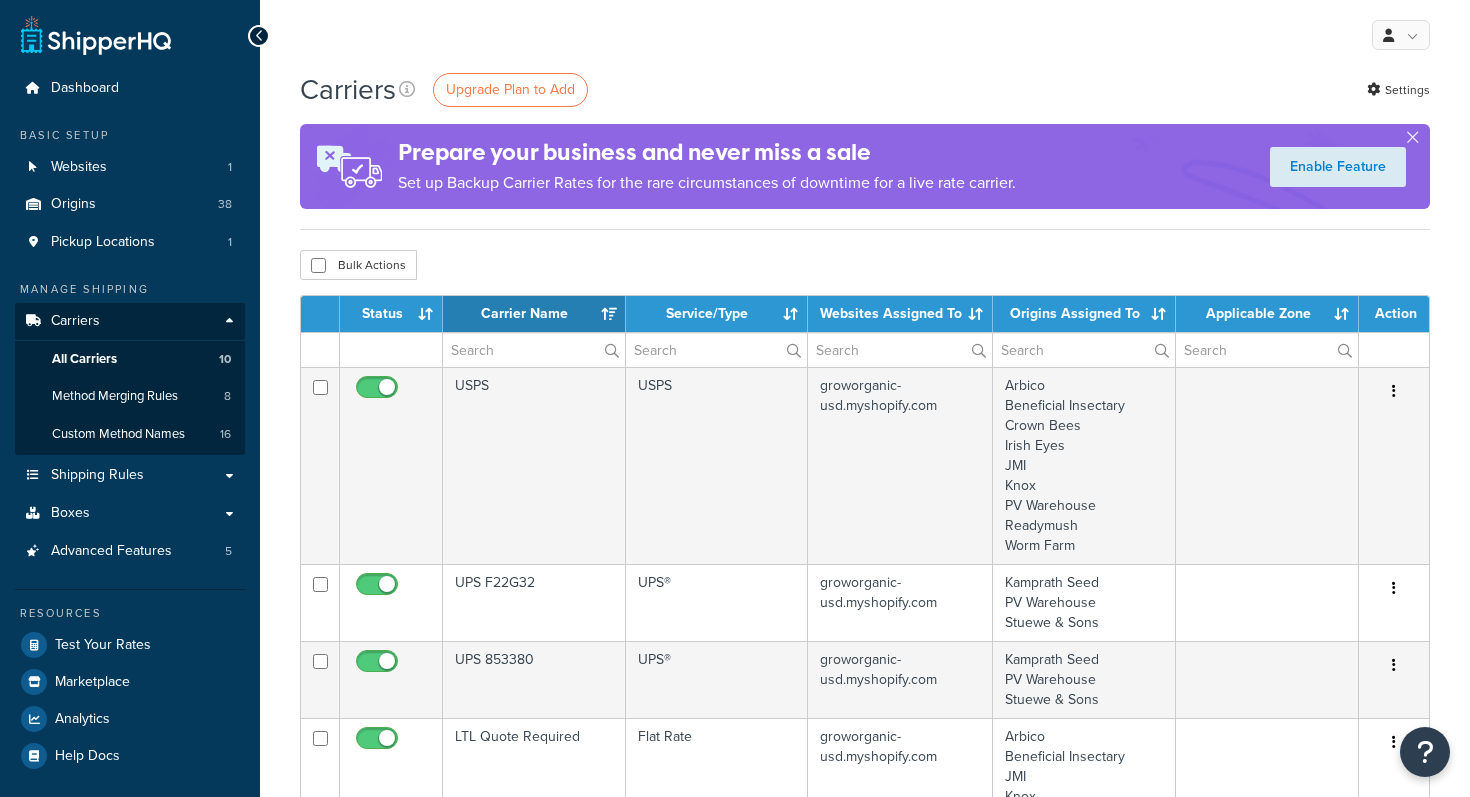 select on "15" 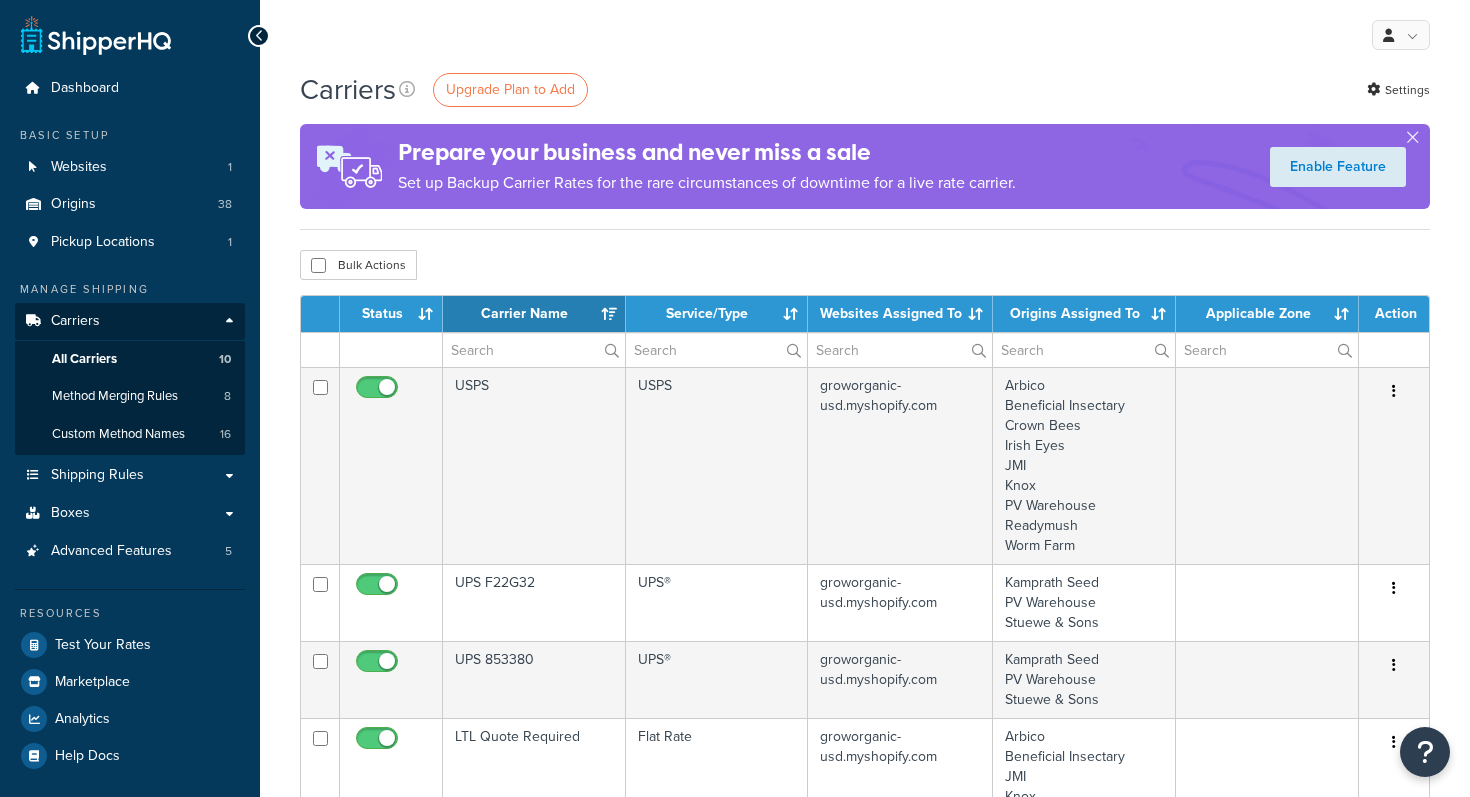scroll, scrollTop: 0, scrollLeft: 0, axis: both 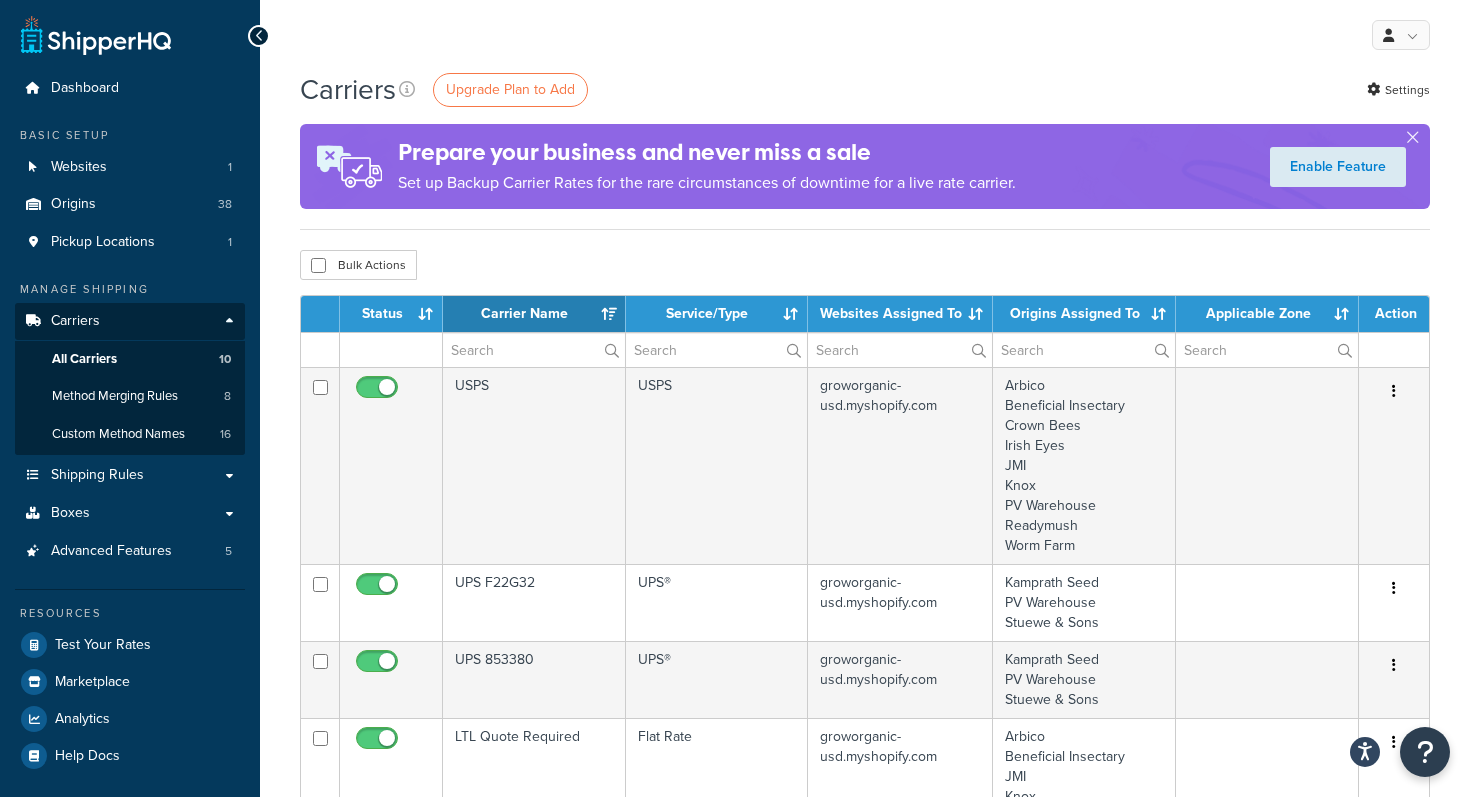 click on "Carriers
Upgrade Plan to Add
Settings
Prepare your business and never miss a sale Set up Backup Carrier Rates for the rare circumstances of downtime for a live rate carrier. Enable Feature
Bulk Actions
Duplicate
Delete
Contact Us
Send Us A Message" at bounding box center [865, 1155] 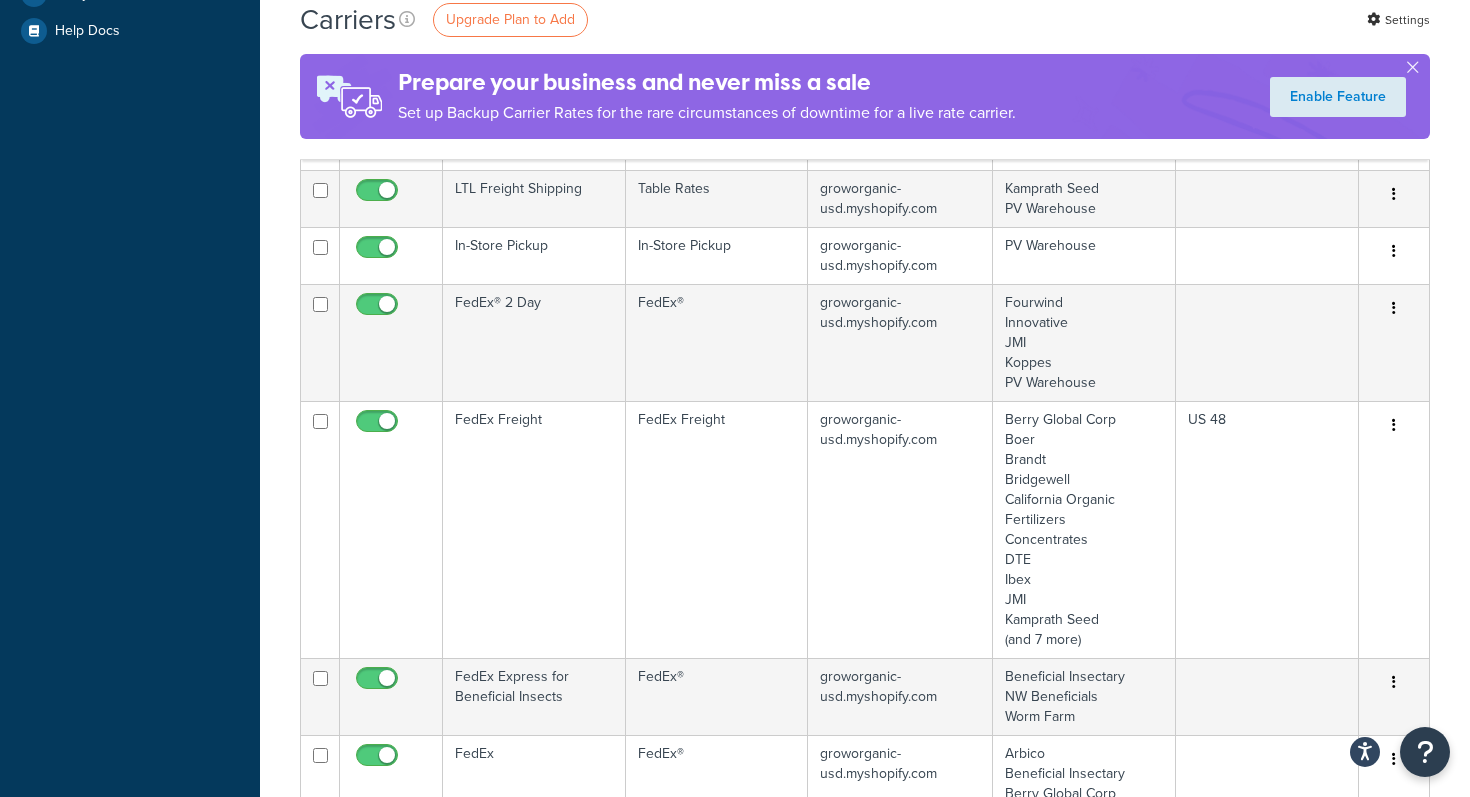 scroll, scrollTop: 760, scrollLeft: 0, axis: vertical 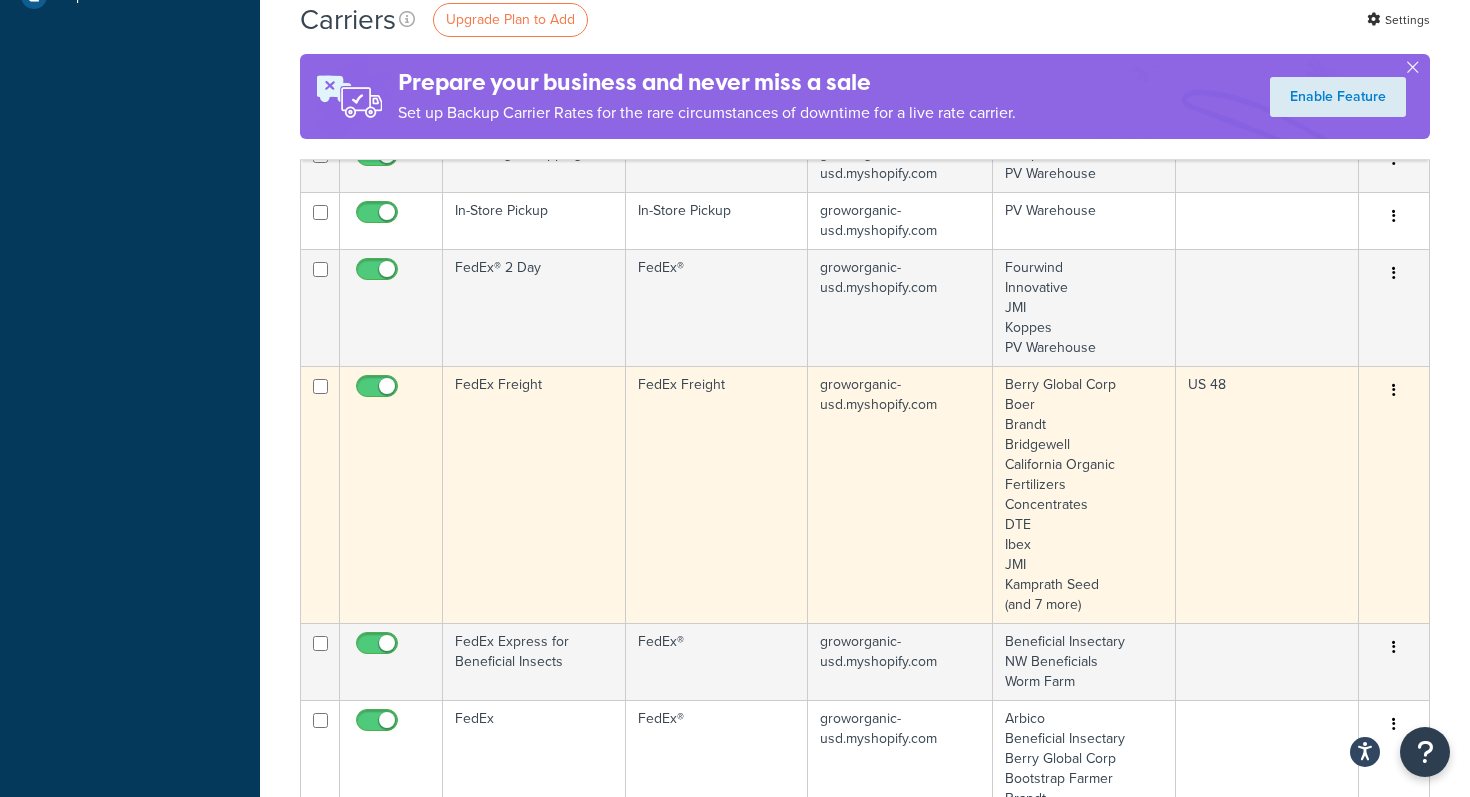 click on "FedEx Freight" at bounding box center [717, 494] 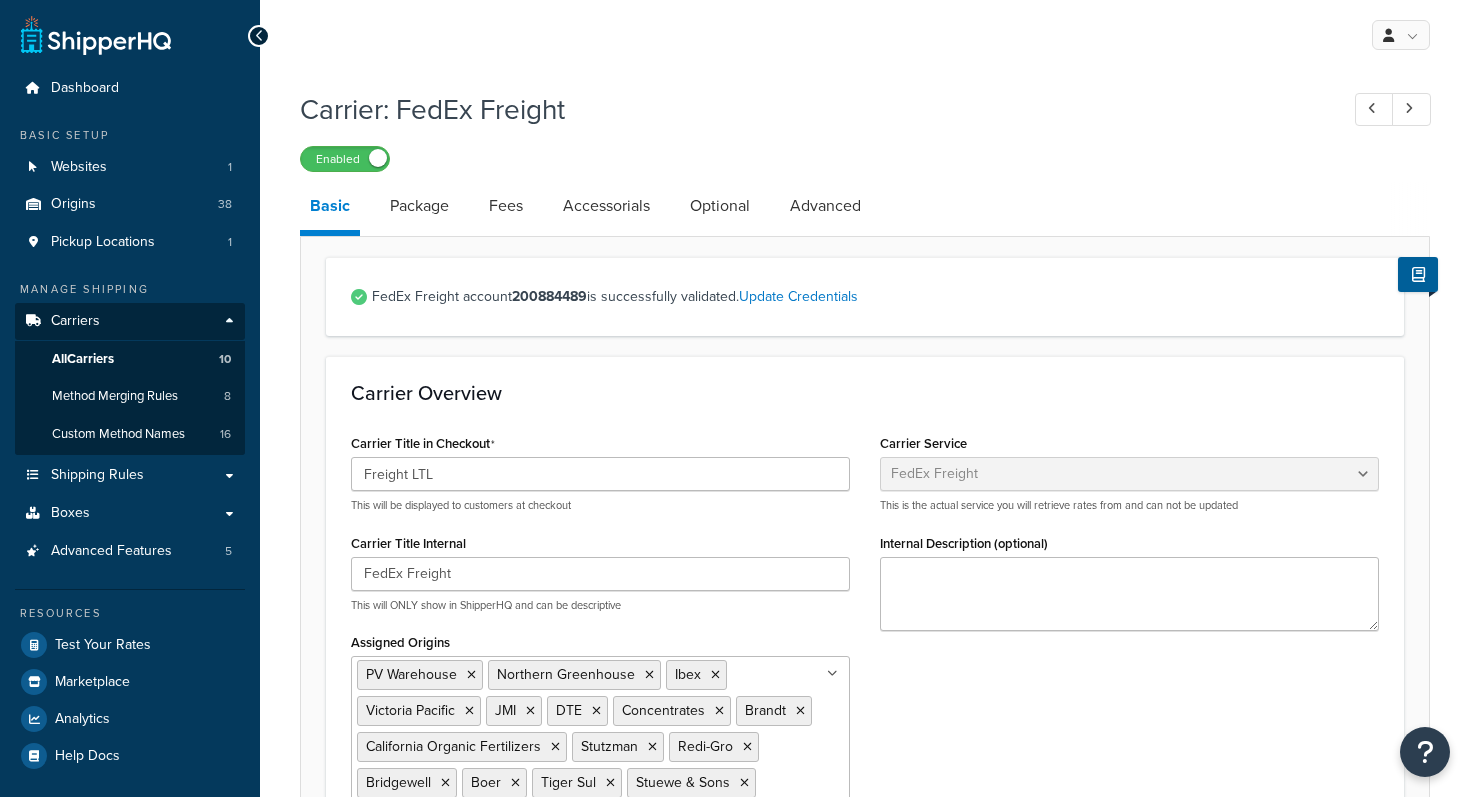 select on "fedExFreight" 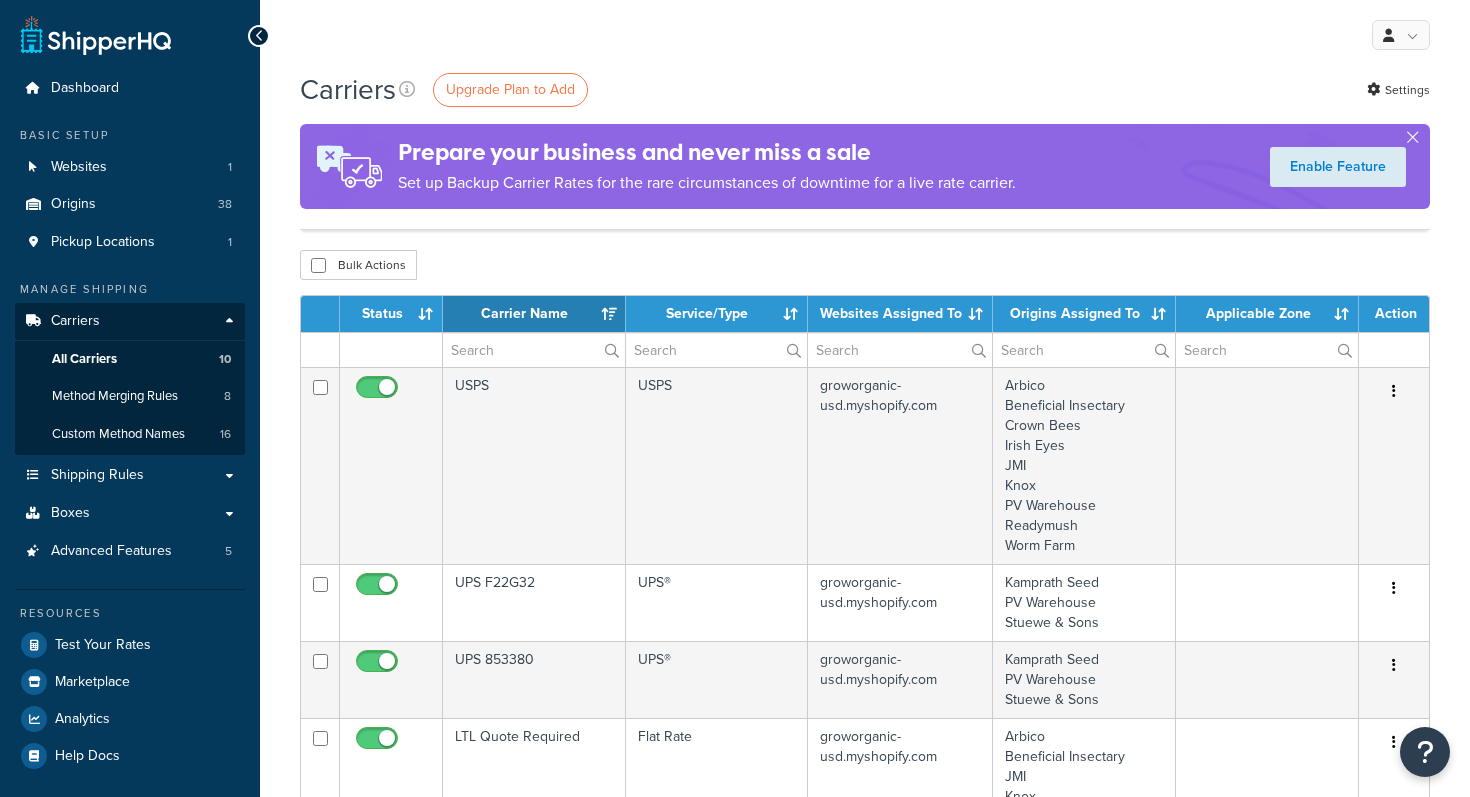 select on "15" 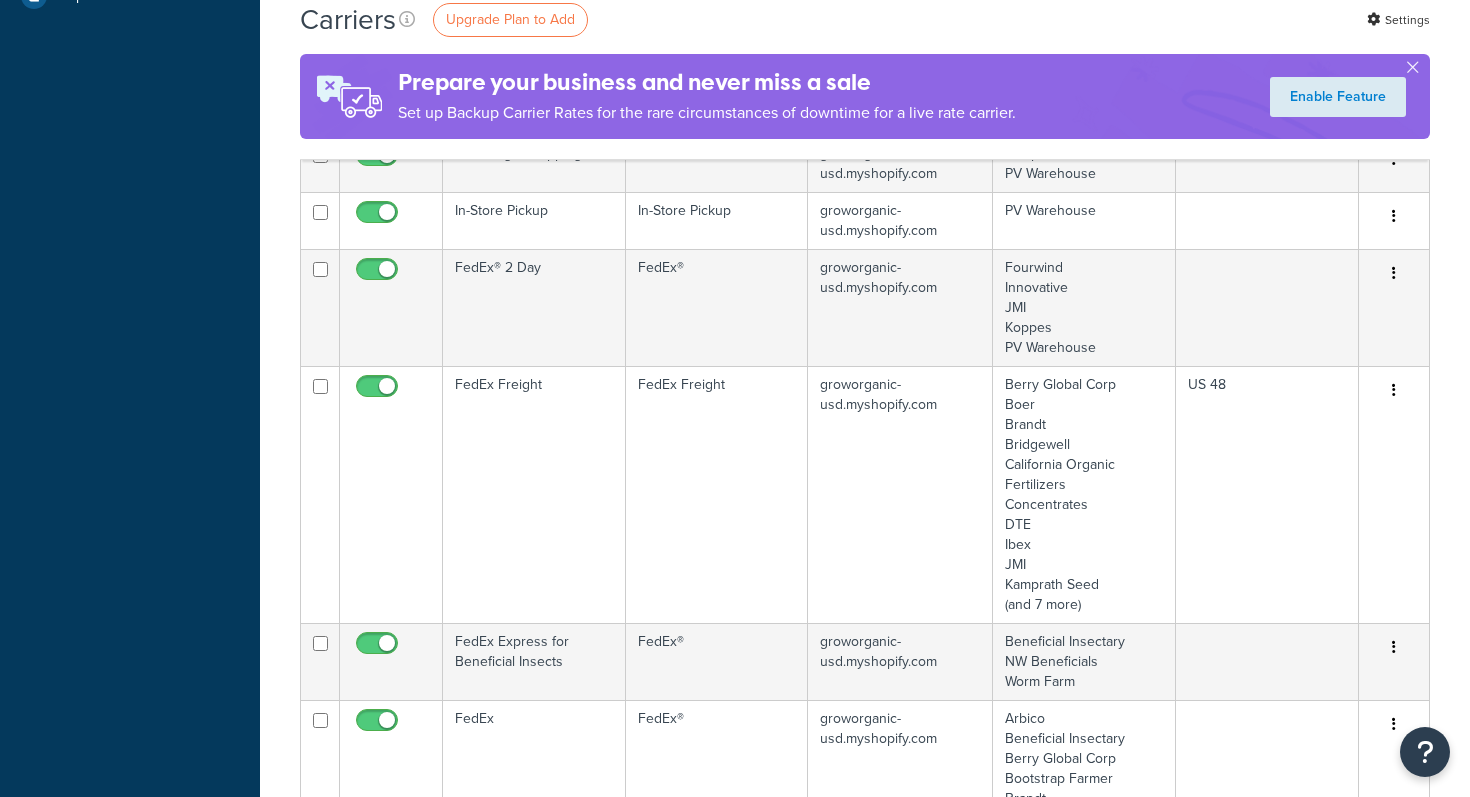 scroll, scrollTop: 0, scrollLeft: 0, axis: both 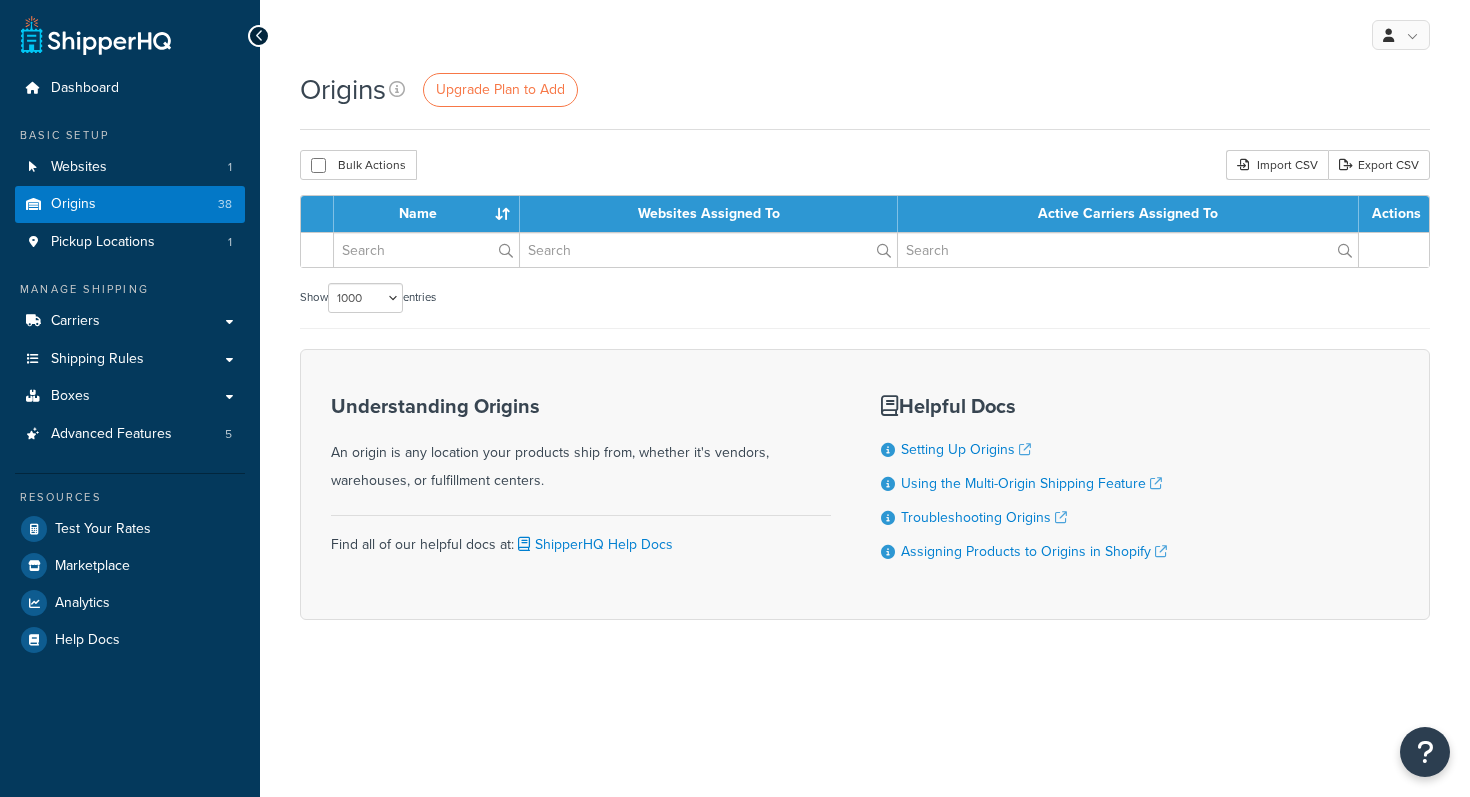 select on "1000" 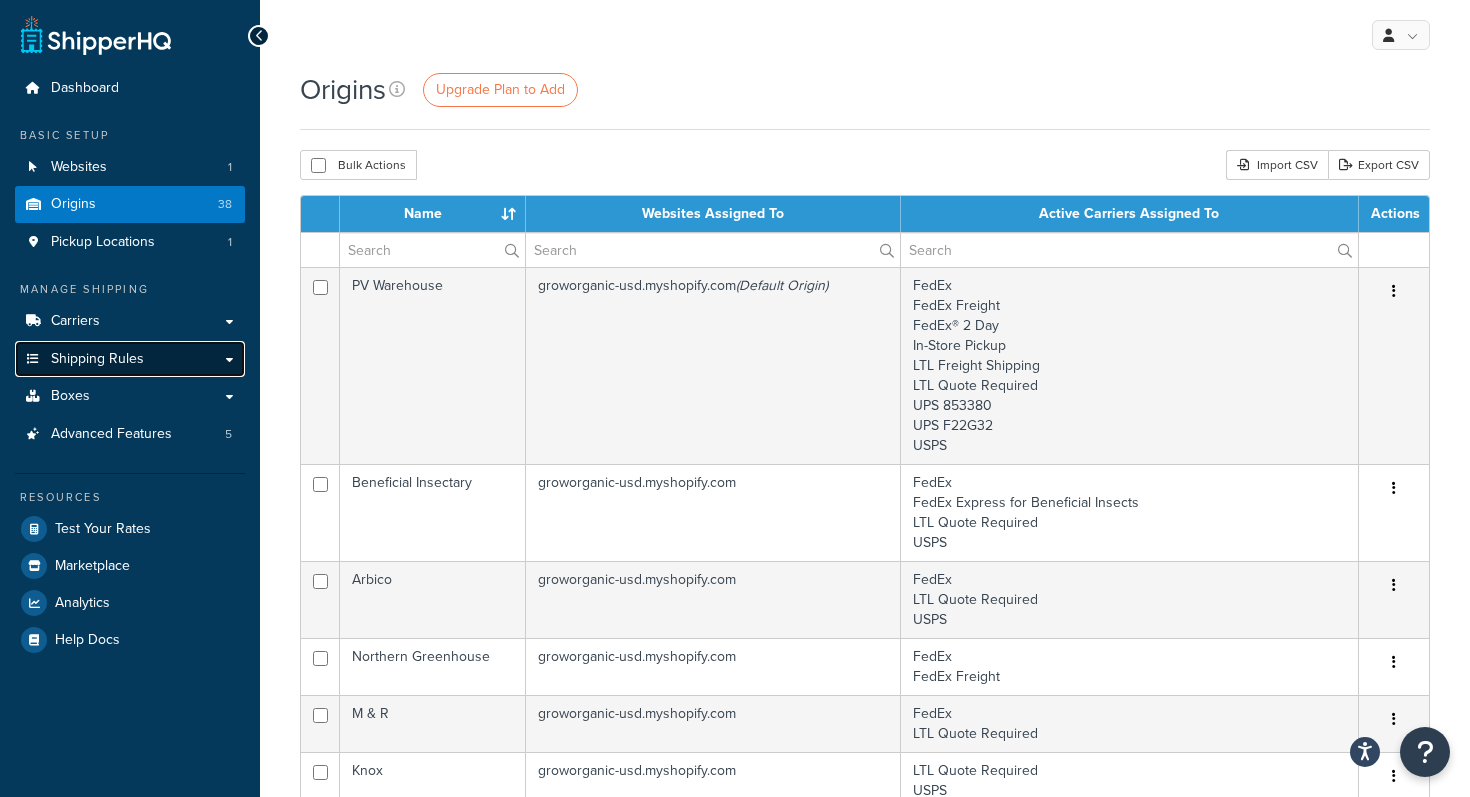 click on "Shipping Rules" at bounding box center [97, 359] 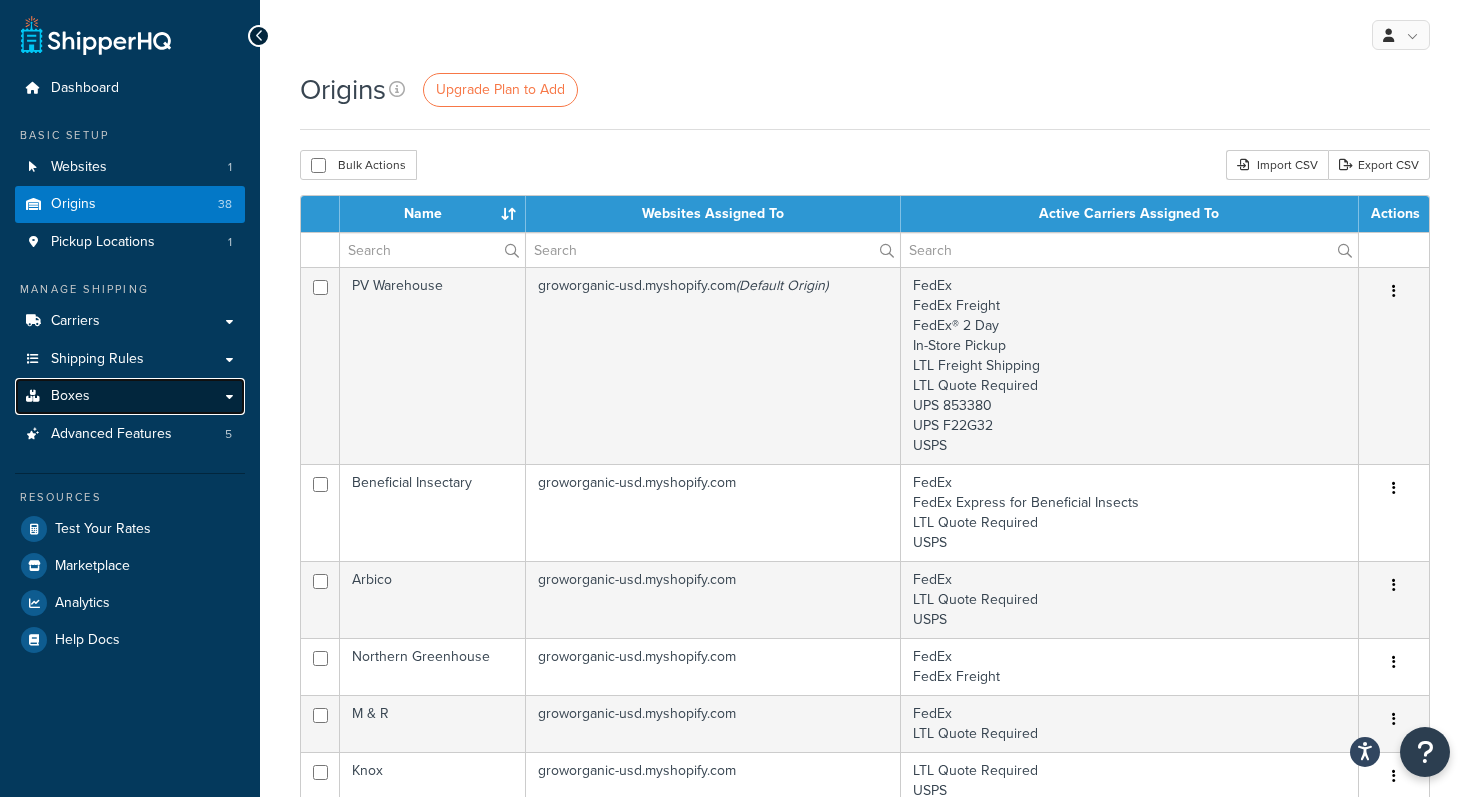click on "Boxes" at bounding box center (130, 396) 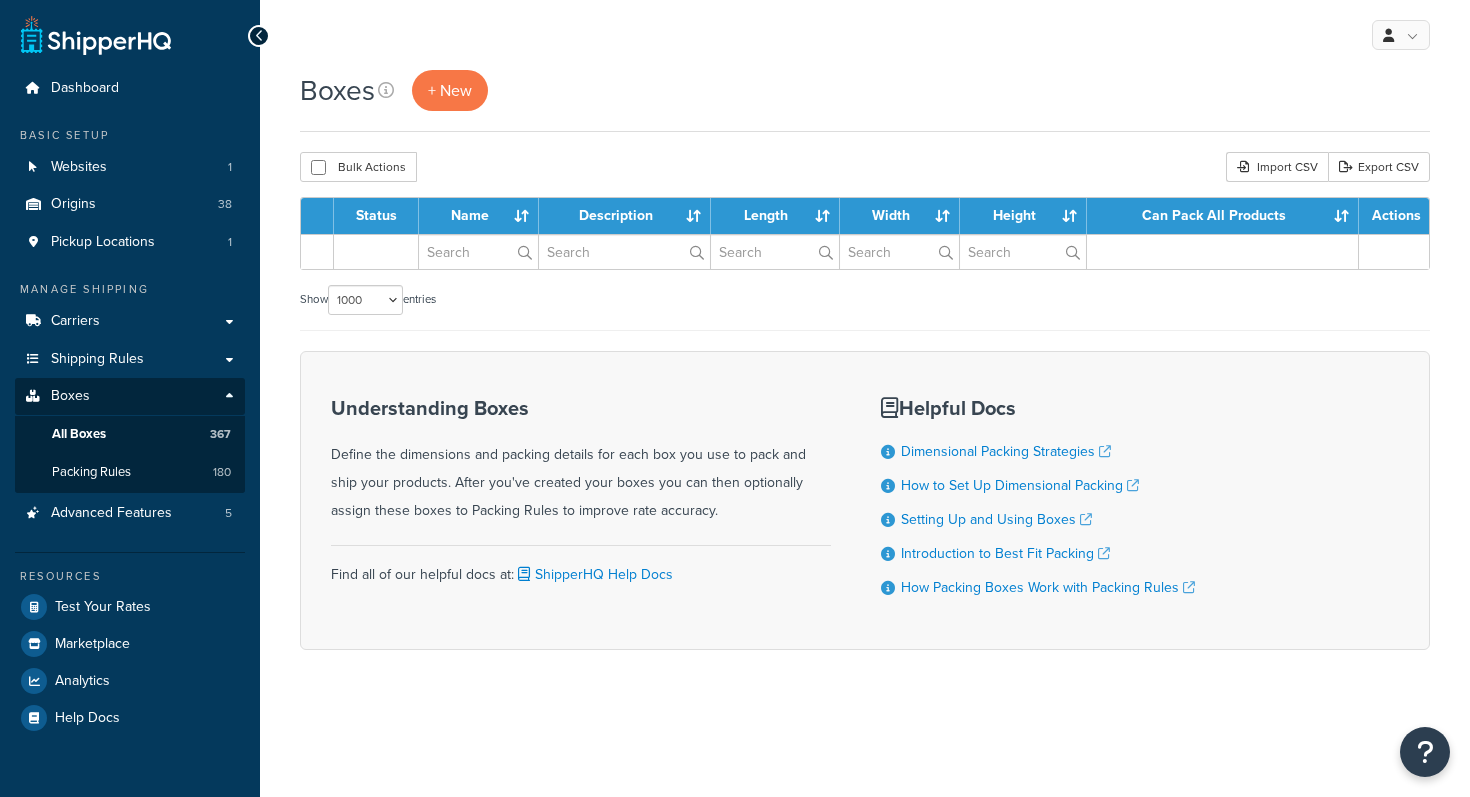select on "1000" 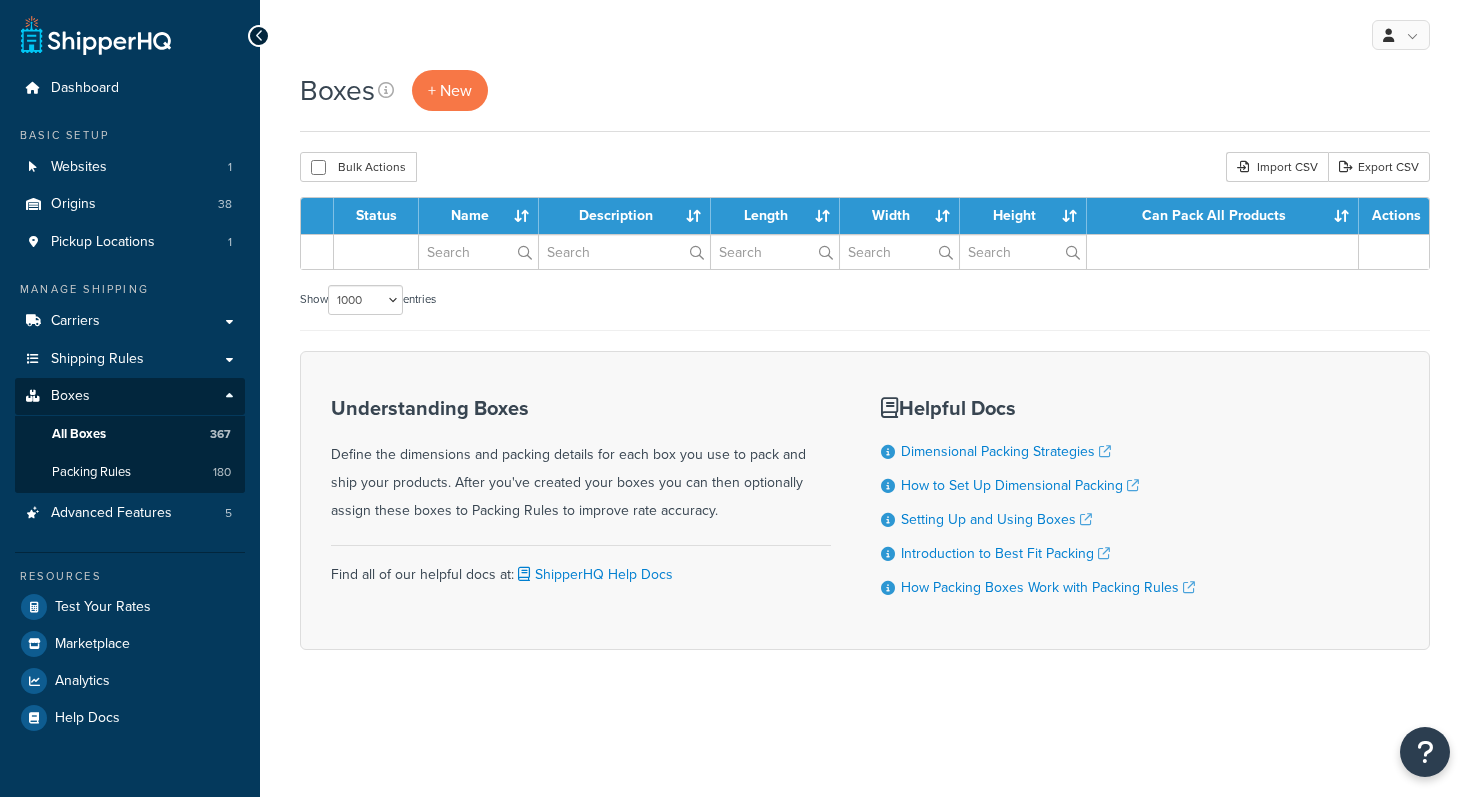 select on "1000" 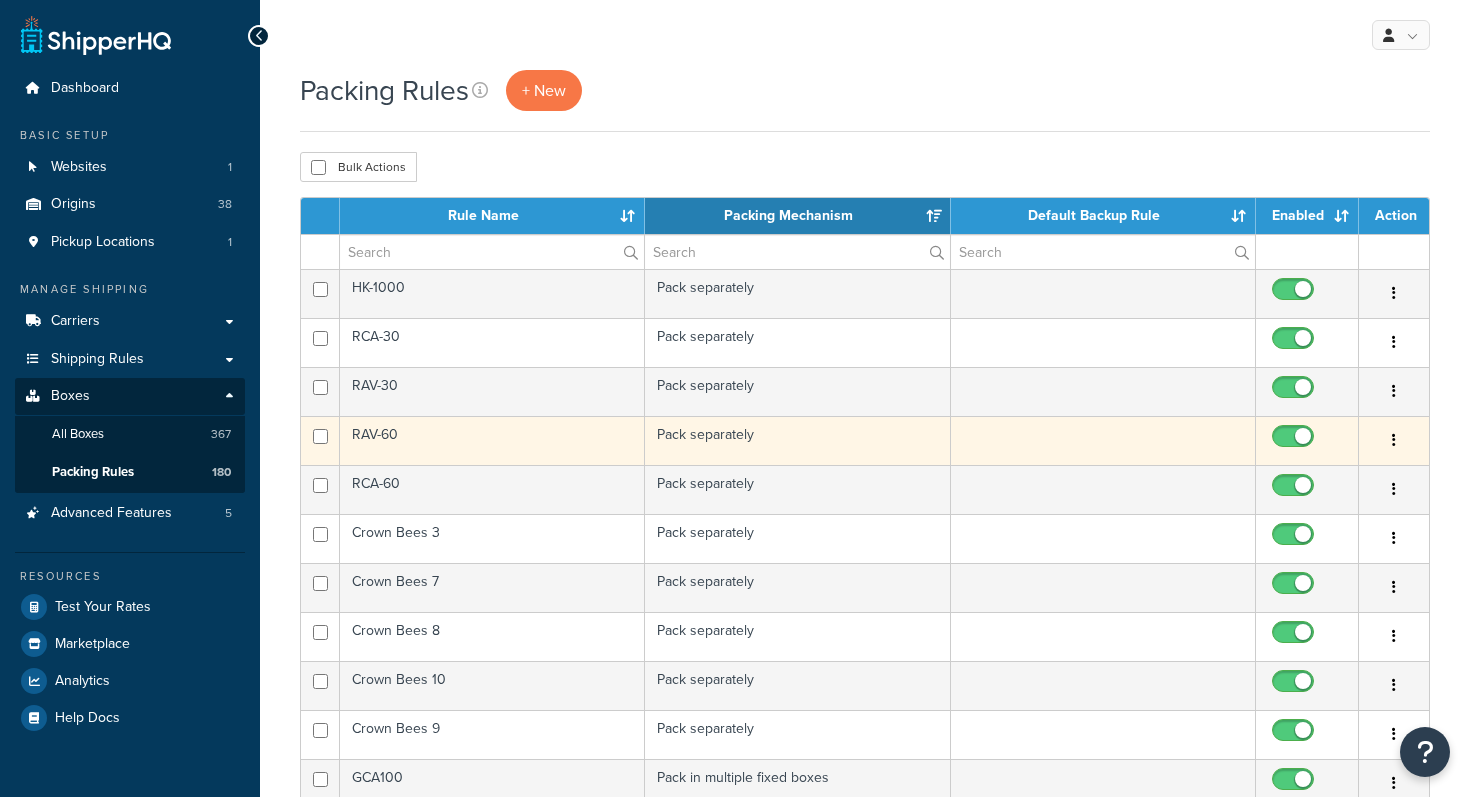 scroll, scrollTop: 0, scrollLeft: 0, axis: both 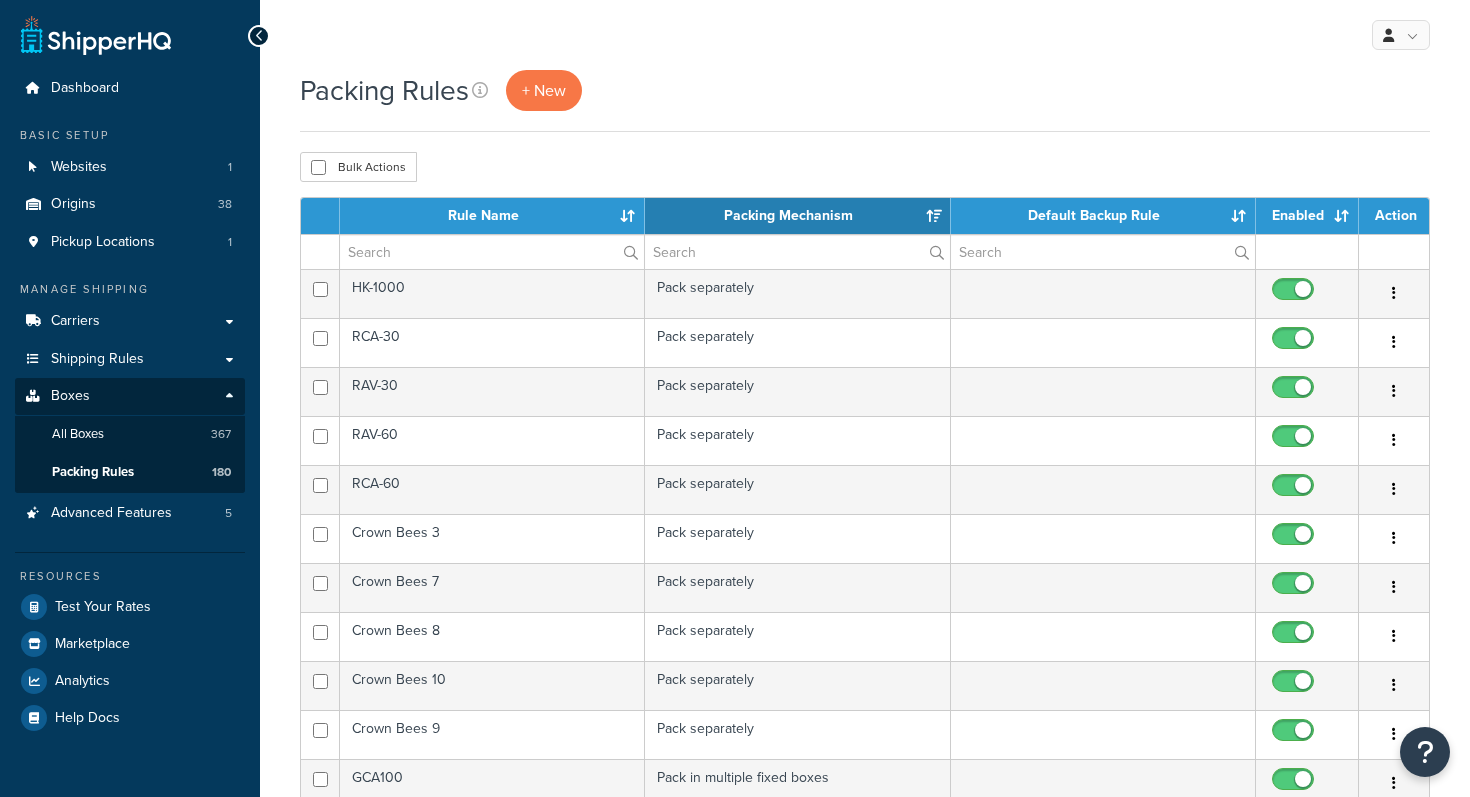 click on "Packing Rules
+ New
Bulk Actions
Duplicate
Delete
Contact Us
Send Us A Message
Contact Information
Name  *
Email  *
Company name  *
Phone  *
Subject" at bounding box center [865, 794] 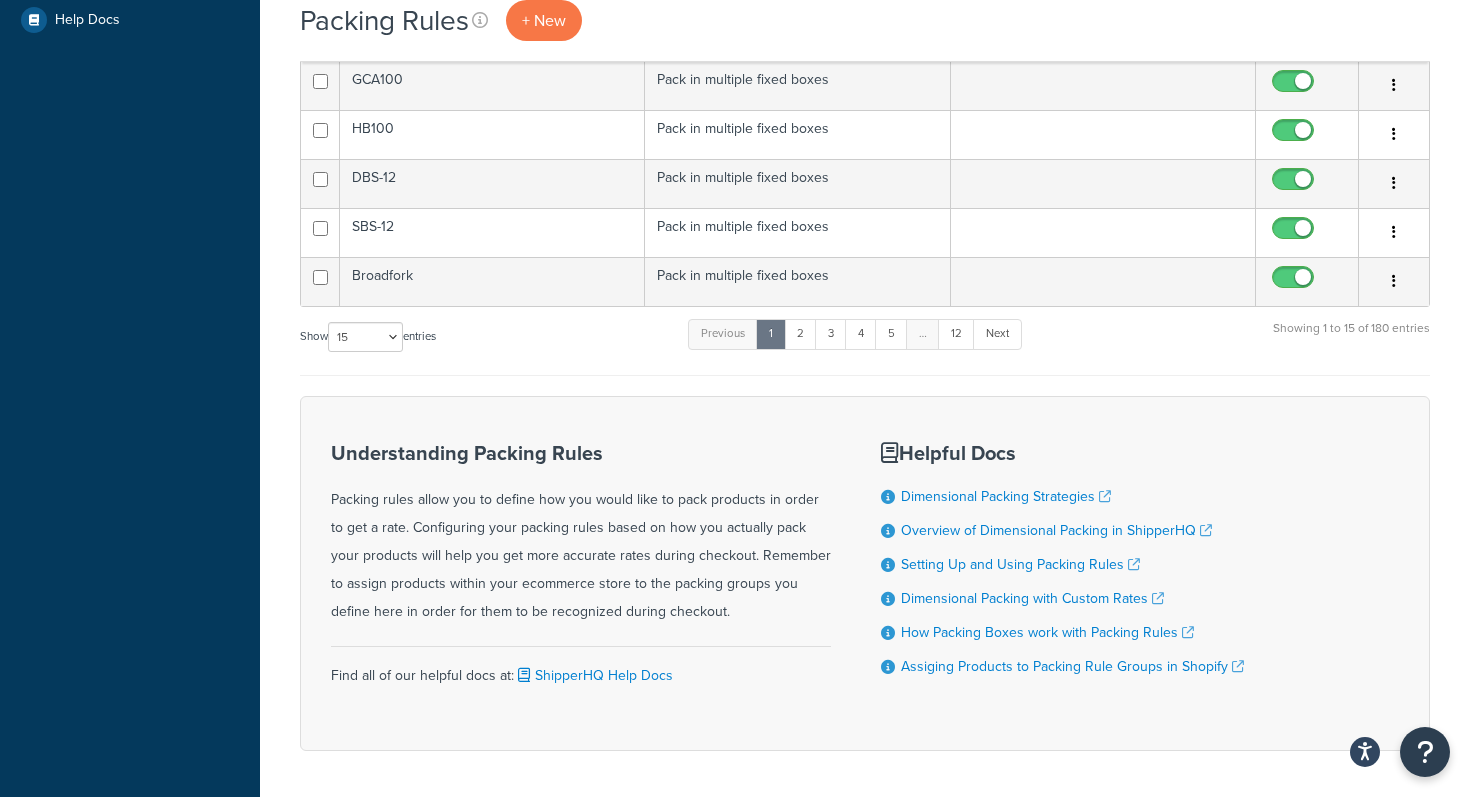scroll, scrollTop: 771, scrollLeft: 0, axis: vertical 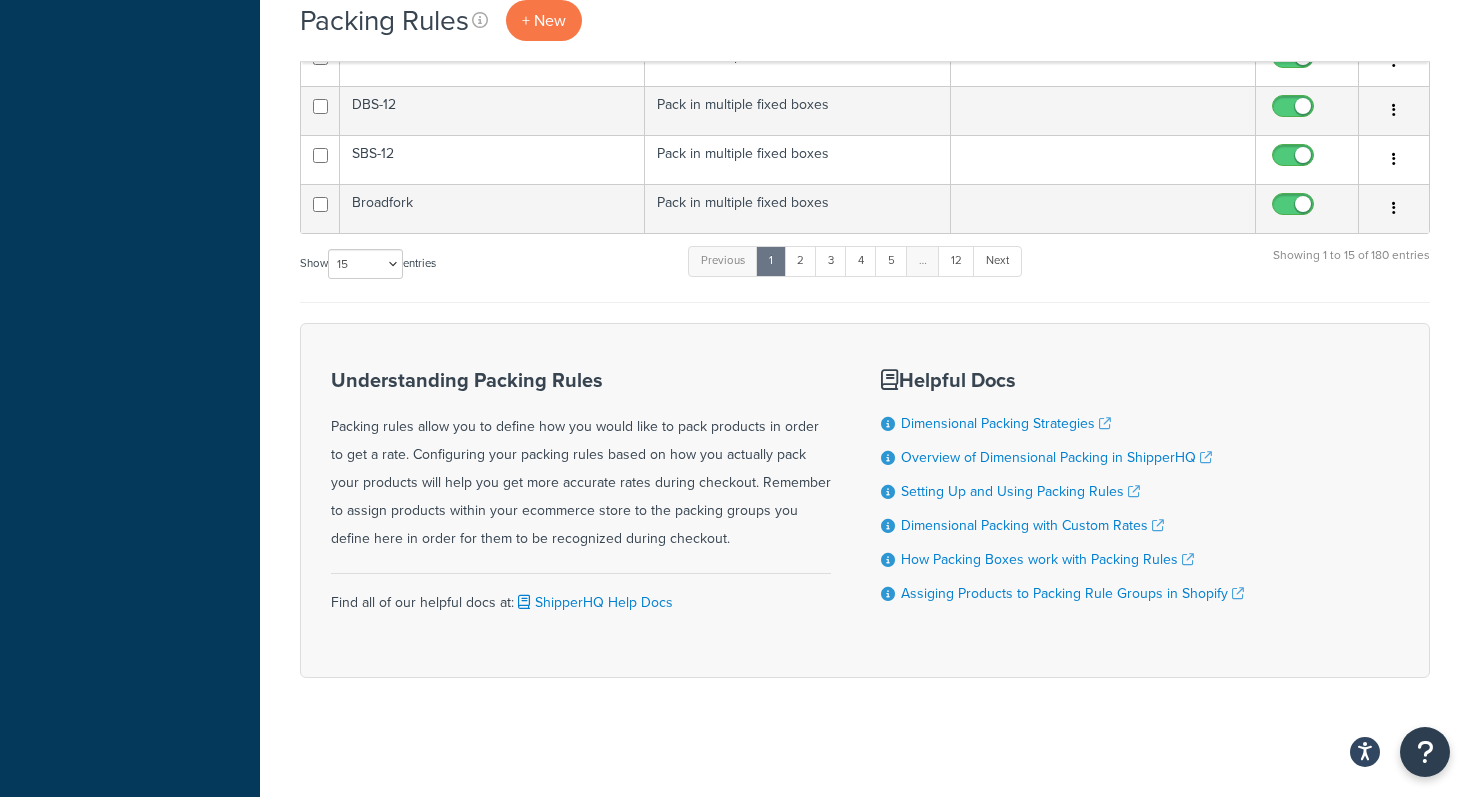 click on "Rule Name Packing Mechanism Default Backup Rule Enabled Action" at bounding box center [865, -136] 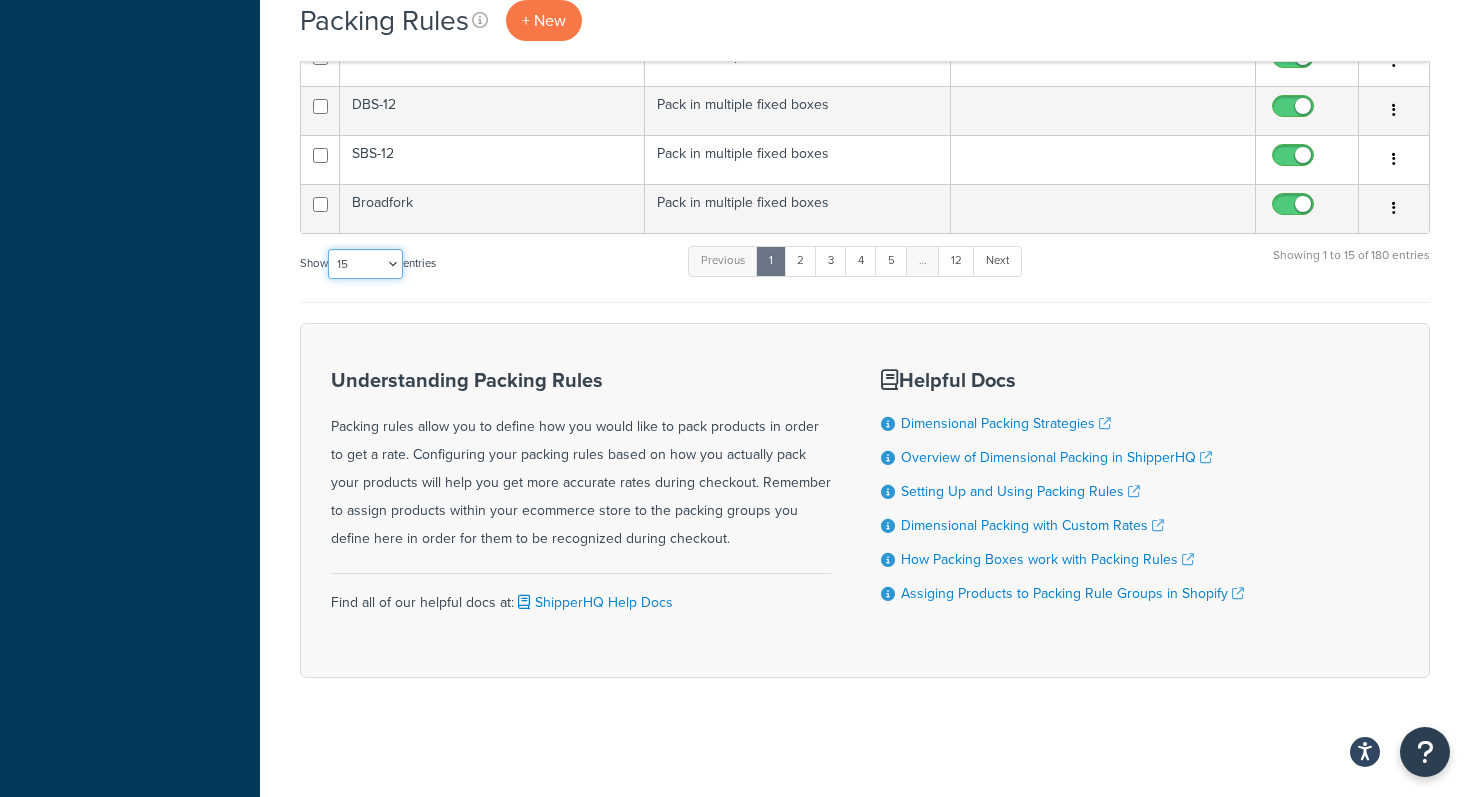 click on "10 15 25 50 100" at bounding box center (365, 264) 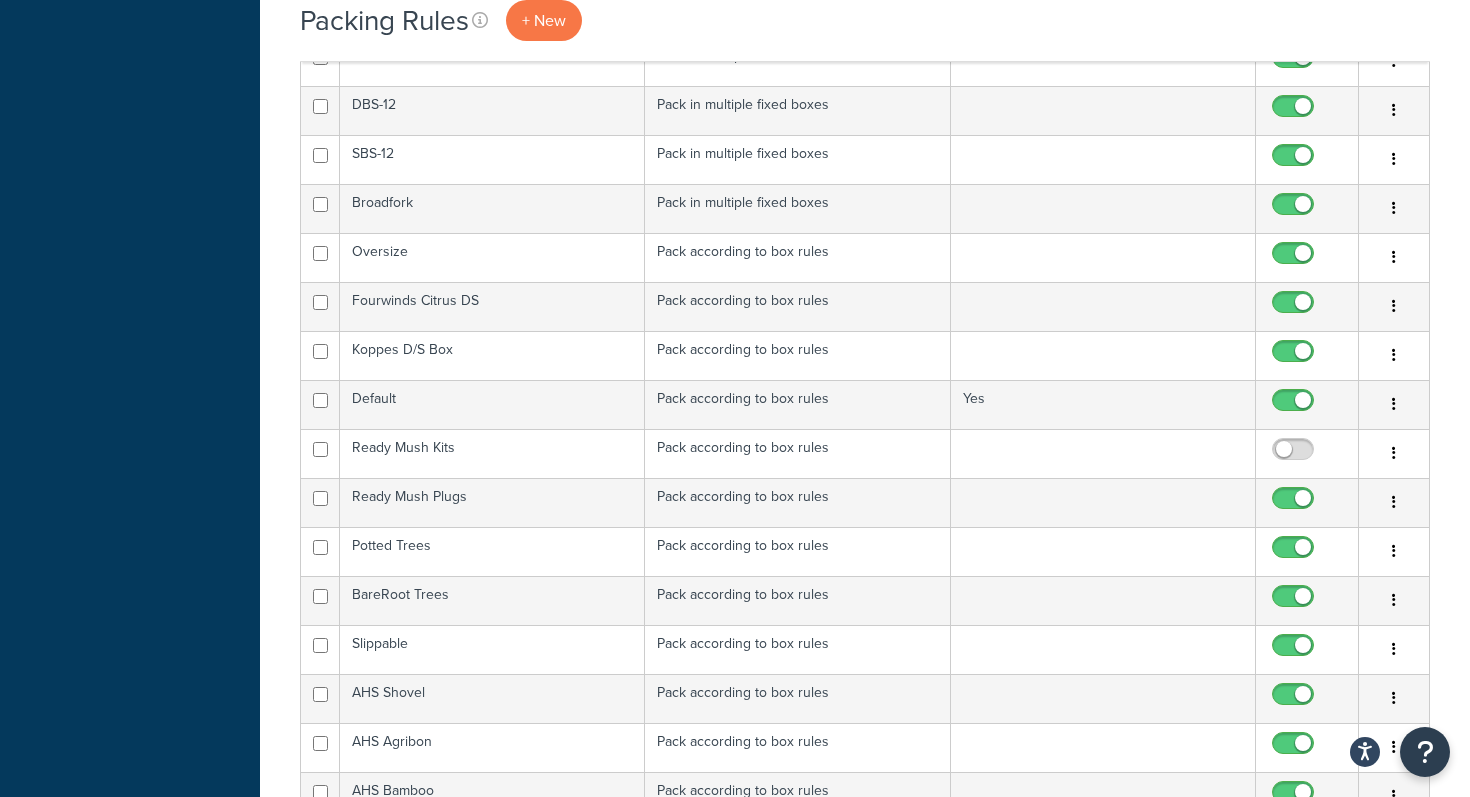 click on "Packing Rules
+ New
Bulk Actions
Duplicate
Delete
Contact Us
Send Us A Message
Contact Information
Name  *
Email  *
Company name  *
Phone  *
Subject" at bounding box center (865, 2106) 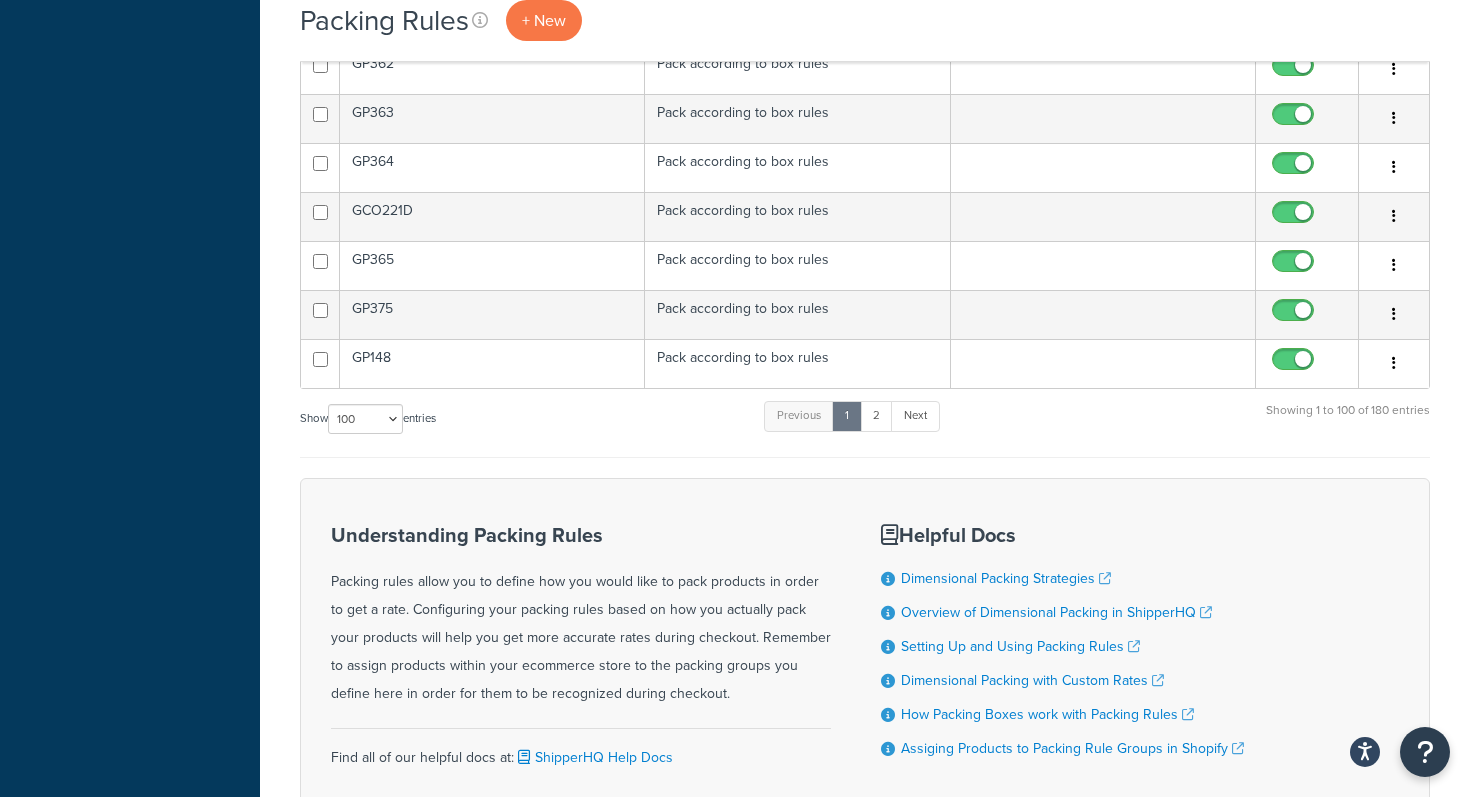 scroll, scrollTop: 4936, scrollLeft: 0, axis: vertical 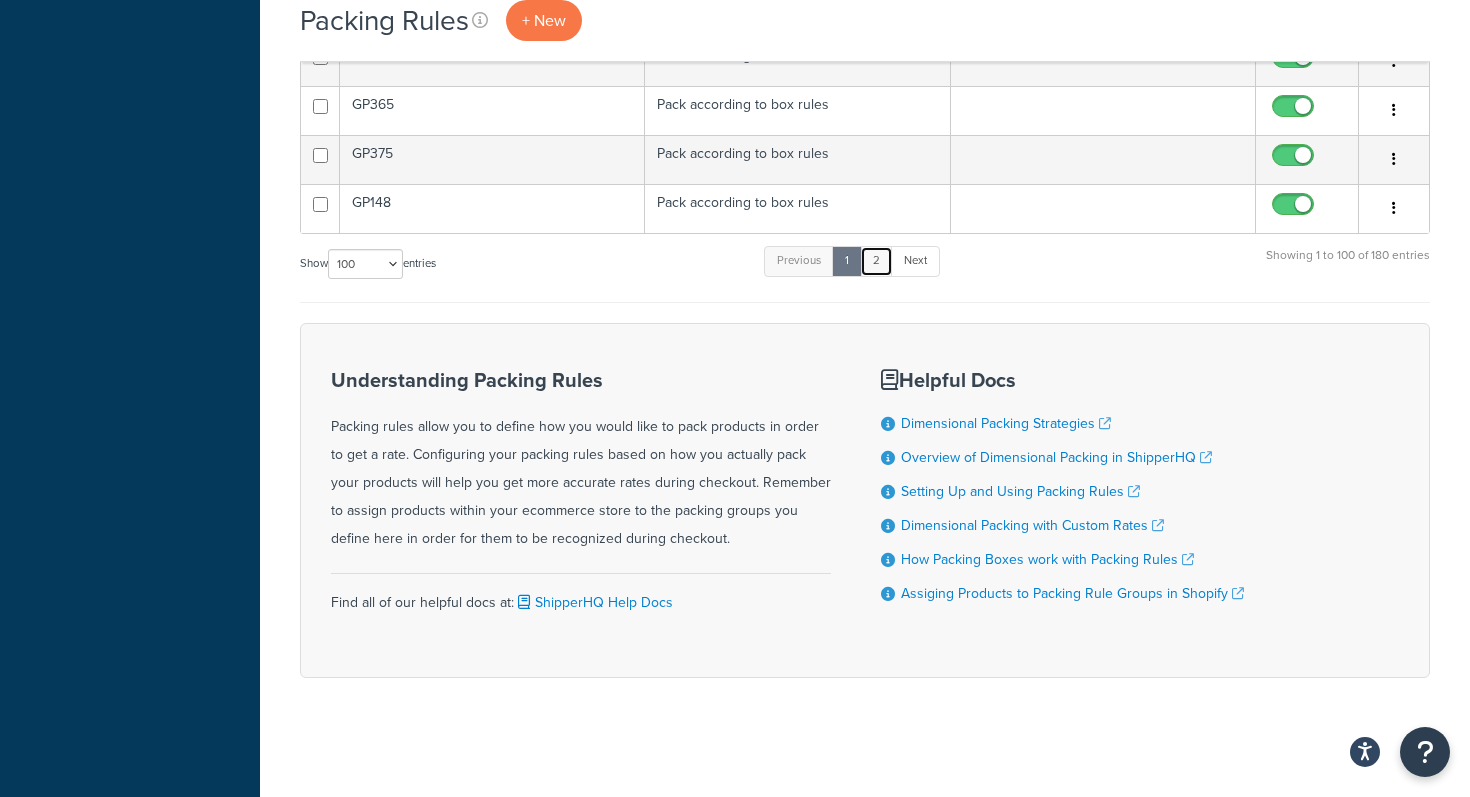 click on "2" at bounding box center (876, 261) 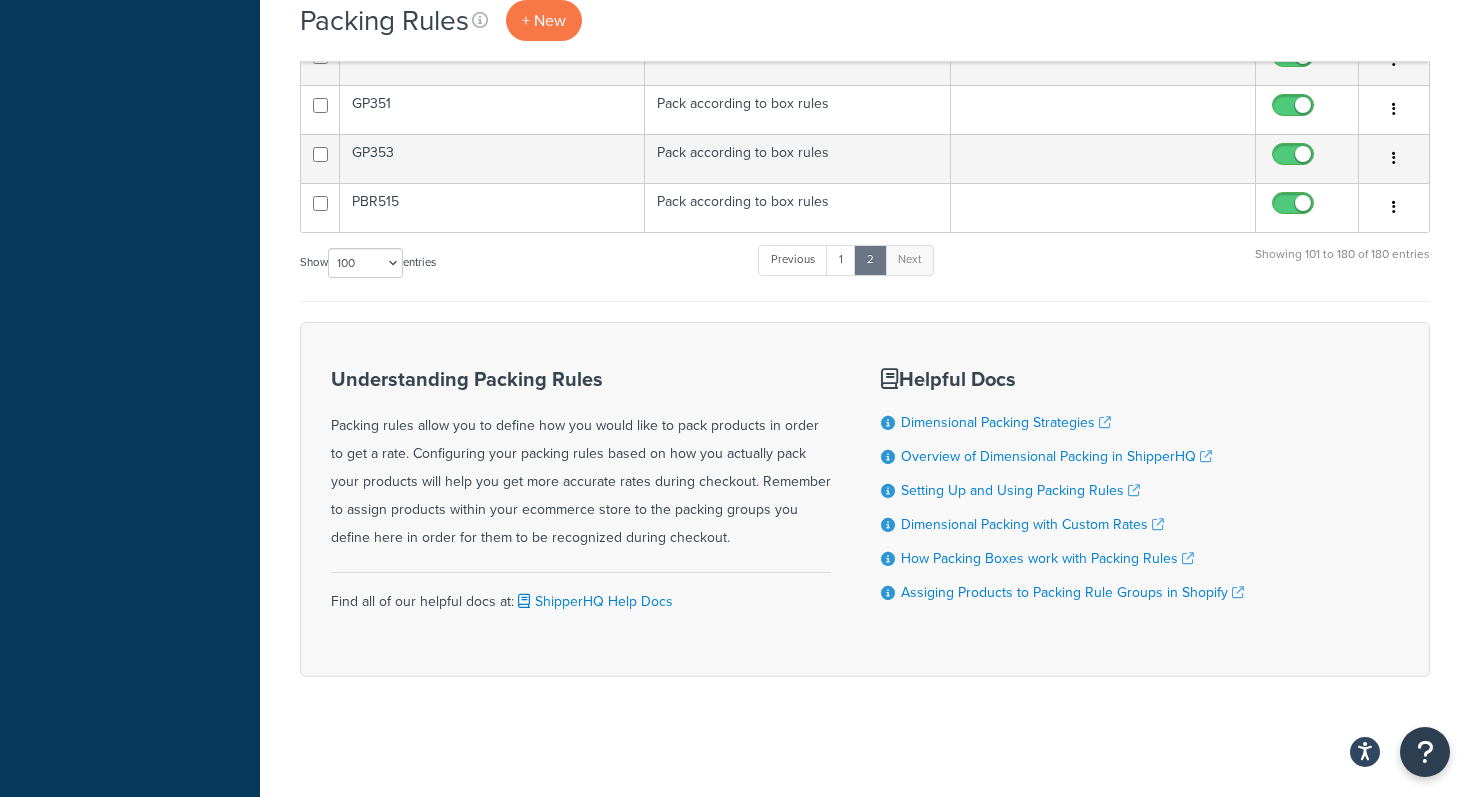scroll, scrollTop: 3956, scrollLeft: 0, axis: vertical 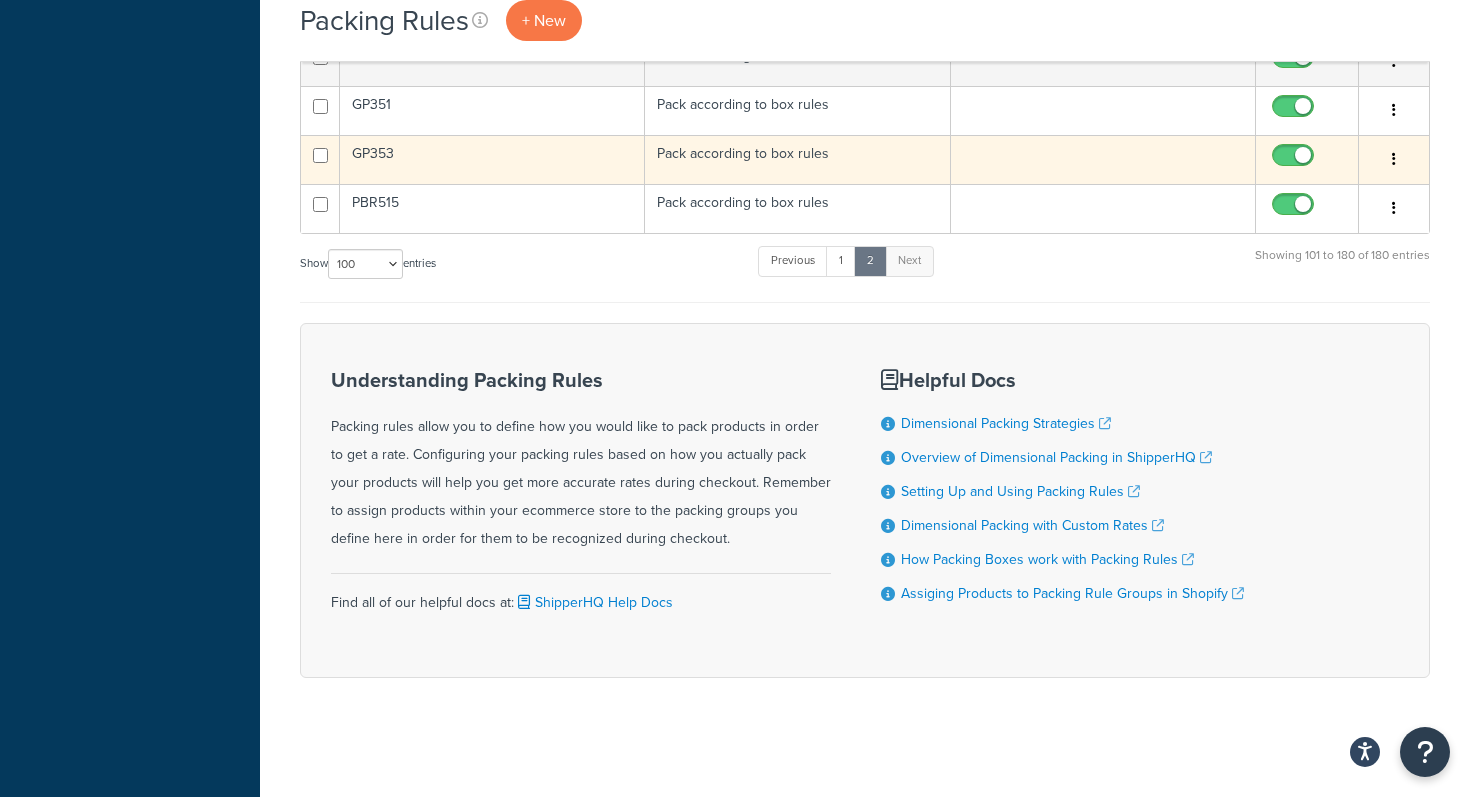 click on "GP353" at bounding box center [492, 159] 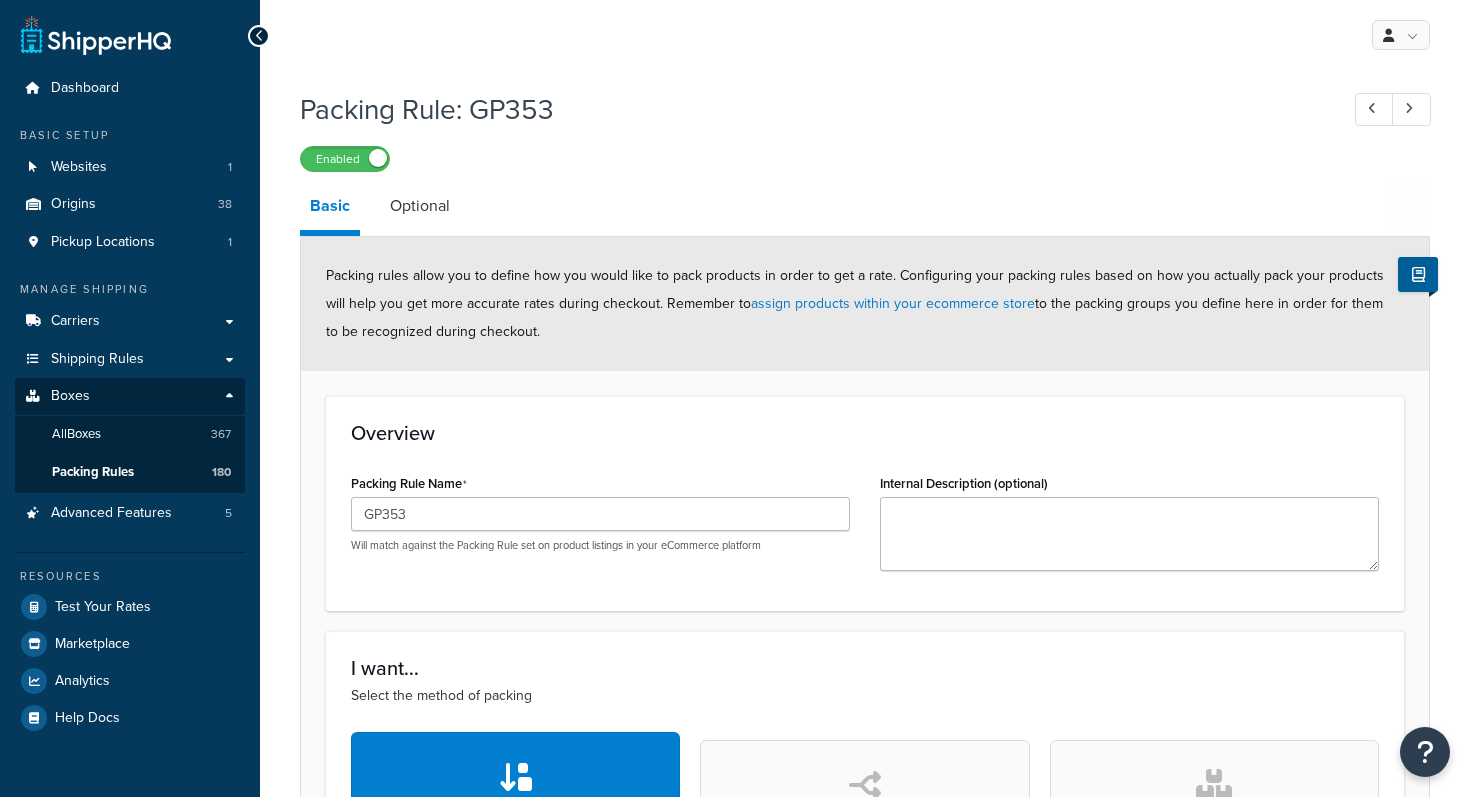 scroll, scrollTop: 0, scrollLeft: 0, axis: both 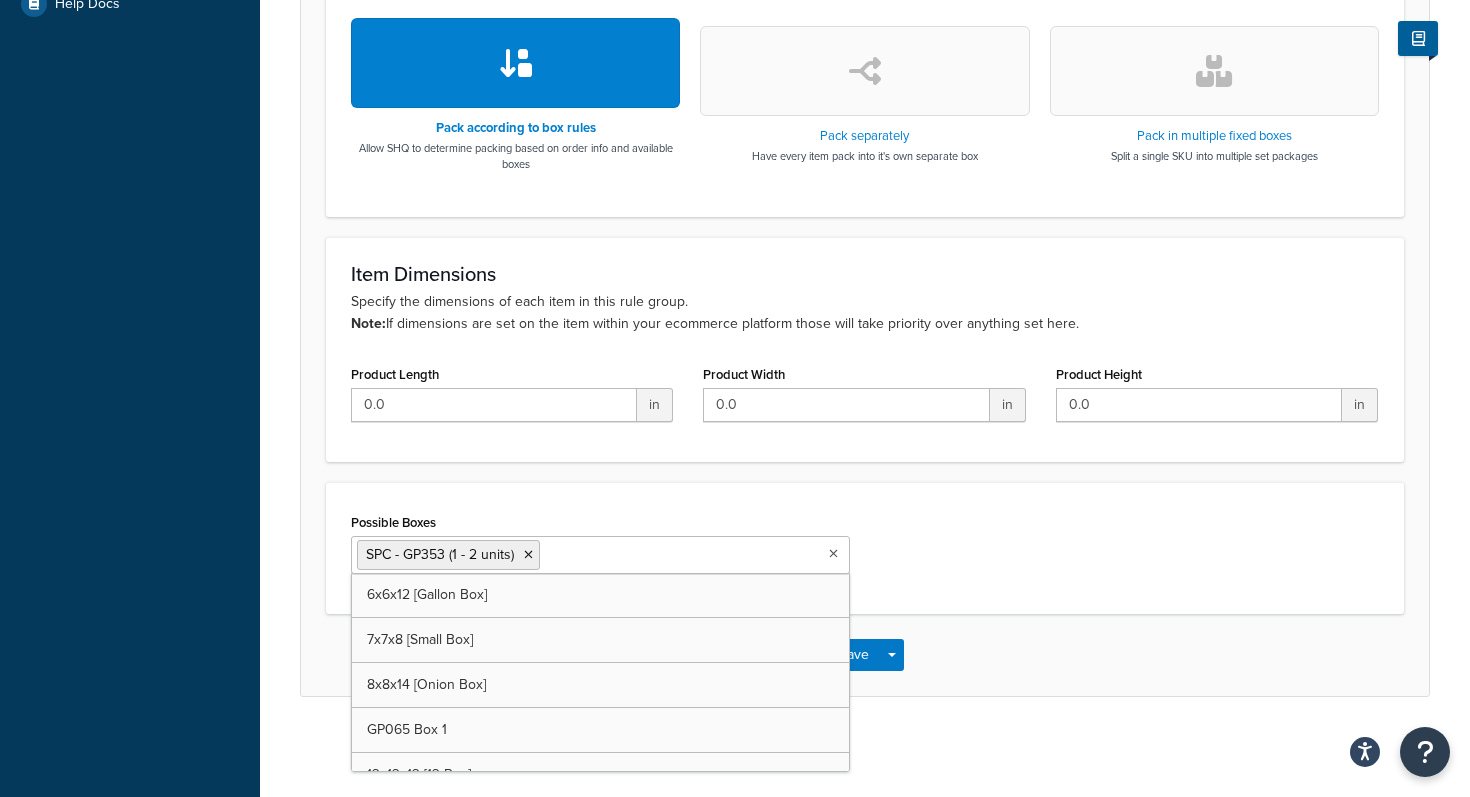 click on "Possible Boxes" at bounding box center [633, 554] 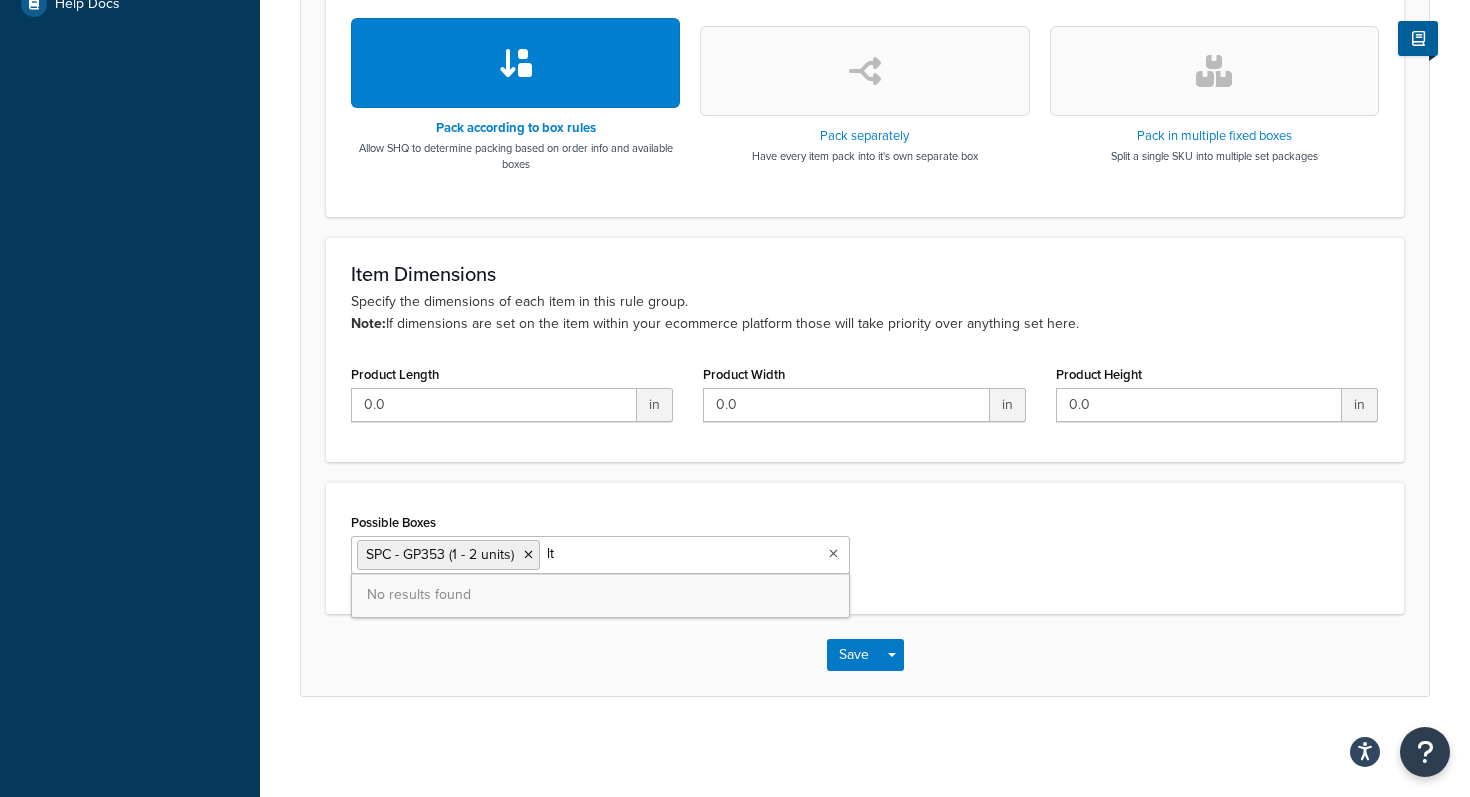 type on "l" 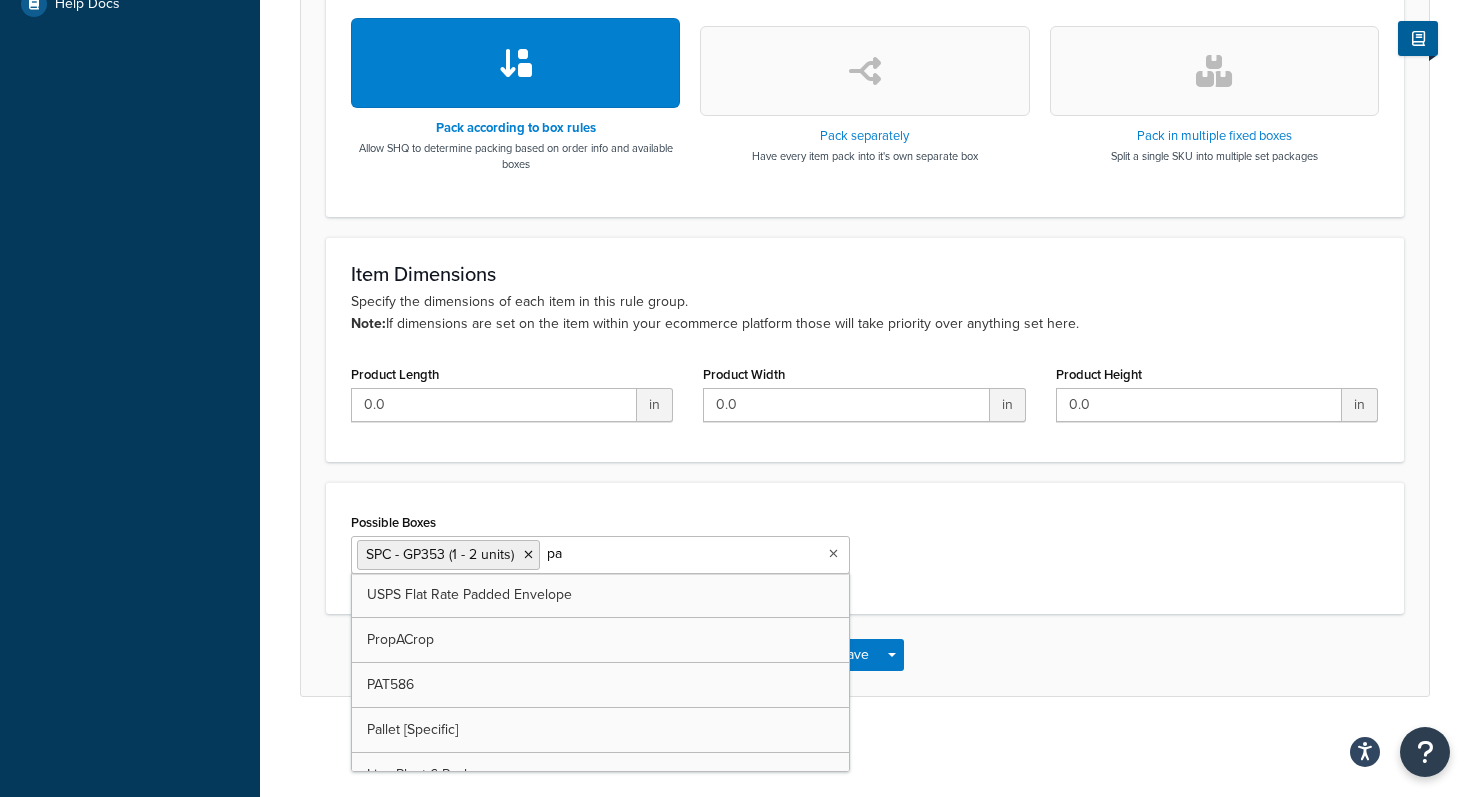 type on "p" 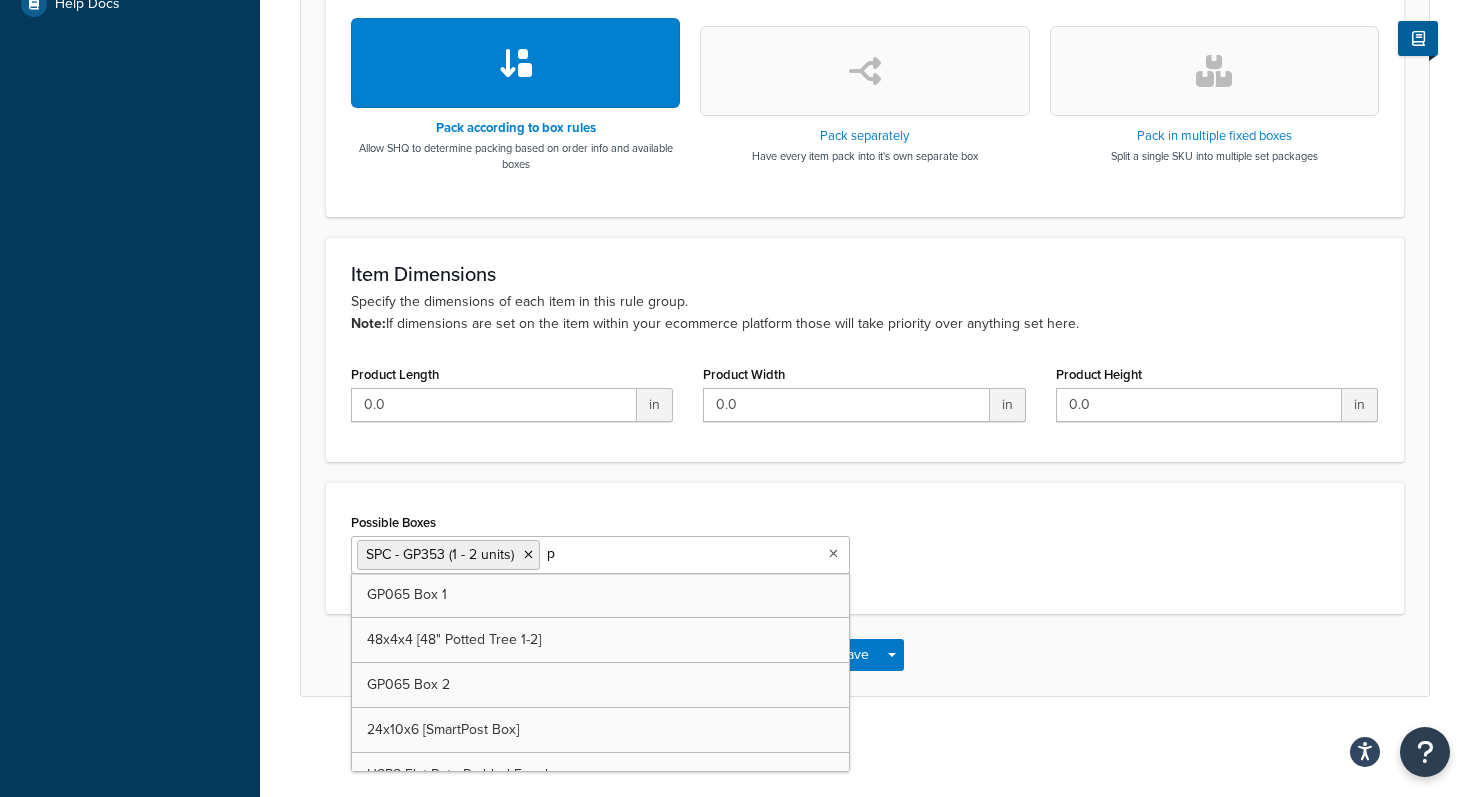 type 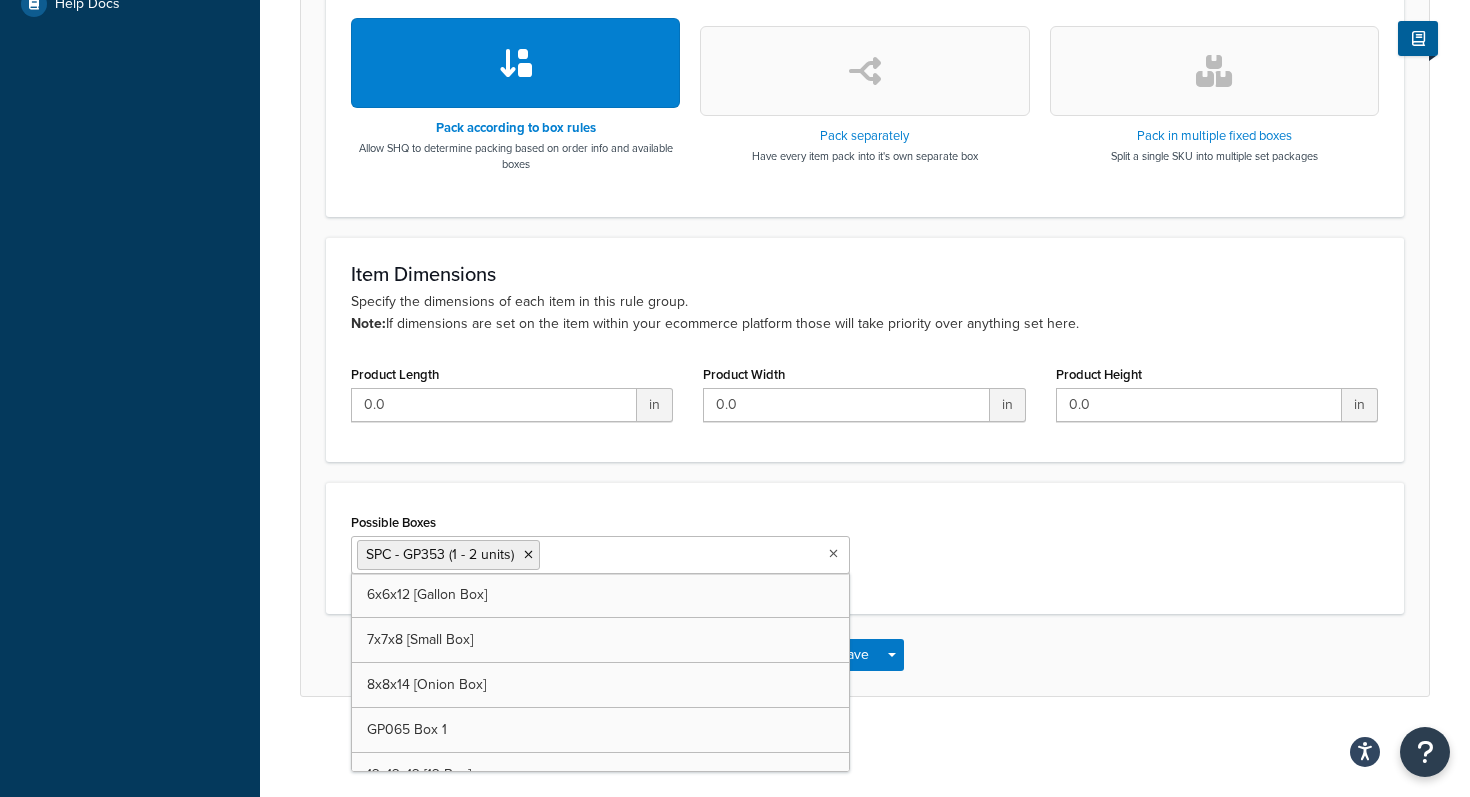 click on "Packing Rule: GP353 Enabled Basic   Optional   Packing rules allow you to define how you would like to pack products in order to get a rate. Configuring your packing rules based on how you actually pack your products will help you get more accurate rates during checkout. Remember to  assign products within your ecommerce store  to the packing groups you define here in order for them to be recognized during checkout. Overview Packing Rule Name   GP353 Will match against the Packing Rule set on product listings in your eCommerce platform Internal Description (optional)   I want... Select the method of packing Pack according to box rules Allow SHQ to determine packing based on order info and available boxes Pack separately Have every item pack into it's own separate box Pack in multiple fixed boxes Split a single SKU into multiple set packages Item Dimensions Specify the dimensions of each item in this rule group.  Note: Product Length   0.0 in Product Width   0.0 in Product Height   0.0 in Possible Boxes" at bounding box center [865, 56] 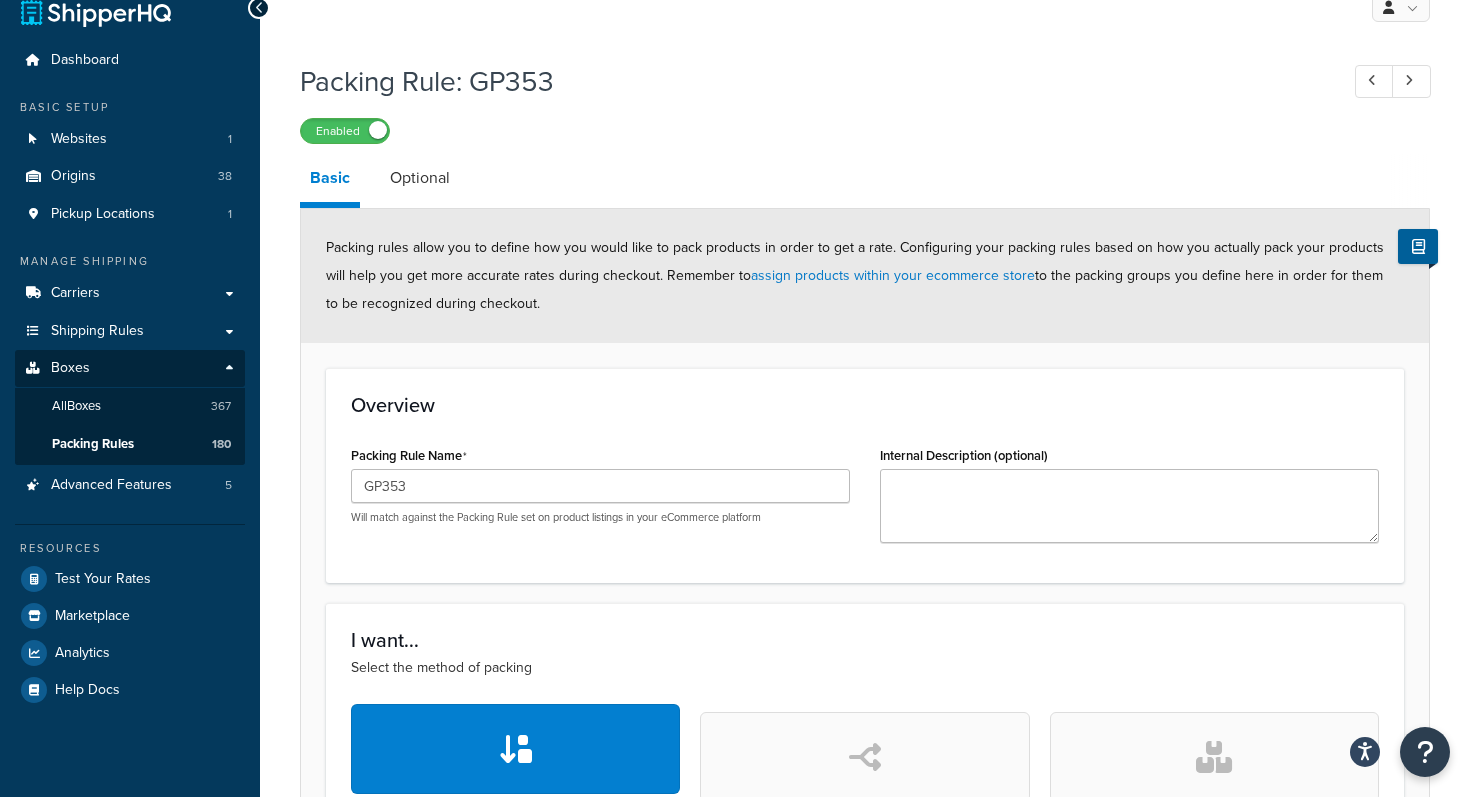 scroll, scrollTop: 0, scrollLeft: 0, axis: both 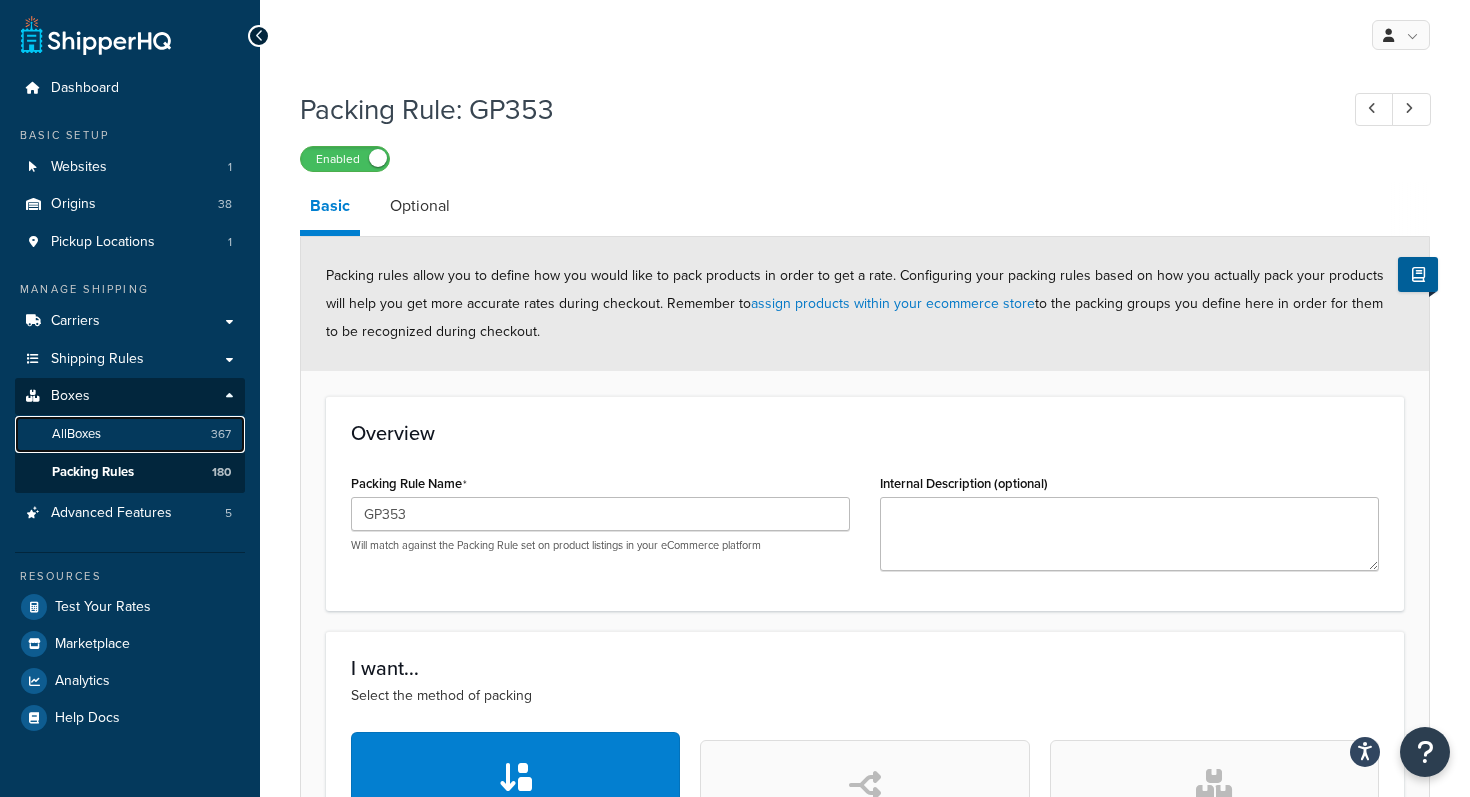click on "All  Boxes" at bounding box center [76, 434] 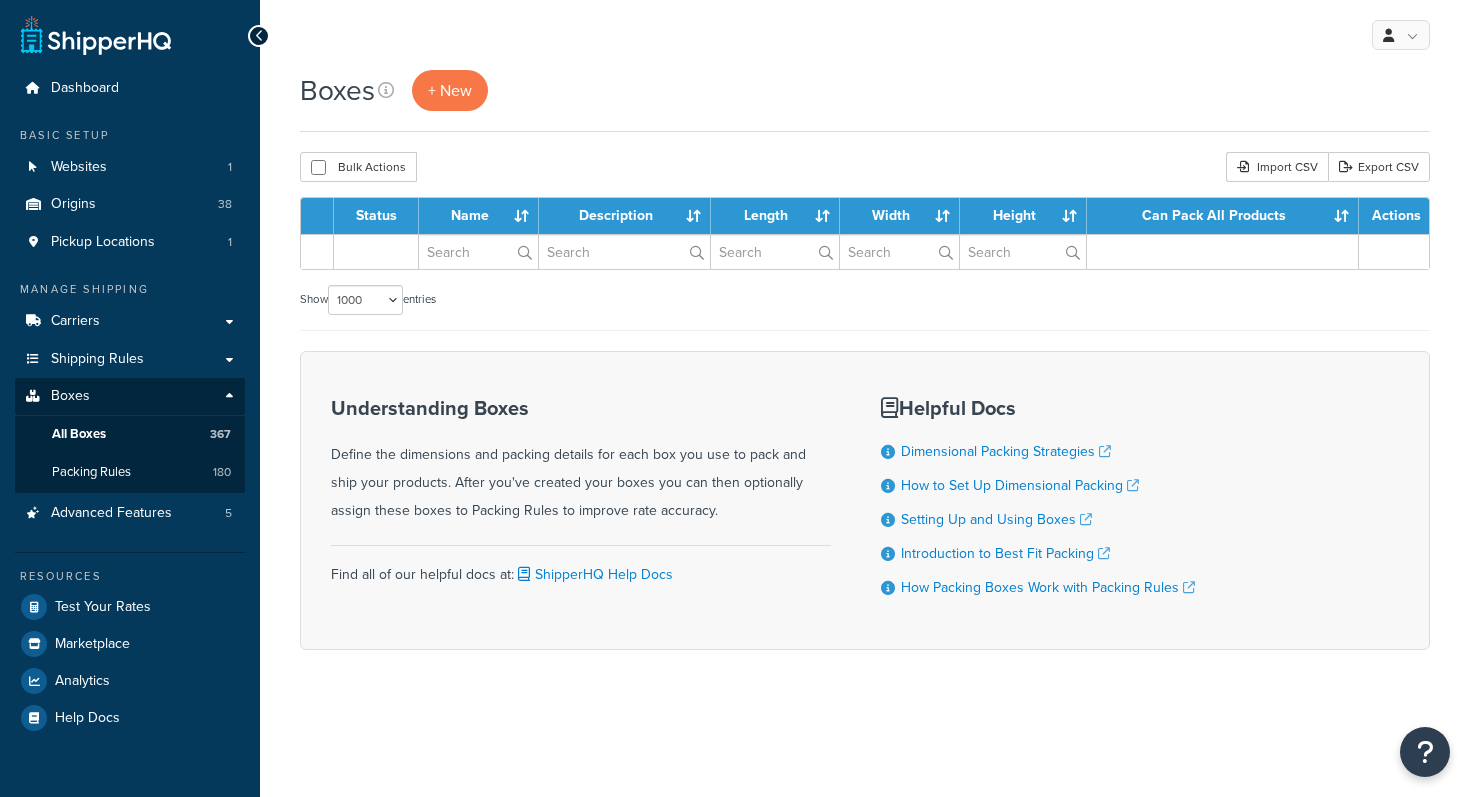 select on "1000" 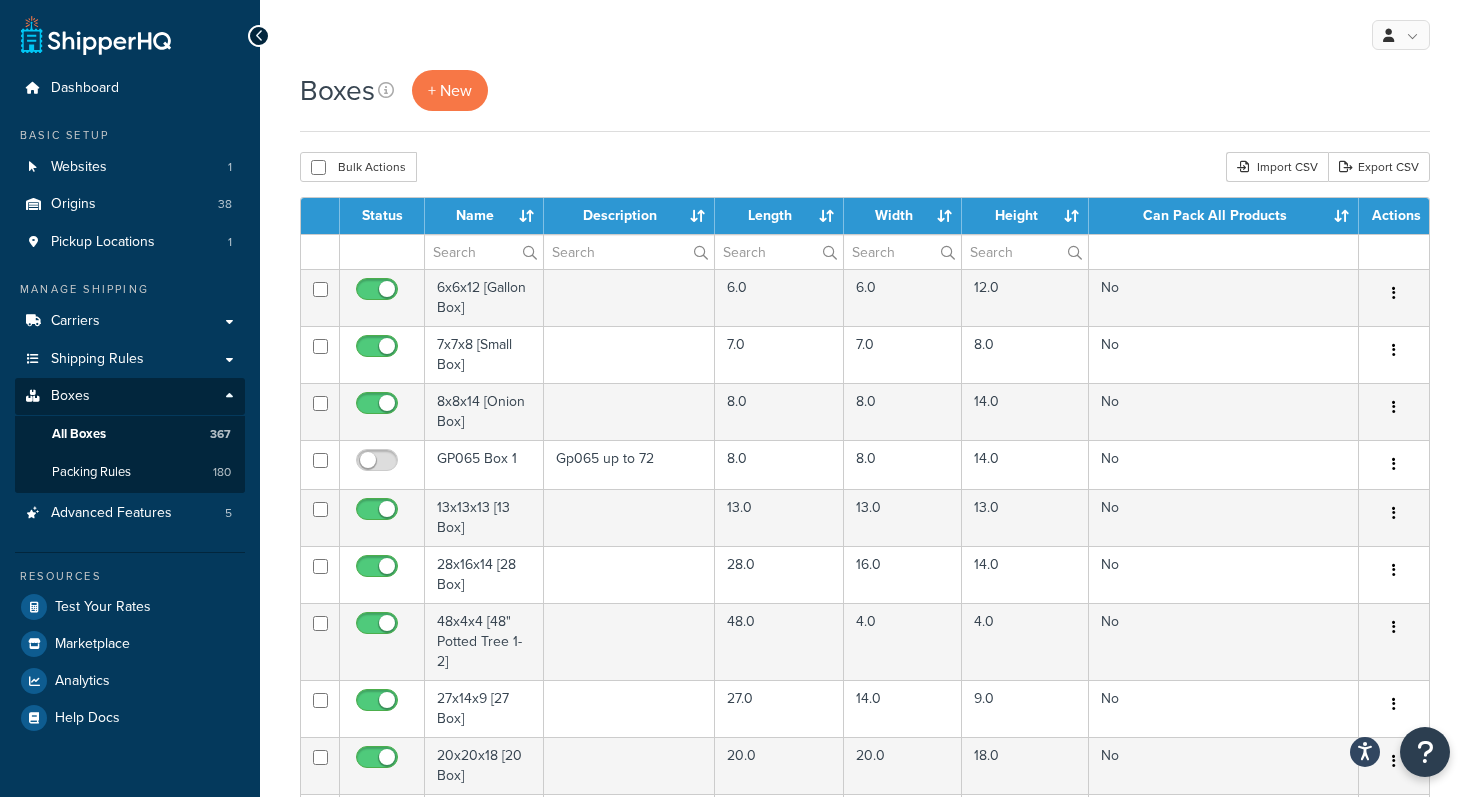 scroll, scrollTop: 0, scrollLeft: 0, axis: both 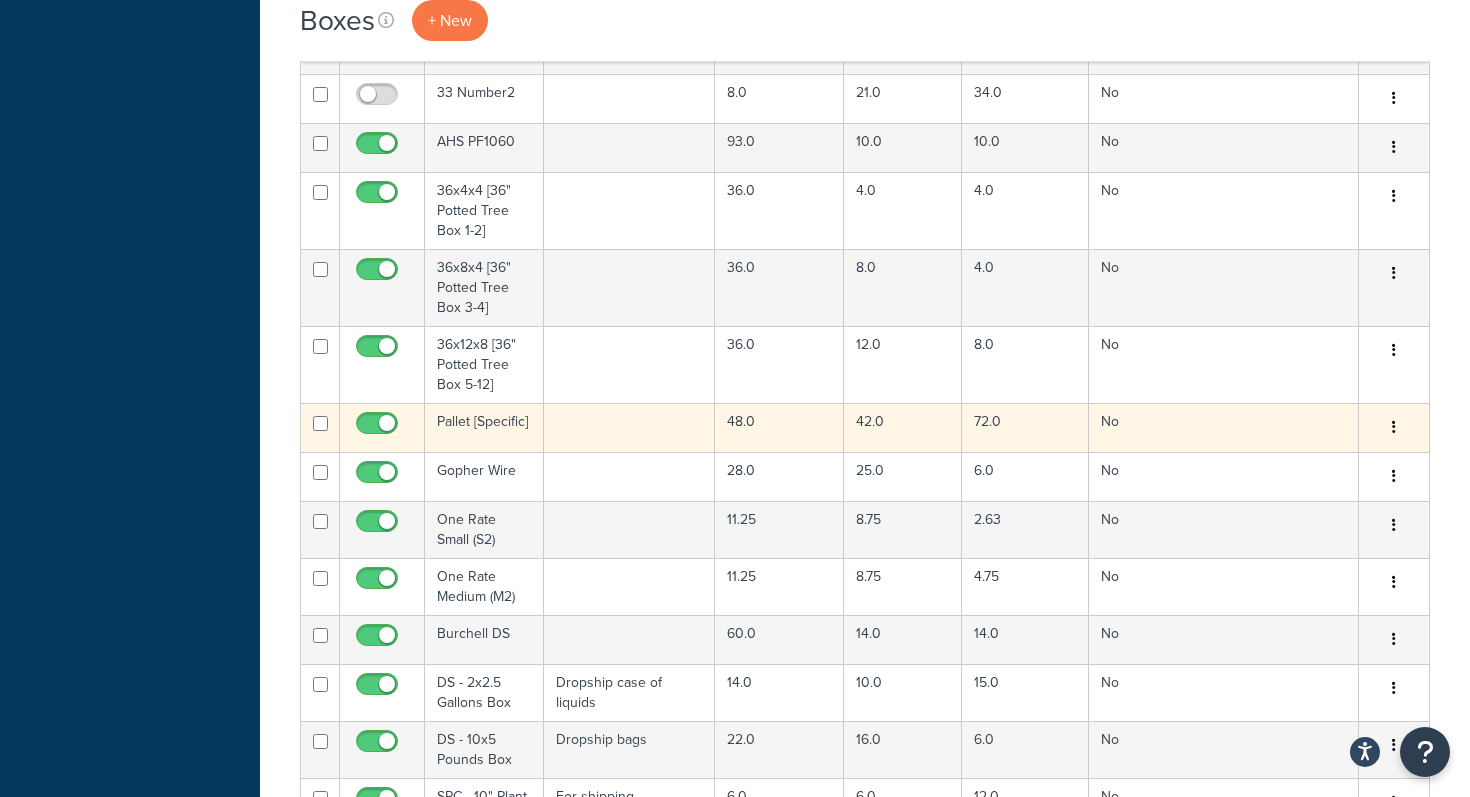 click at bounding box center (629, 427) 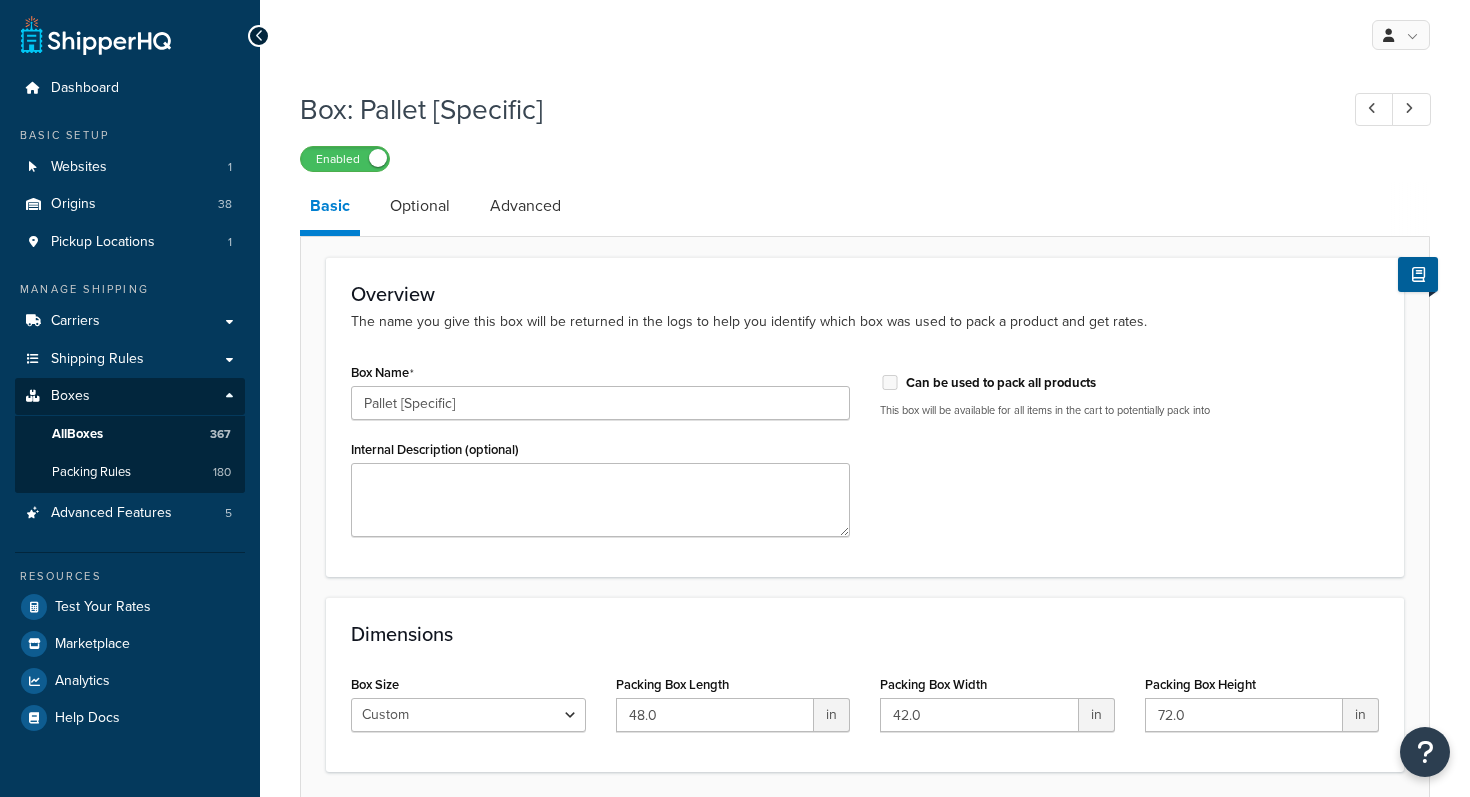 scroll, scrollTop: 0, scrollLeft: 0, axis: both 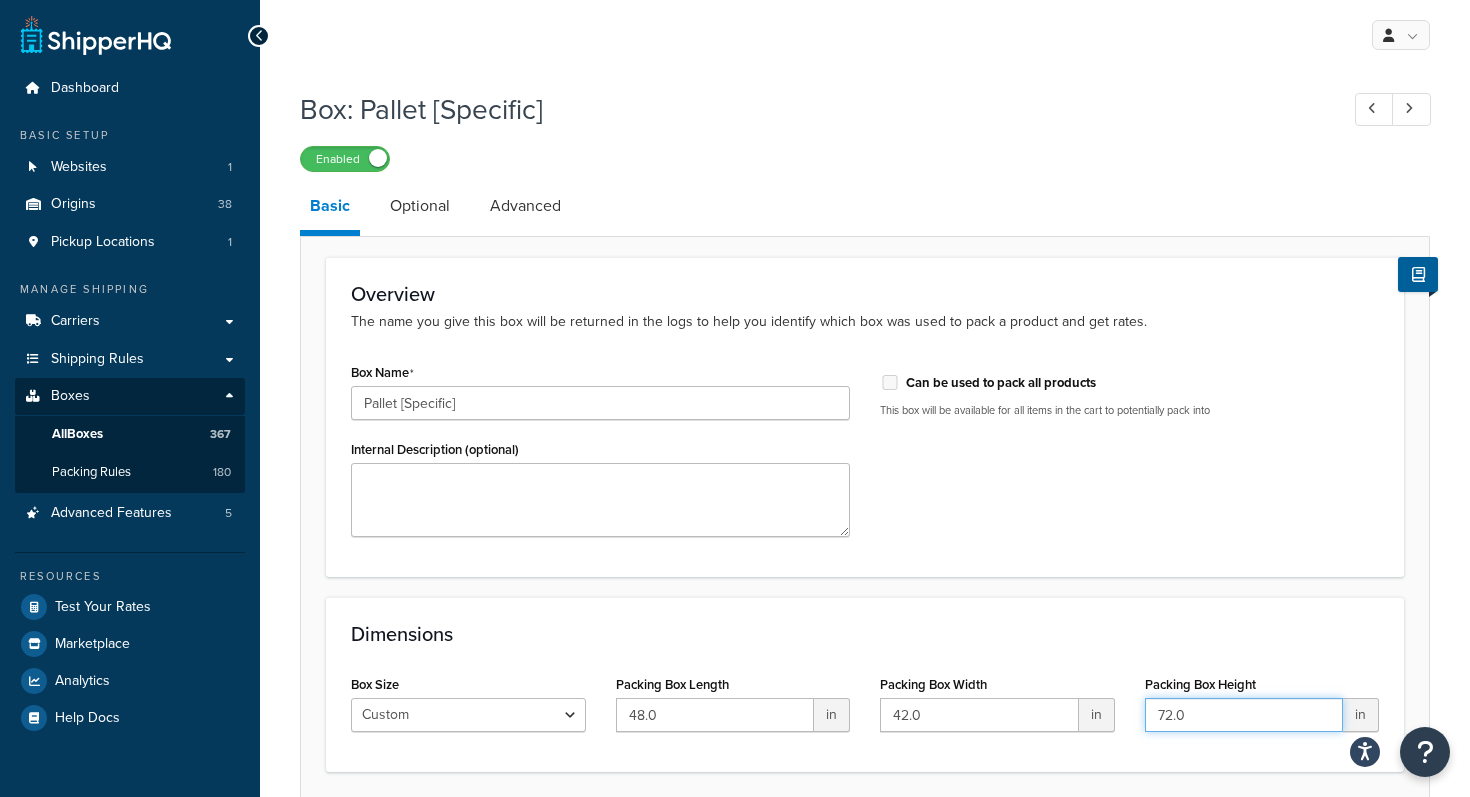 drag, startPoint x: 1214, startPoint y: 720, endPoint x: 1146, endPoint y: 720, distance: 68 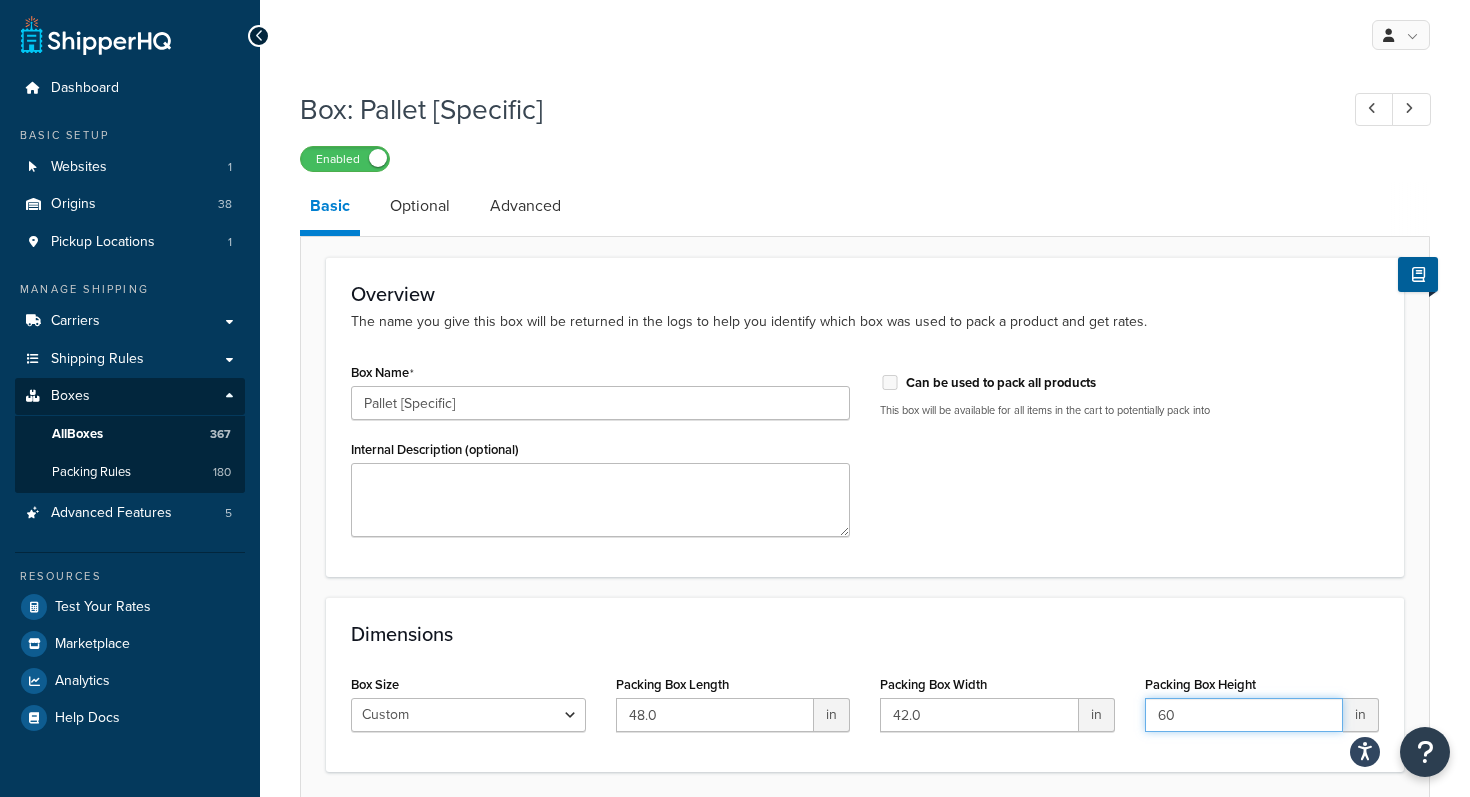 type on "60" 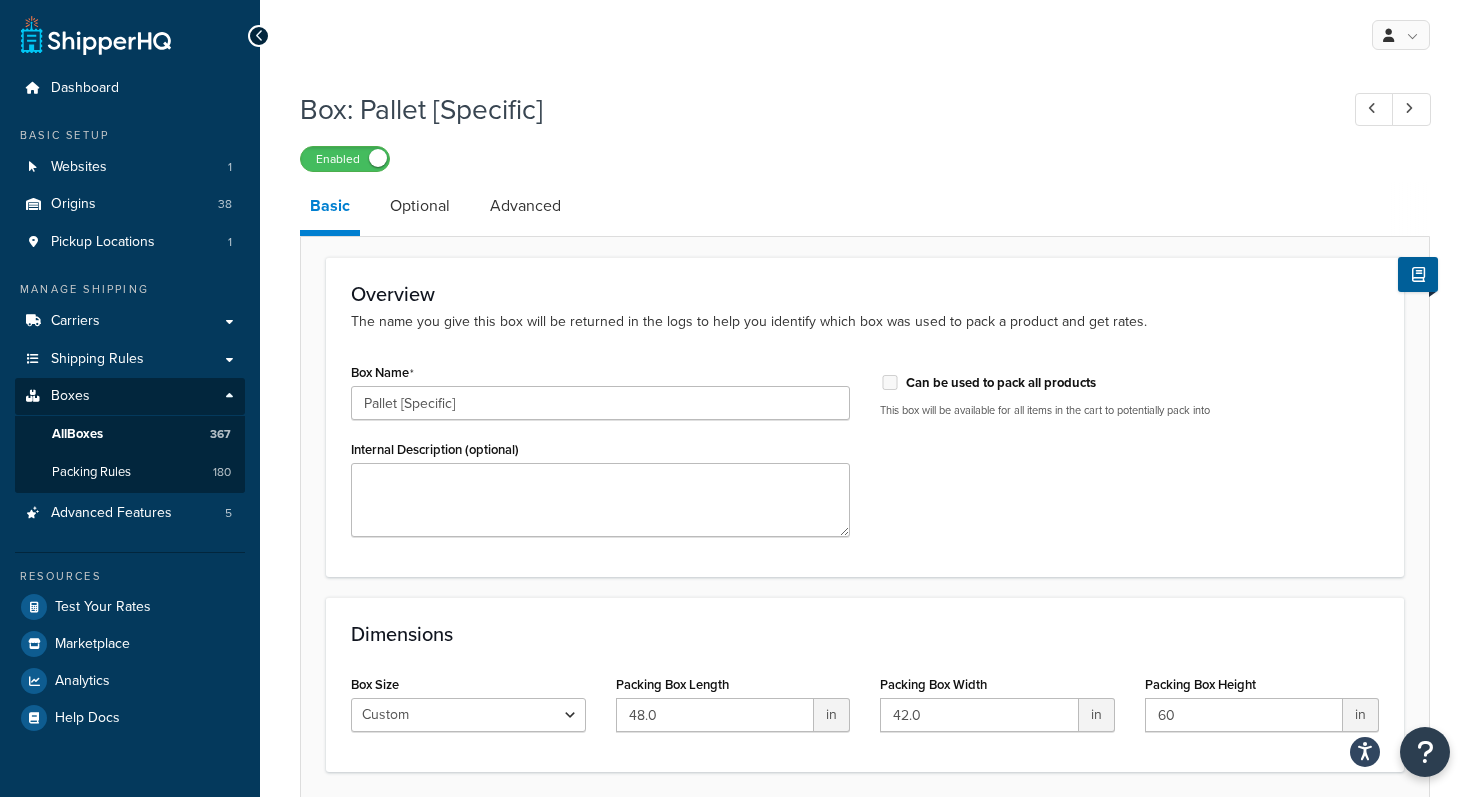 click on "Box Name   Pallet [Specific] Internal Description (optional)     Can be used to pack all products This box will be available for all items in the cart to potentially pack into" at bounding box center [865, 455] 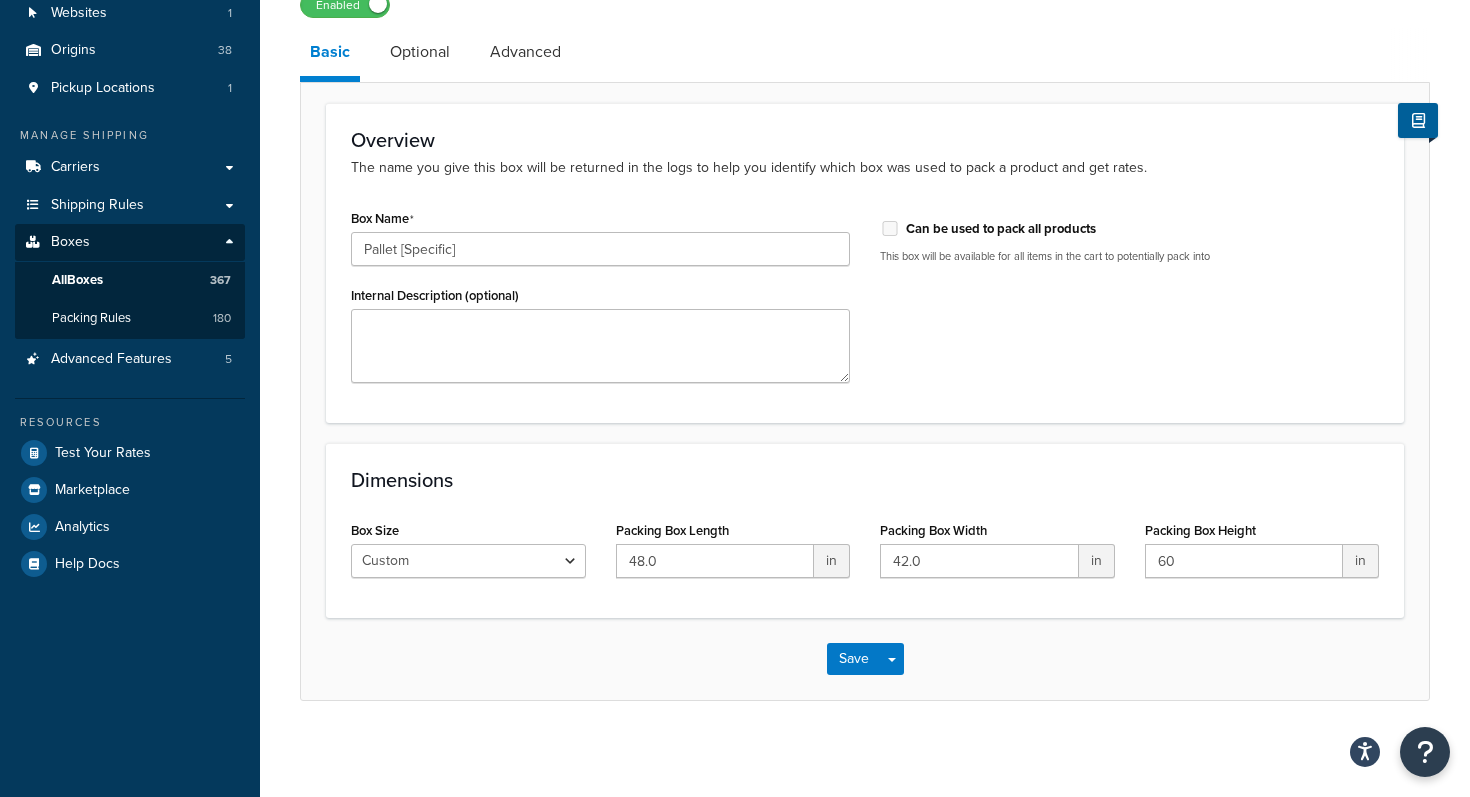 scroll, scrollTop: 159, scrollLeft: 0, axis: vertical 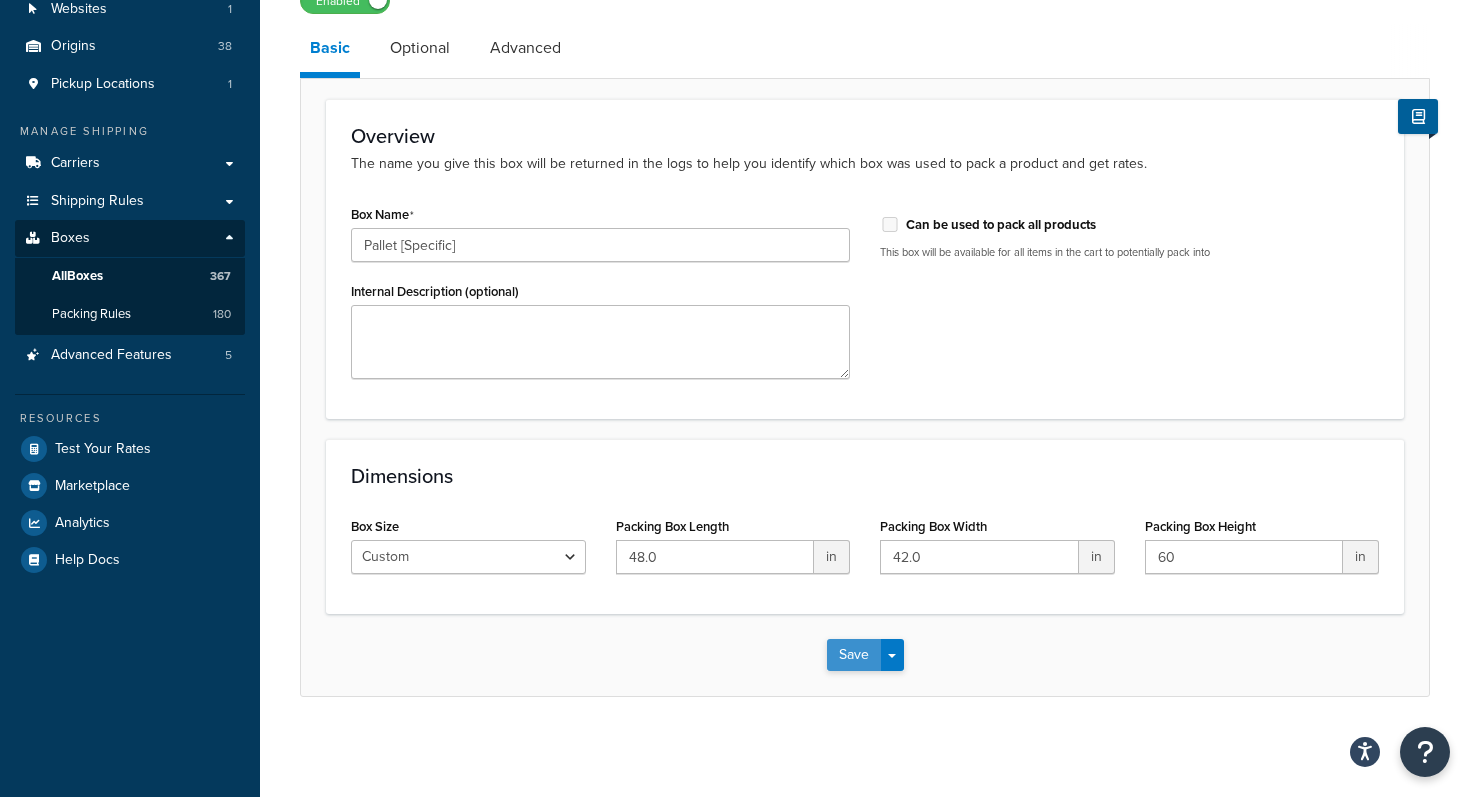 click on "Save" at bounding box center [854, 655] 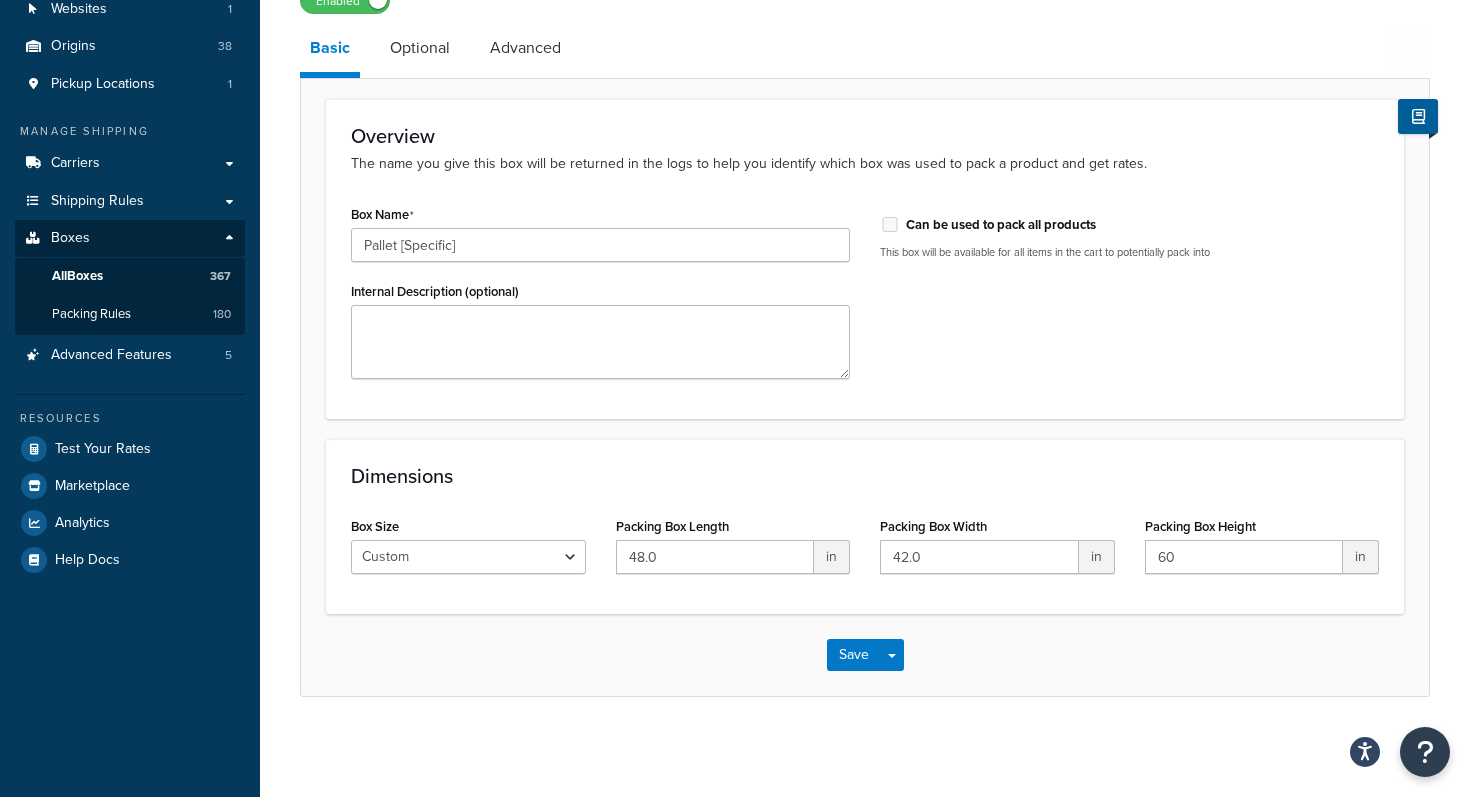 scroll, scrollTop: 0, scrollLeft: 0, axis: both 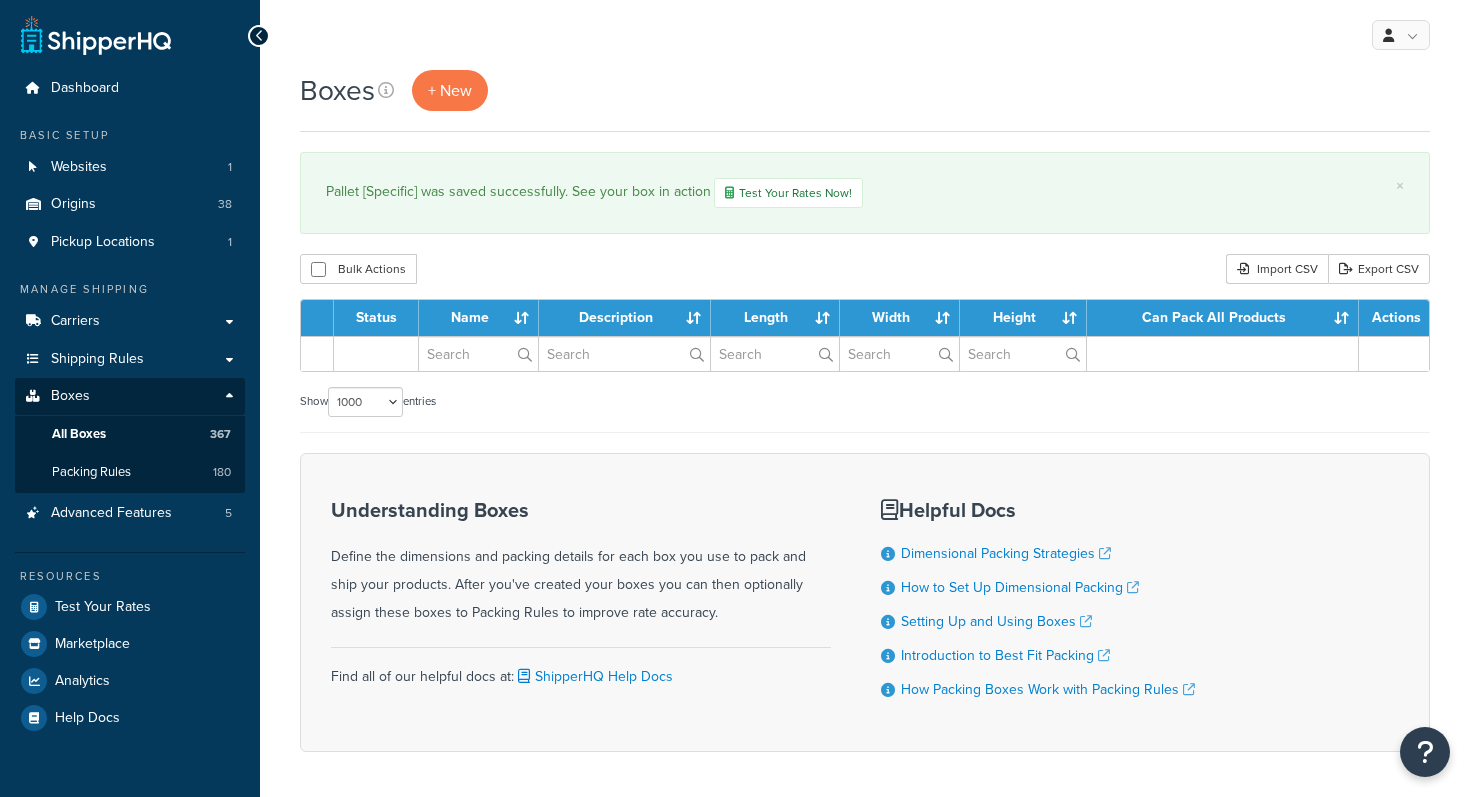select on "1000" 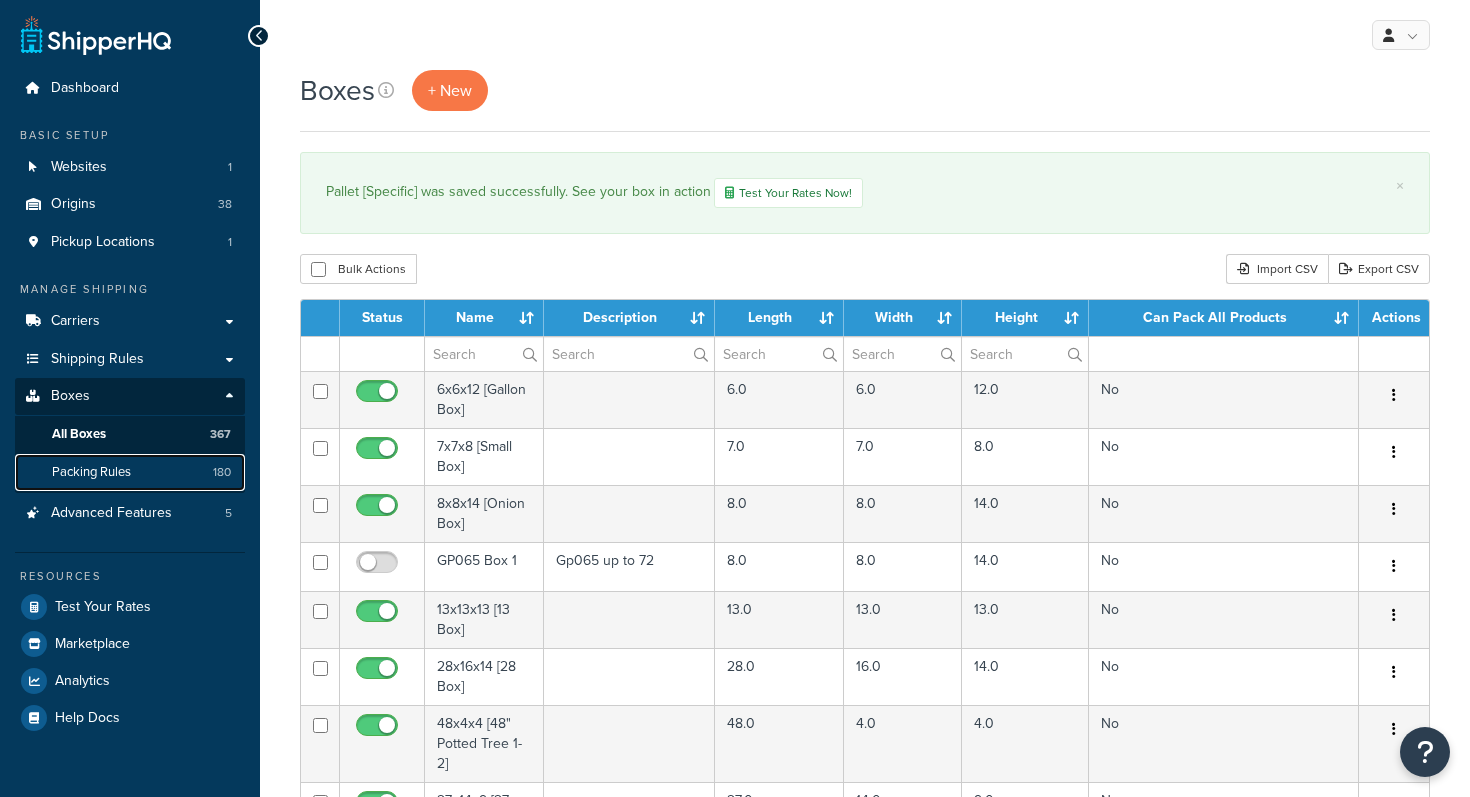 click on "Packing Rules" at bounding box center (91, 472) 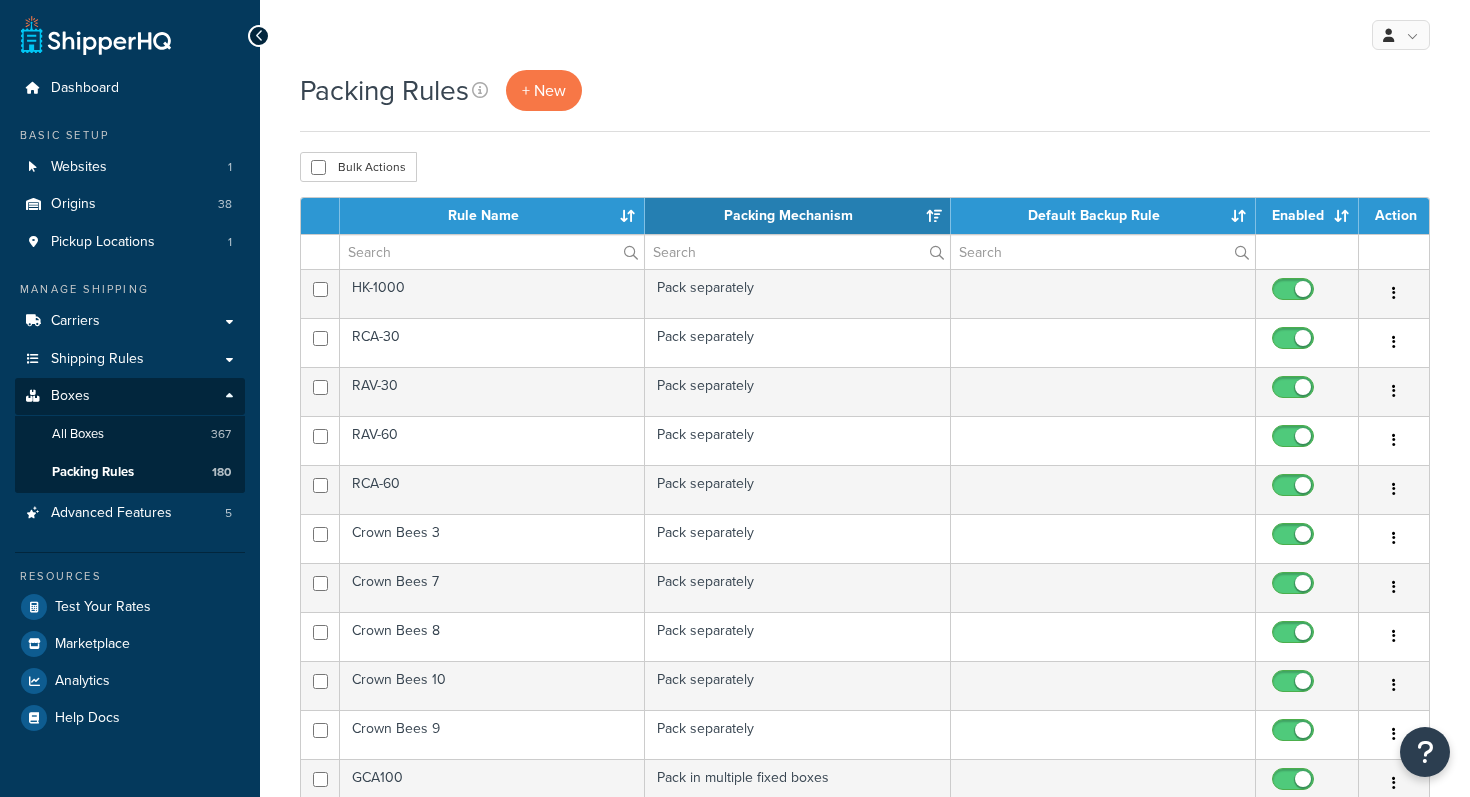 scroll, scrollTop: 0, scrollLeft: 0, axis: both 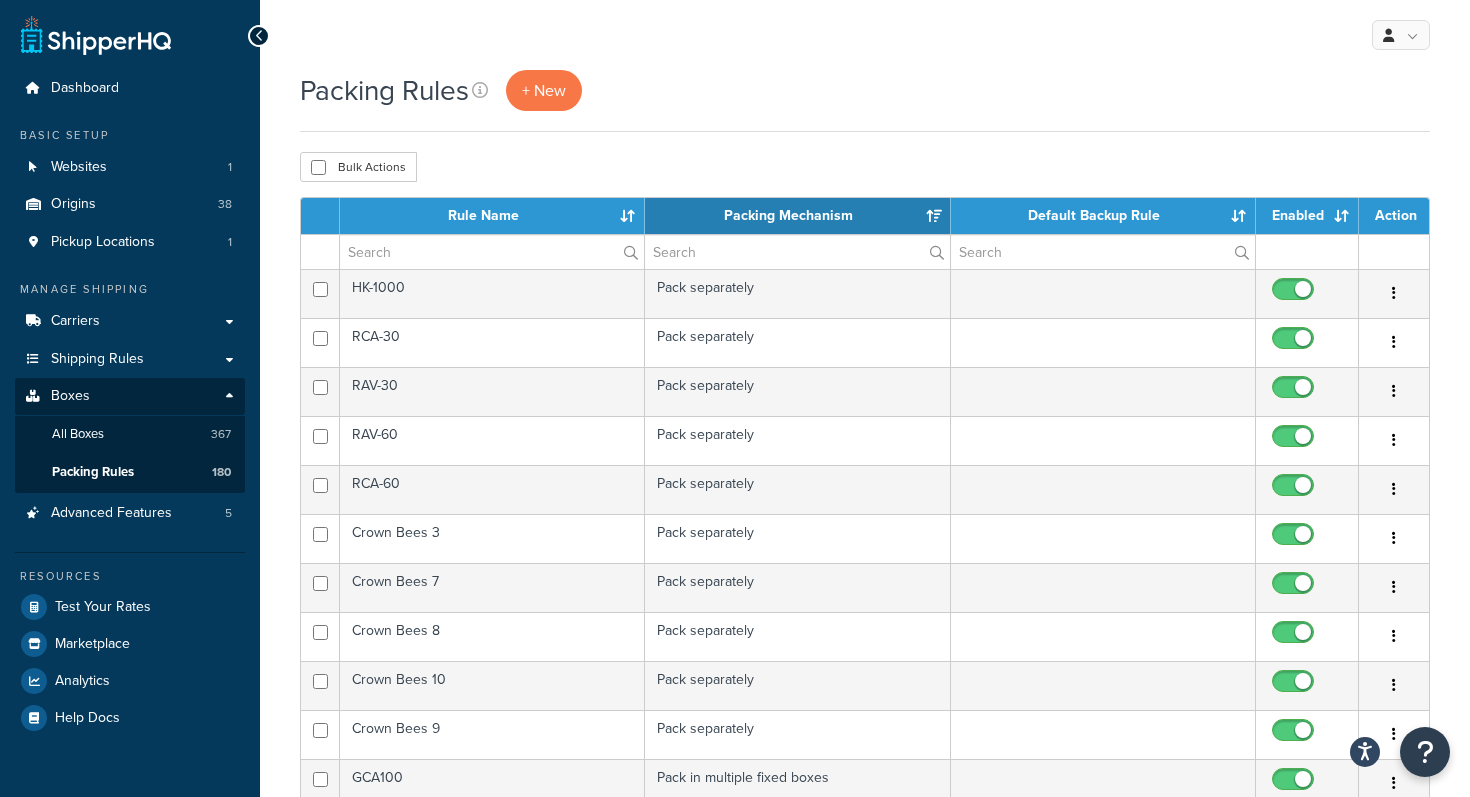 click on "Packing Rules
+ New
Bulk Actions
Duplicate
Delete
Contact Us
Send Us A Message
Contact Information
Name  *
Email  *
Company name  *
Phone  *
Subject" at bounding box center (865, 794) 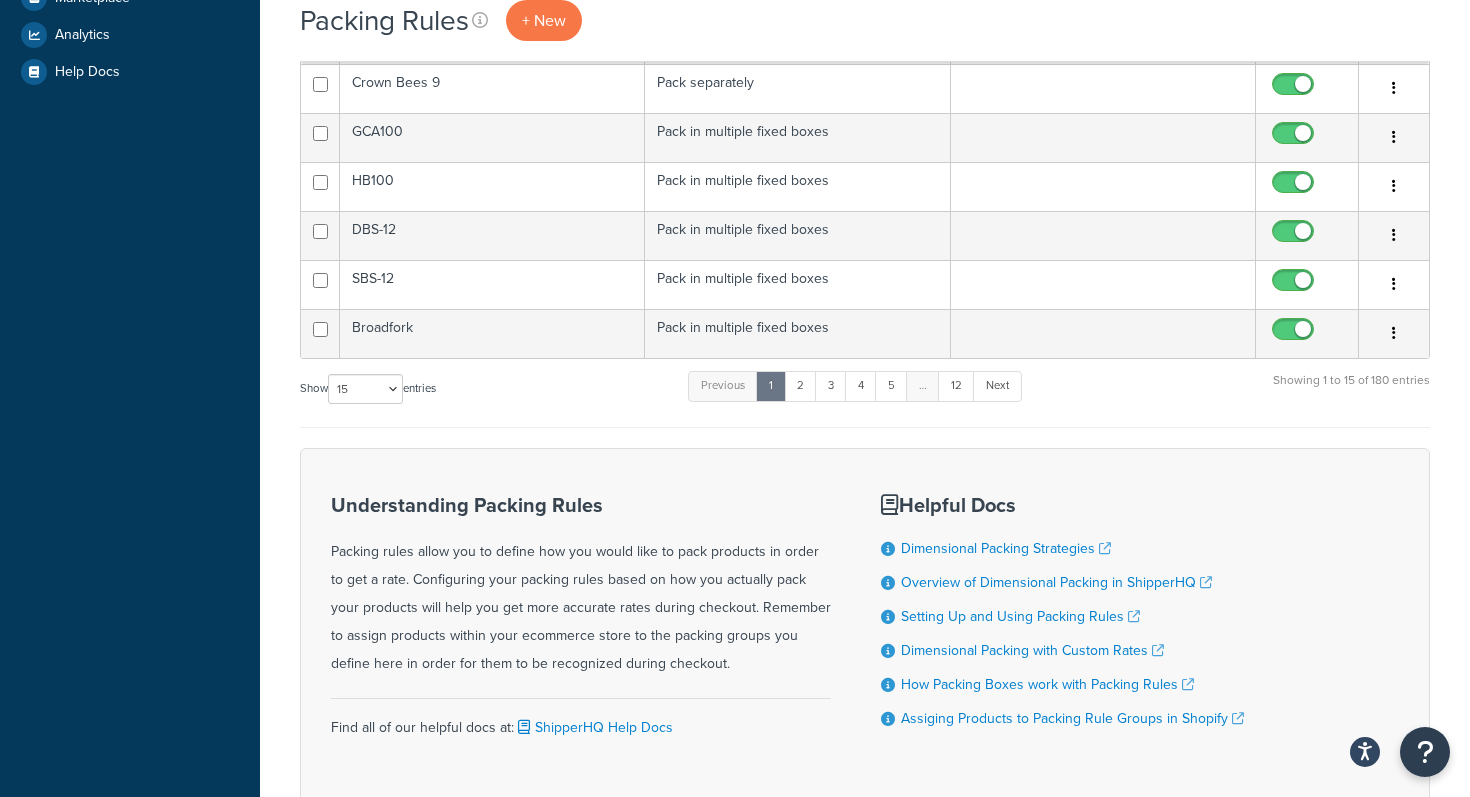 scroll, scrollTop: 771, scrollLeft: 0, axis: vertical 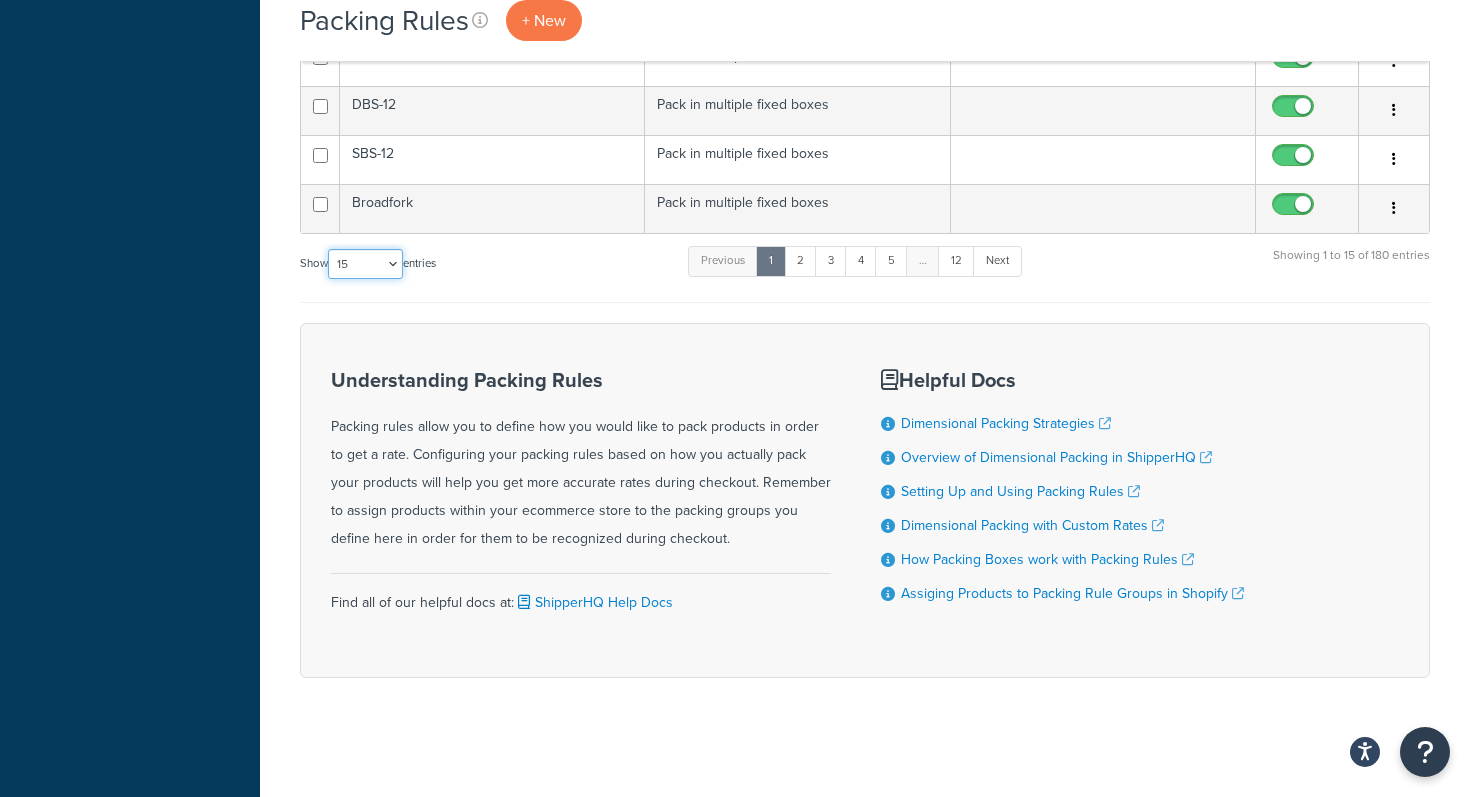 click on "10 15 25 50 100" at bounding box center [365, 264] 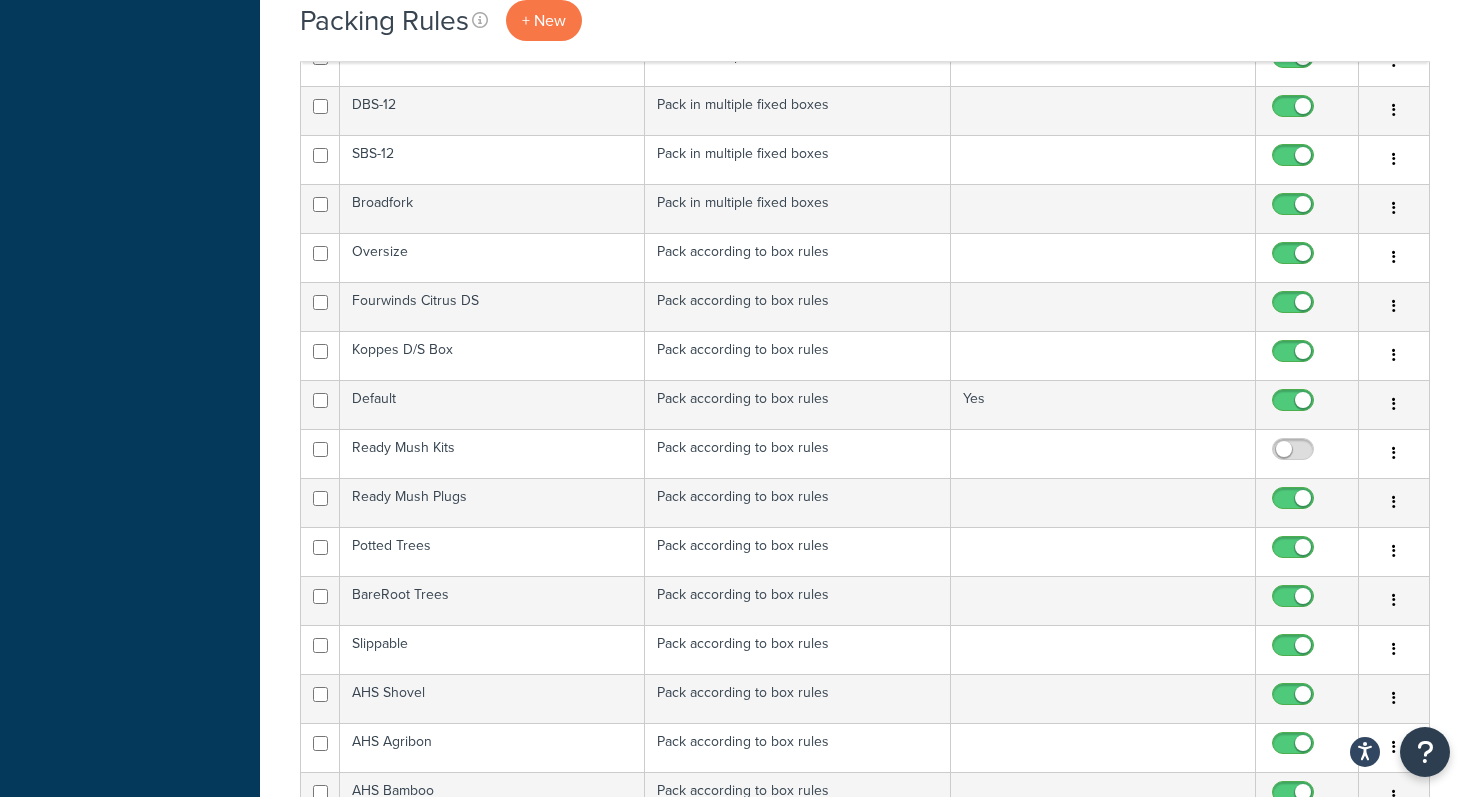 click on "Packing Rules
+ New
Bulk Actions
Duplicate
Delete
Contact Us
Send Us A Message
Contact Information
Name  *
Email  *
Company name  *
Phone  *
Subject" at bounding box center (865, 2106) 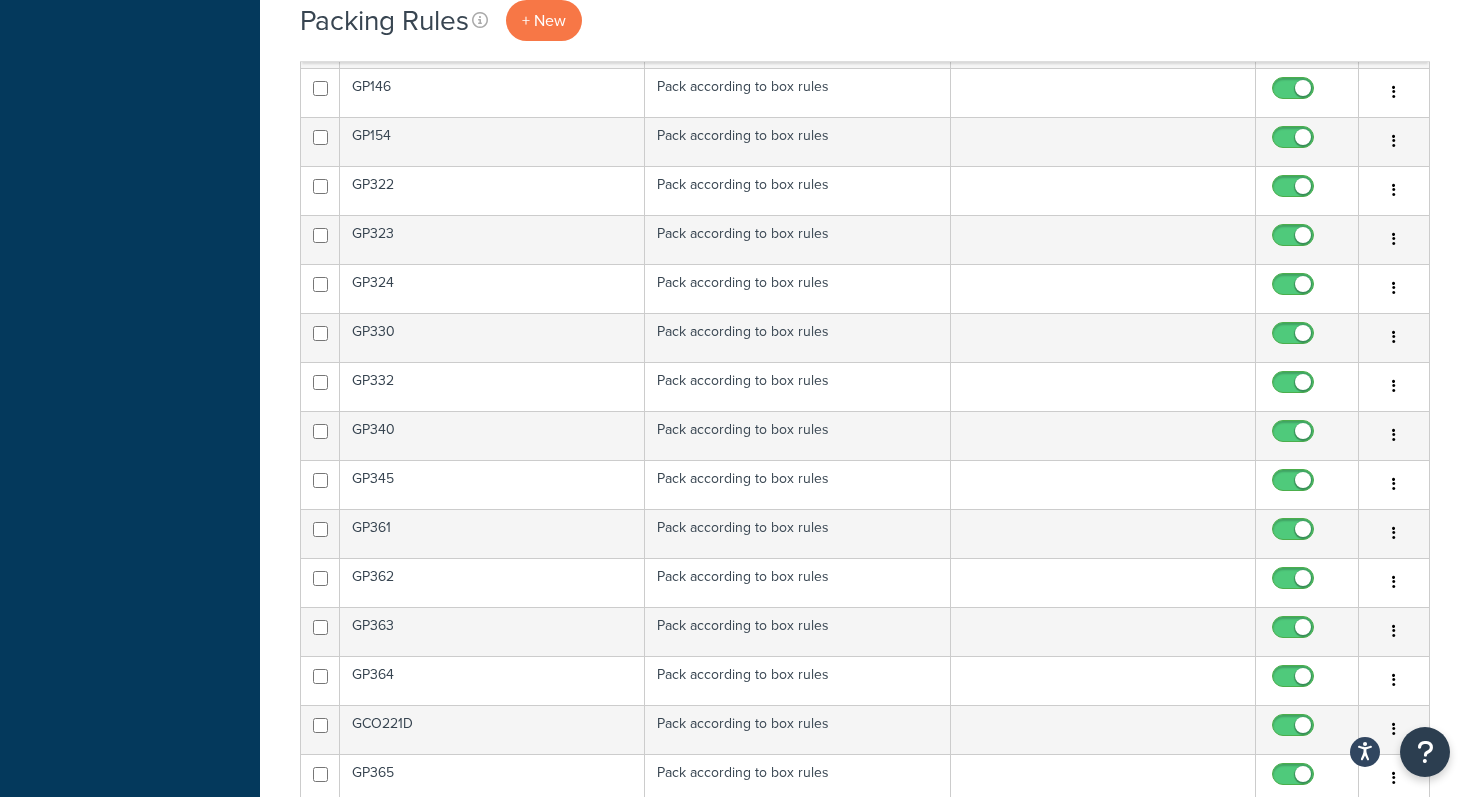 scroll, scrollTop: 4936, scrollLeft: 0, axis: vertical 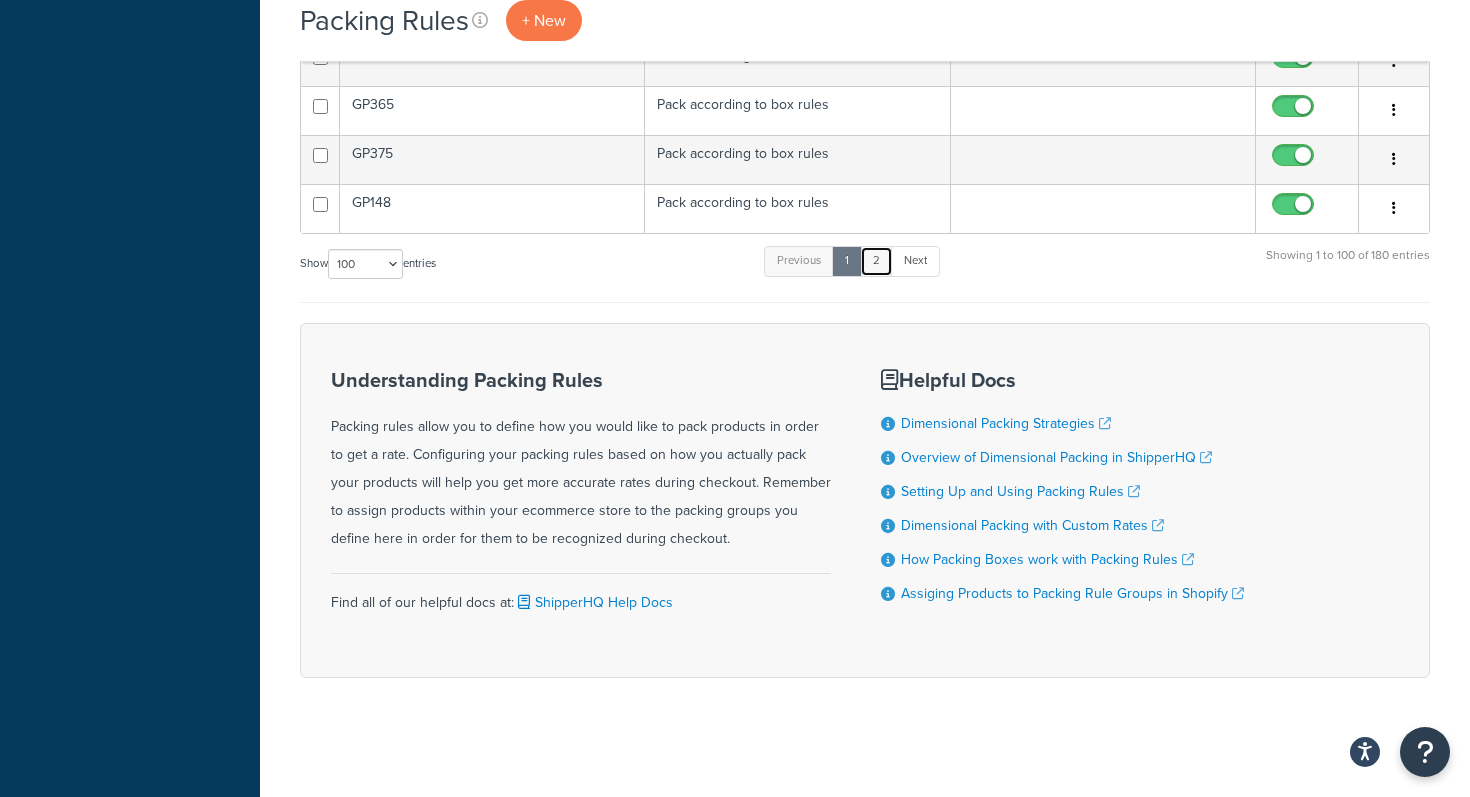 click on "2" at bounding box center [876, 261] 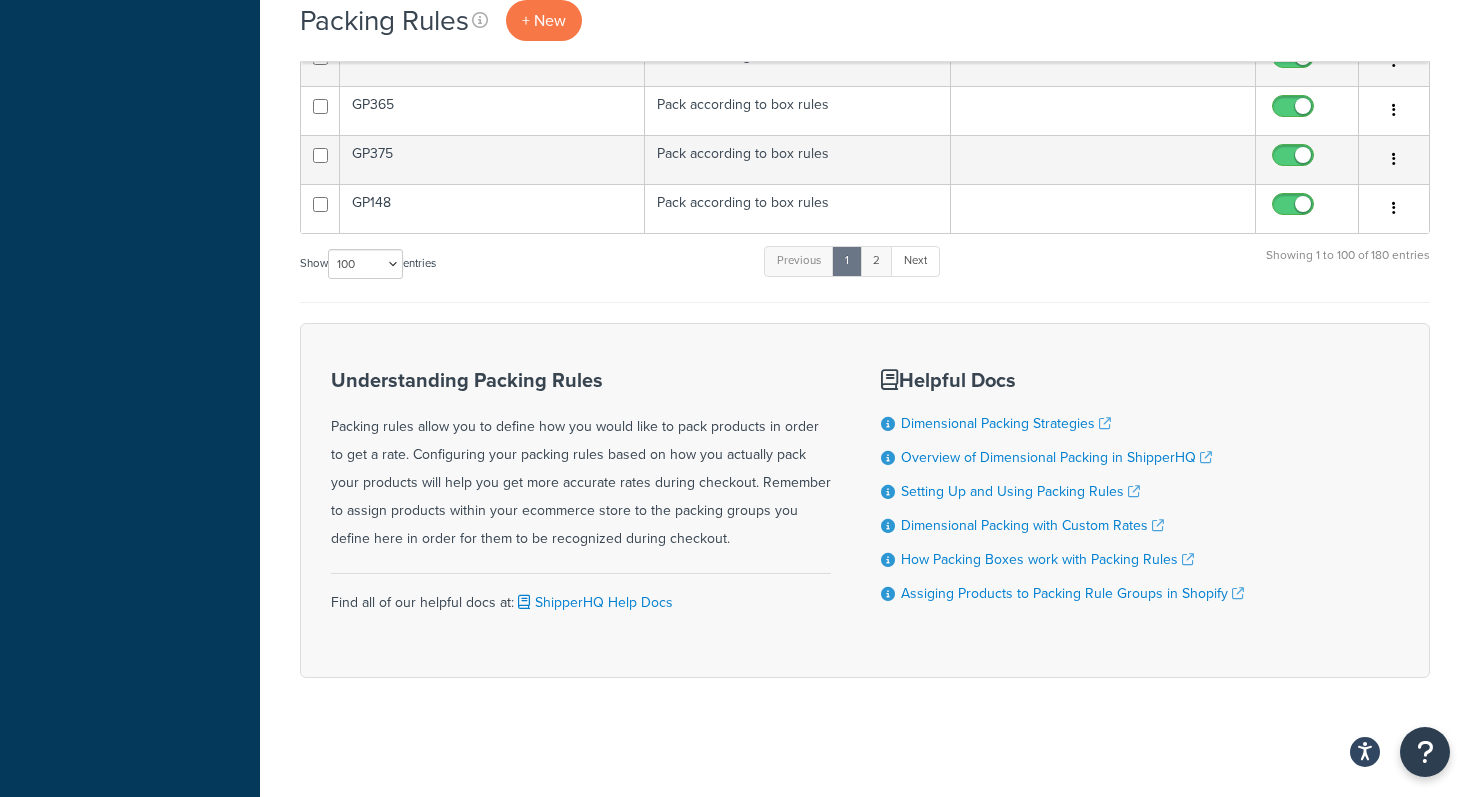 scroll, scrollTop: 3956, scrollLeft: 0, axis: vertical 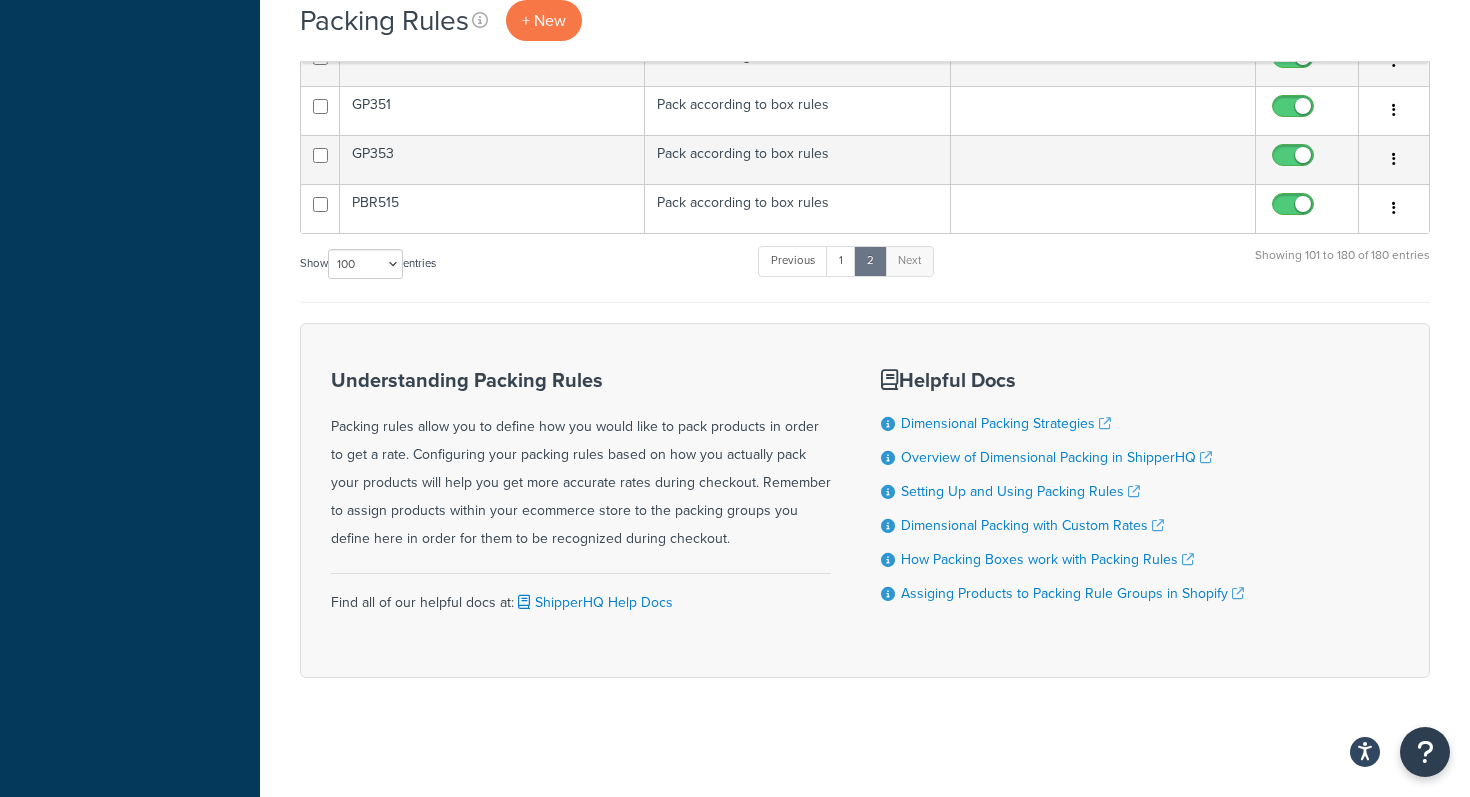 click on "Packing Rules
+ New
Bulk Actions
Duplicate
Delete
Contact Us
Send Us A Message
Contact Information
Name  *
Email  *
Company name  *
Phone  *
Subject" at bounding box center (865, -1569) 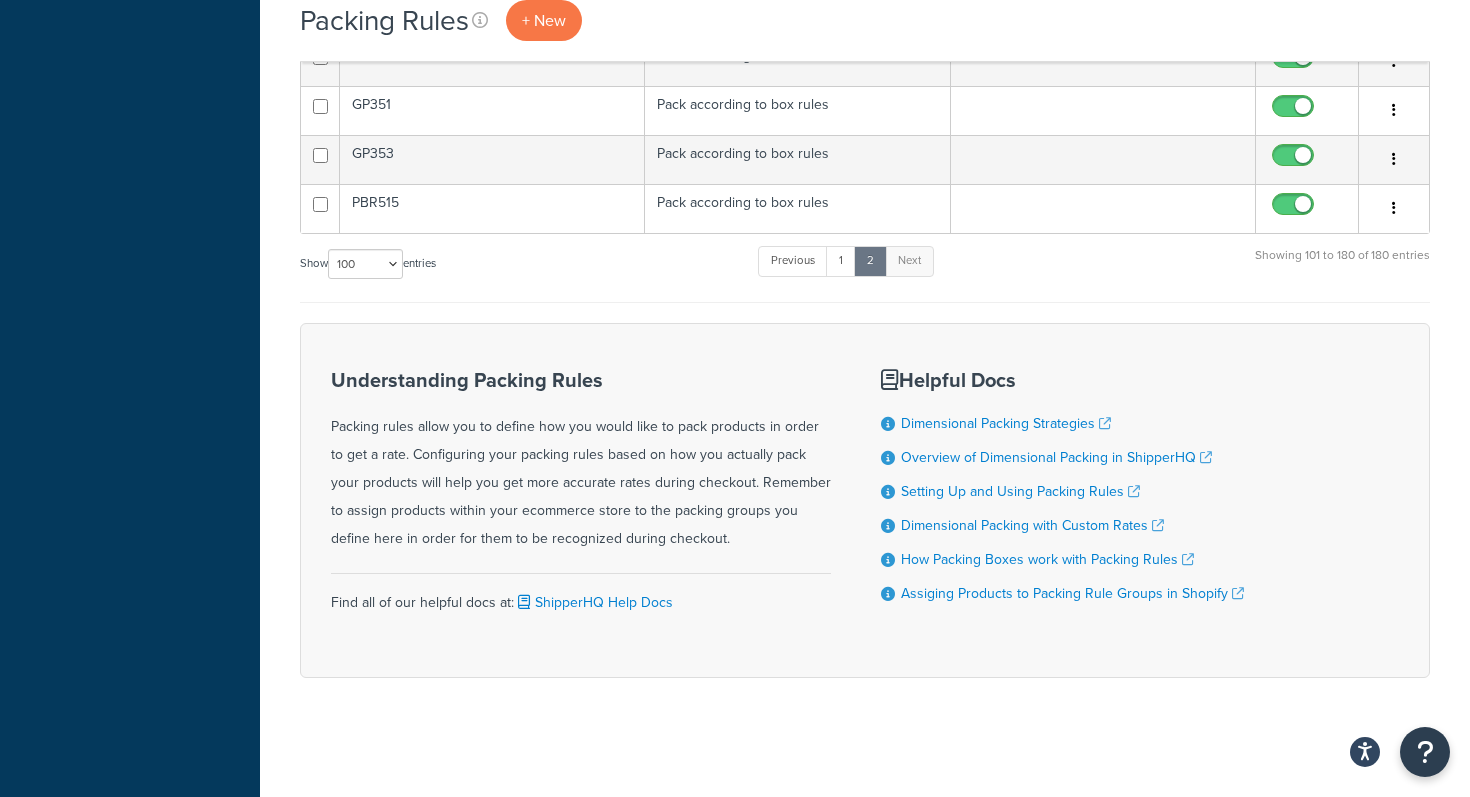 click on "Packing Rules
+ New
Bulk Actions
Duplicate
Delete
Contact Us
Send Us A Message
Contact Information
Name  *
Email  *
Company name  *
Phone  *
Subject" at bounding box center (865, -1569) 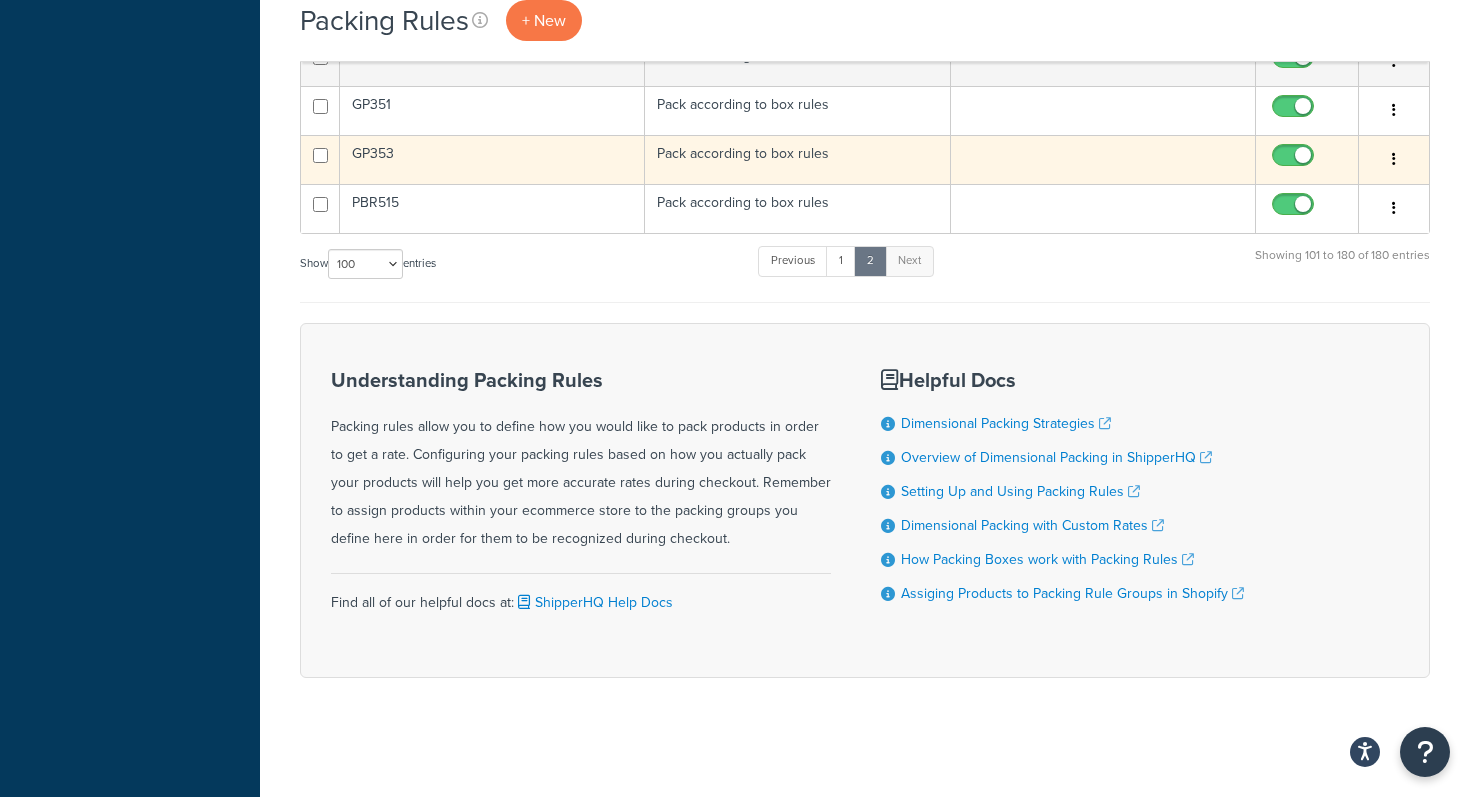 click on "GP353" at bounding box center (492, 159) 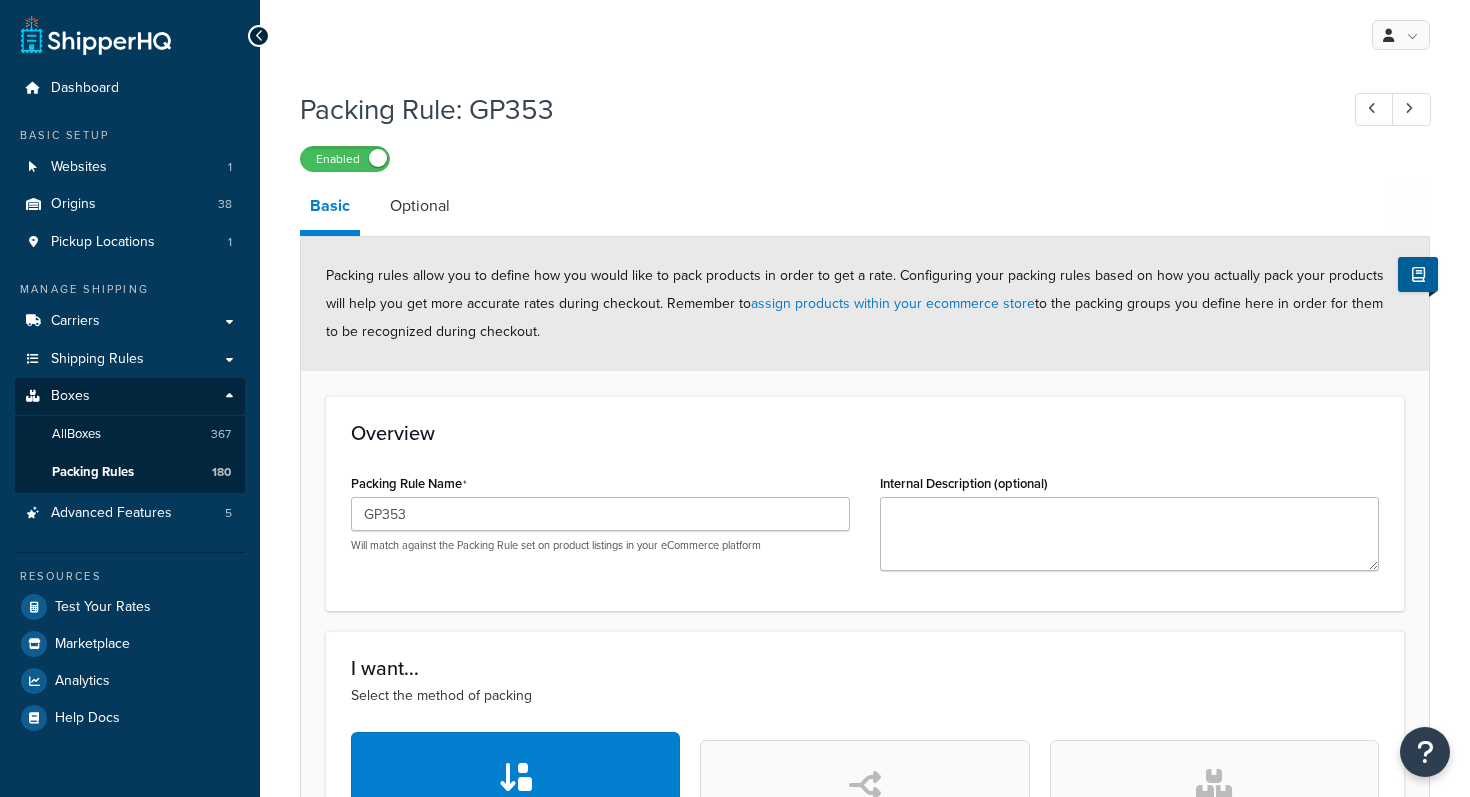 scroll, scrollTop: 0, scrollLeft: 0, axis: both 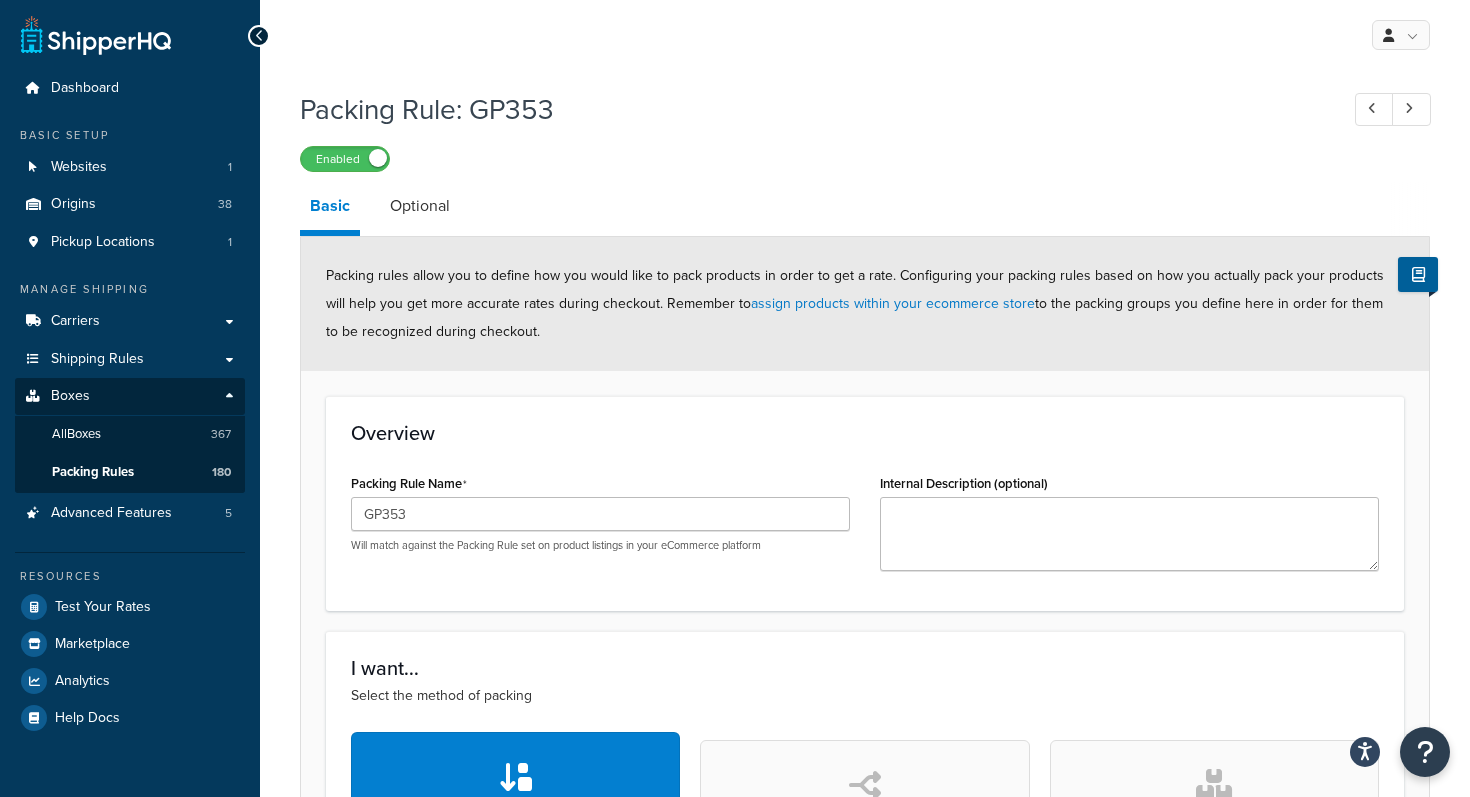 click on "Overview Packing Rule Name   GP353 Will match against the Packing Rule set on product listings in your eCommerce platform Internal Description (optional)" at bounding box center (865, 503) 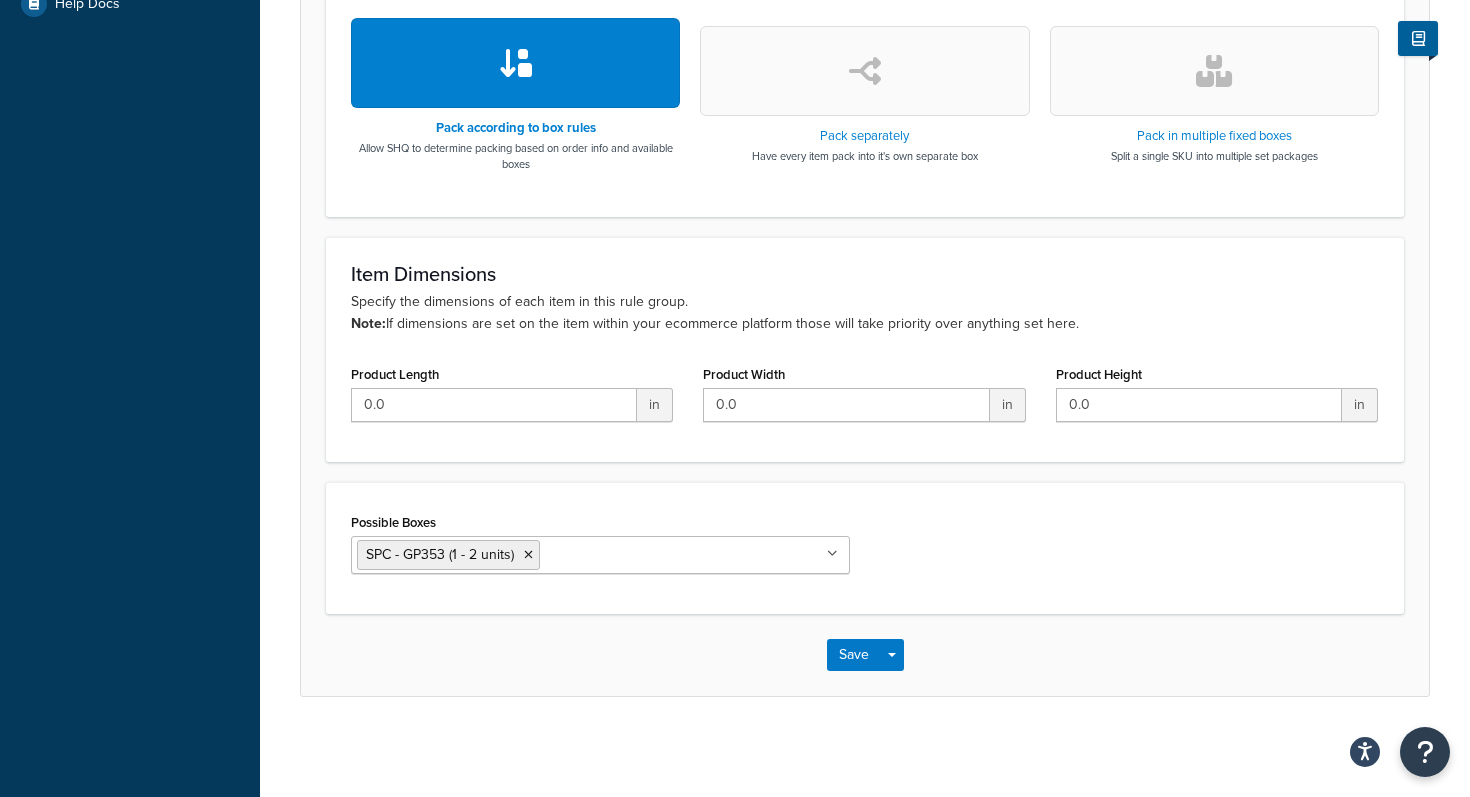 click on "Possible Boxes" at bounding box center [633, 554] 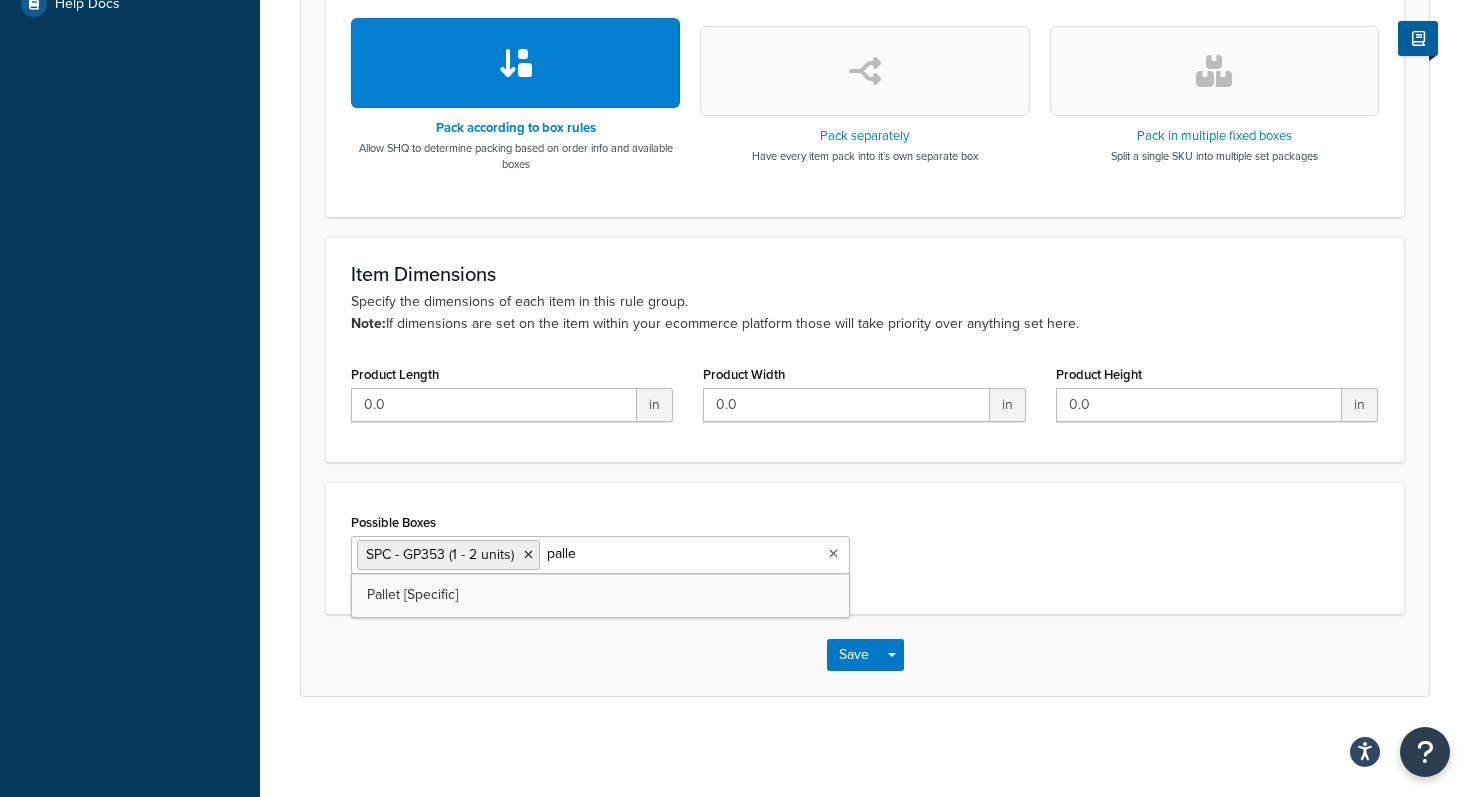 type on "pallet" 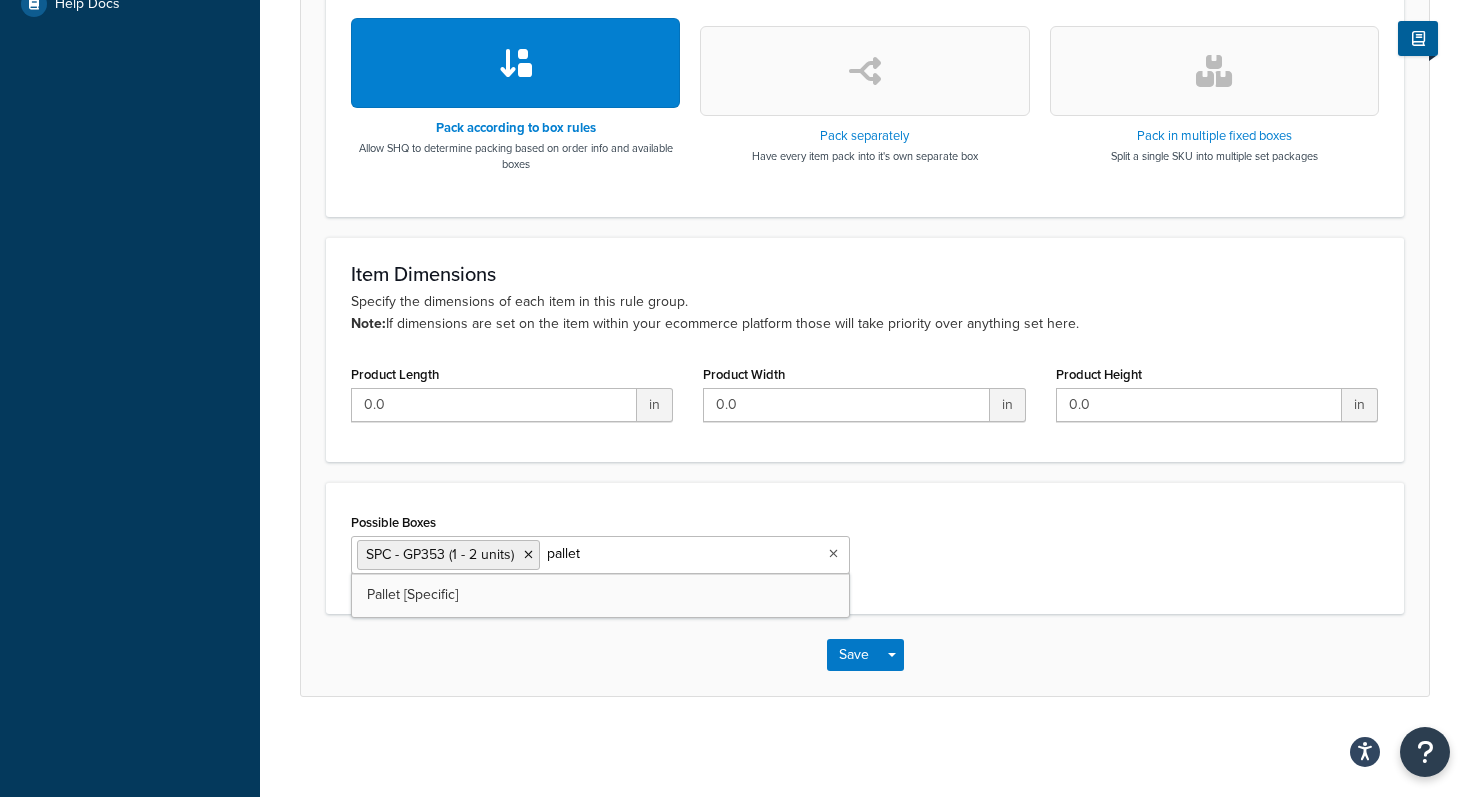 type 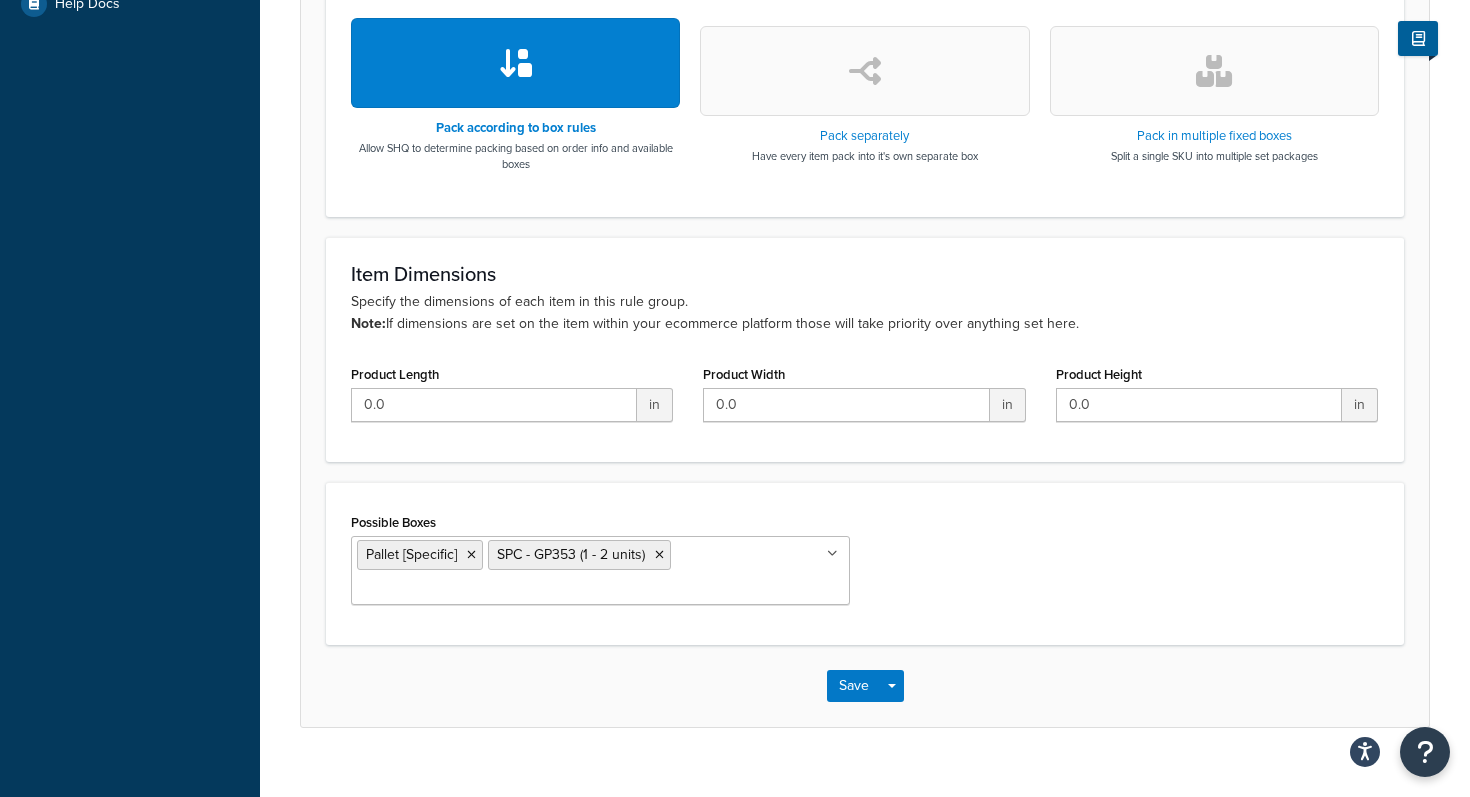 click on "Possible Boxes   Pallet [Specific]   SPC - GP353 (1 - 2 units)   6x6x12 [Gallon Box] 7x7x8 [Small Box] 8x8x14 [Onion Box] GP065 Box 1 13x13x13 [13 Box] 28x16x14 [28 Box] 48x4x4 [48" Potted Tree 1-2] 27x14x9 [27 Box] 20x20x18 [20 Box] 32x18x8 17x17x17 [17 Box] GP065 Box 2 22x16x6 [Small Bag] Big Bag TreeBox 24x10x6 [SmartPost Box] USPS Flat Rate Padded Envelope USPS Small FR USPS Med FR USPS Lrg FR Tube 10x8x0.5 [Small Yellow Envelope] 14x11x0.5 [Large Yellow Envelope] GP065 Box 3 PropACrop Tufflite or Blackout AHS Shovel Deer Fence Fourwinds NonCitrus DS 1 Koppes D/S Box Ready Mush KIT Box Ready Mush PLUG Box AHS Agribon Small AHS Agribon Large Bamboo AHS Bird Netting 1 AHS Mulch Film SPC GP1215 Box 2 AHS Long Handle Tools box 2 48x10x10 AHS Long Handle Tools box 4 FGI Bare Root Tree GO610 GO635 AHS Long Handle Tools box 8 Perennial Box 5 Perennial Box 1 Perennial Box 2 Perennial Box 3 Perennial Box 4 AA 6 Plant Box AA 8 Plant Box AA 12 Plant Box AHS Long Handle Tools box 17 AHS Long Handle Tools box 18 GP957" at bounding box center (865, 564) 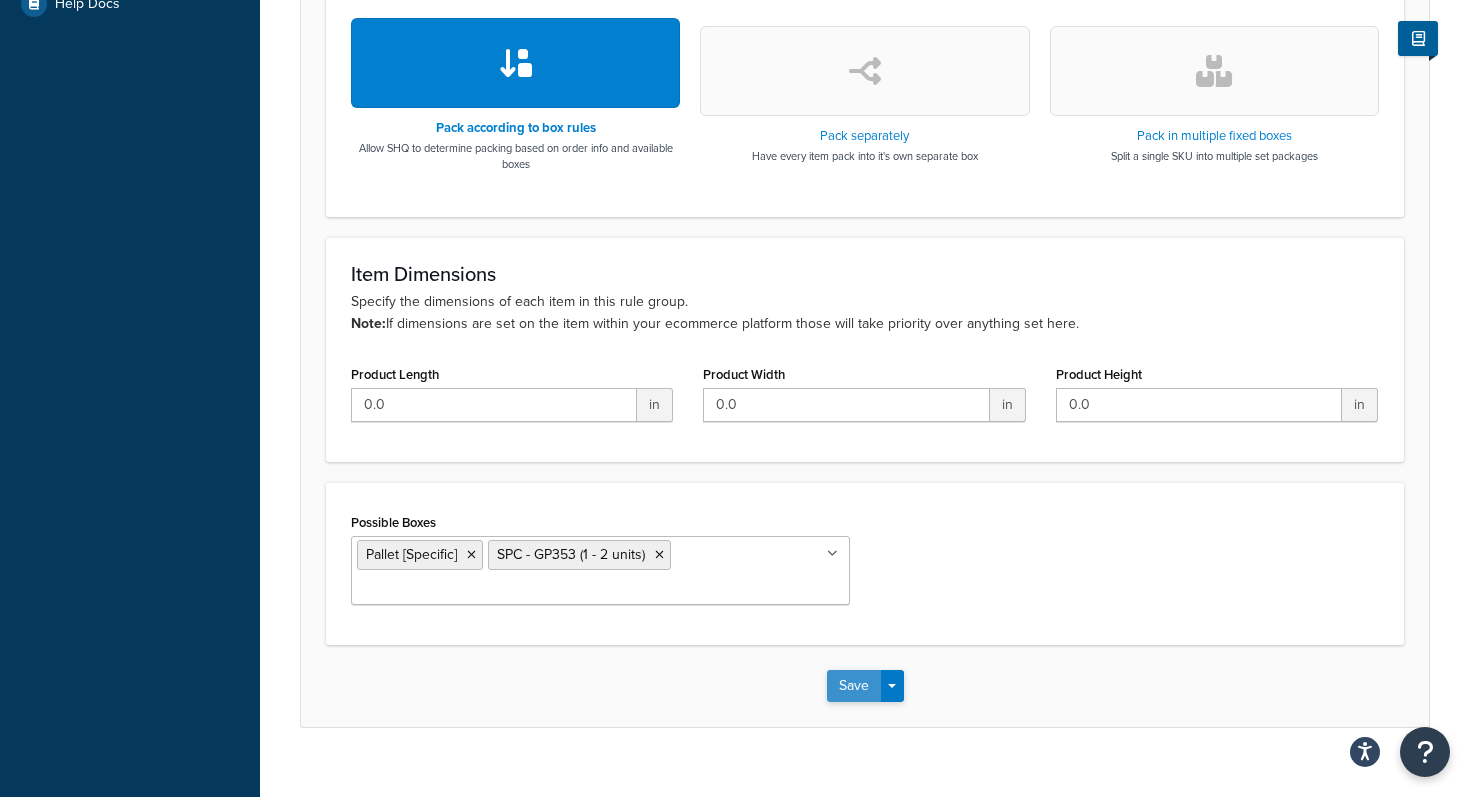 click on "Save" at bounding box center [854, 686] 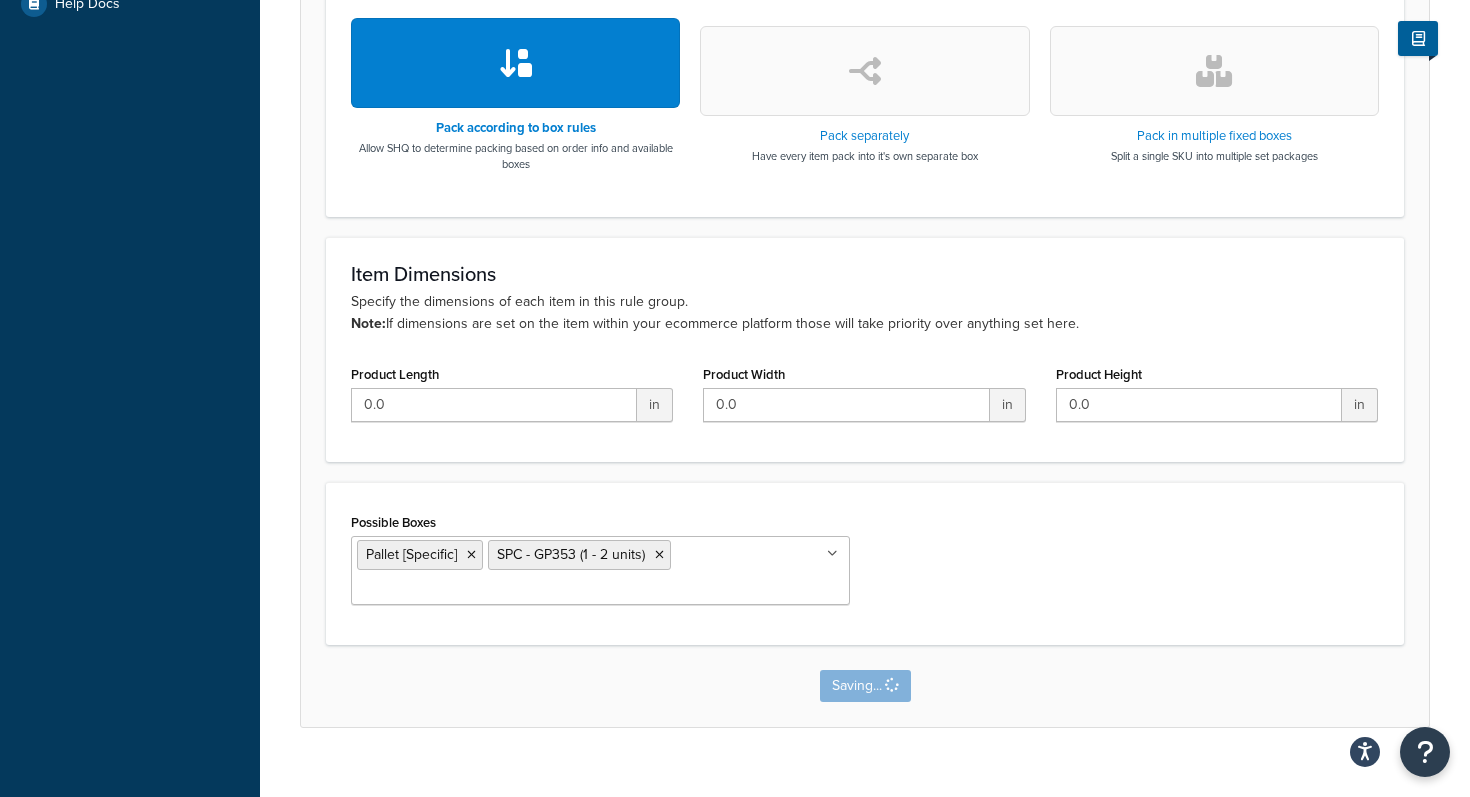 scroll, scrollTop: 0, scrollLeft: 0, axis: both 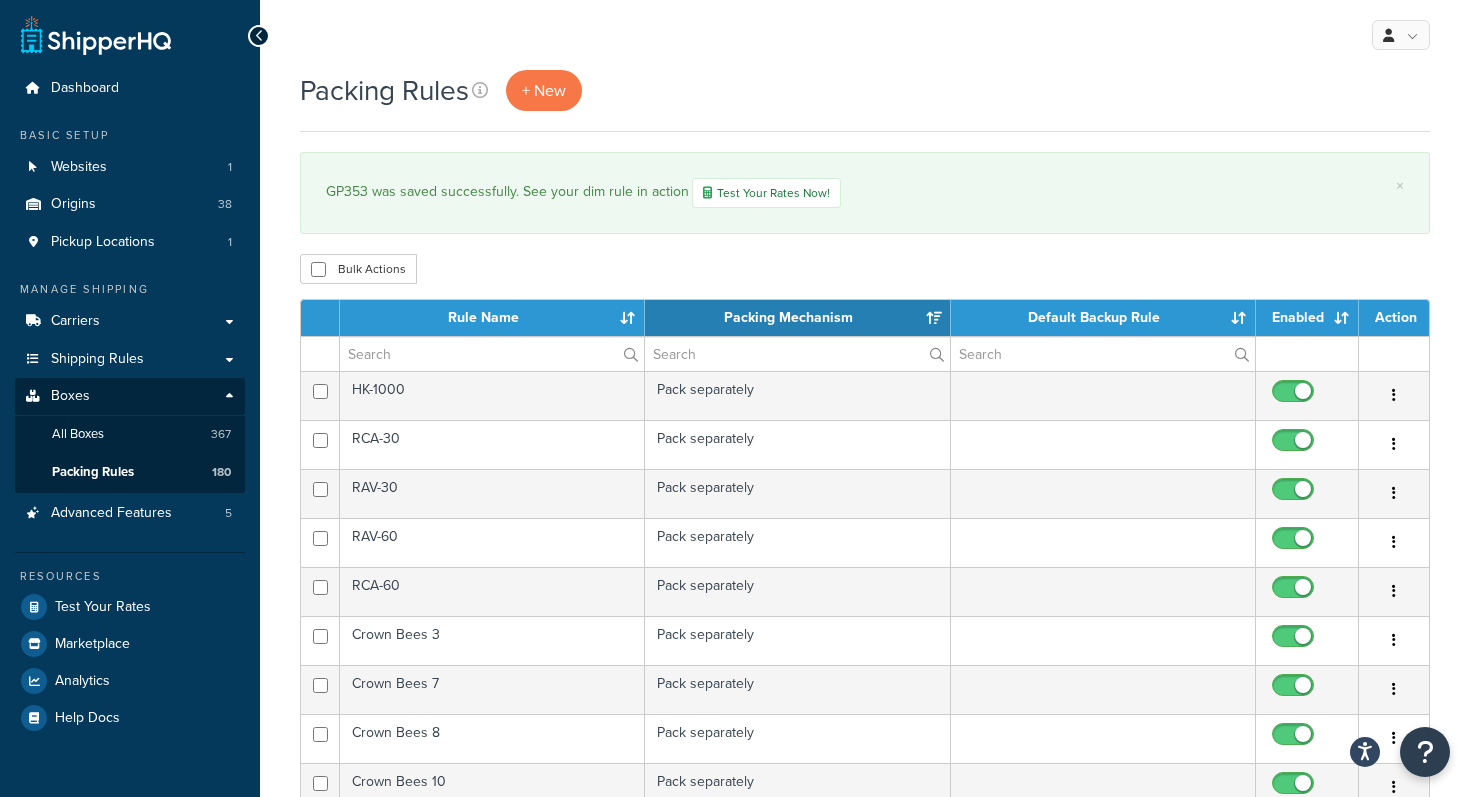 click on "Bulk Actions
Duplicate
Delete" at bounding box center [865, 269] 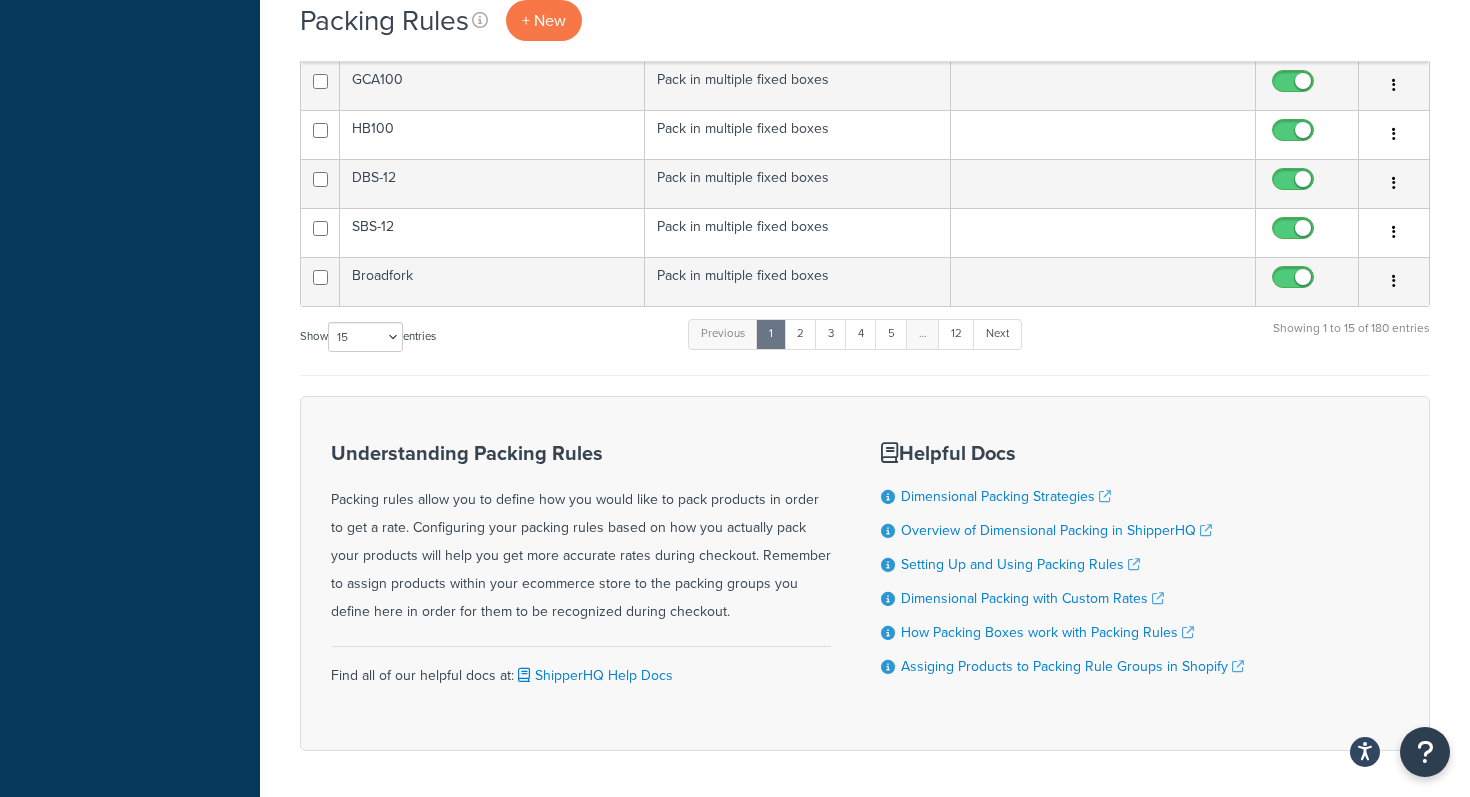 scroll, scrollTop: 873, scrollLeft: 0, axis: vertical 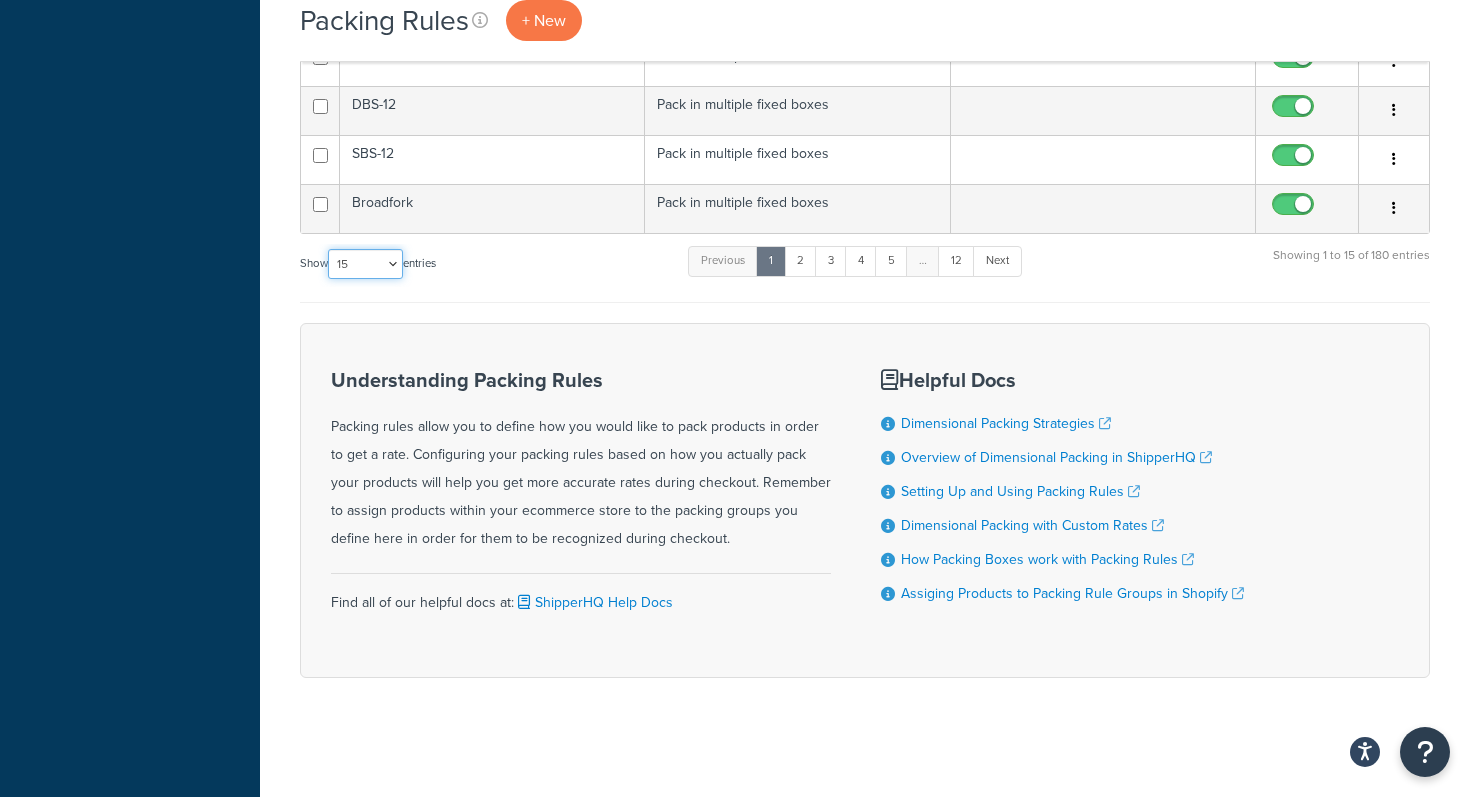 click on "10 15 25 50 100" at bounding box center [365, 264] 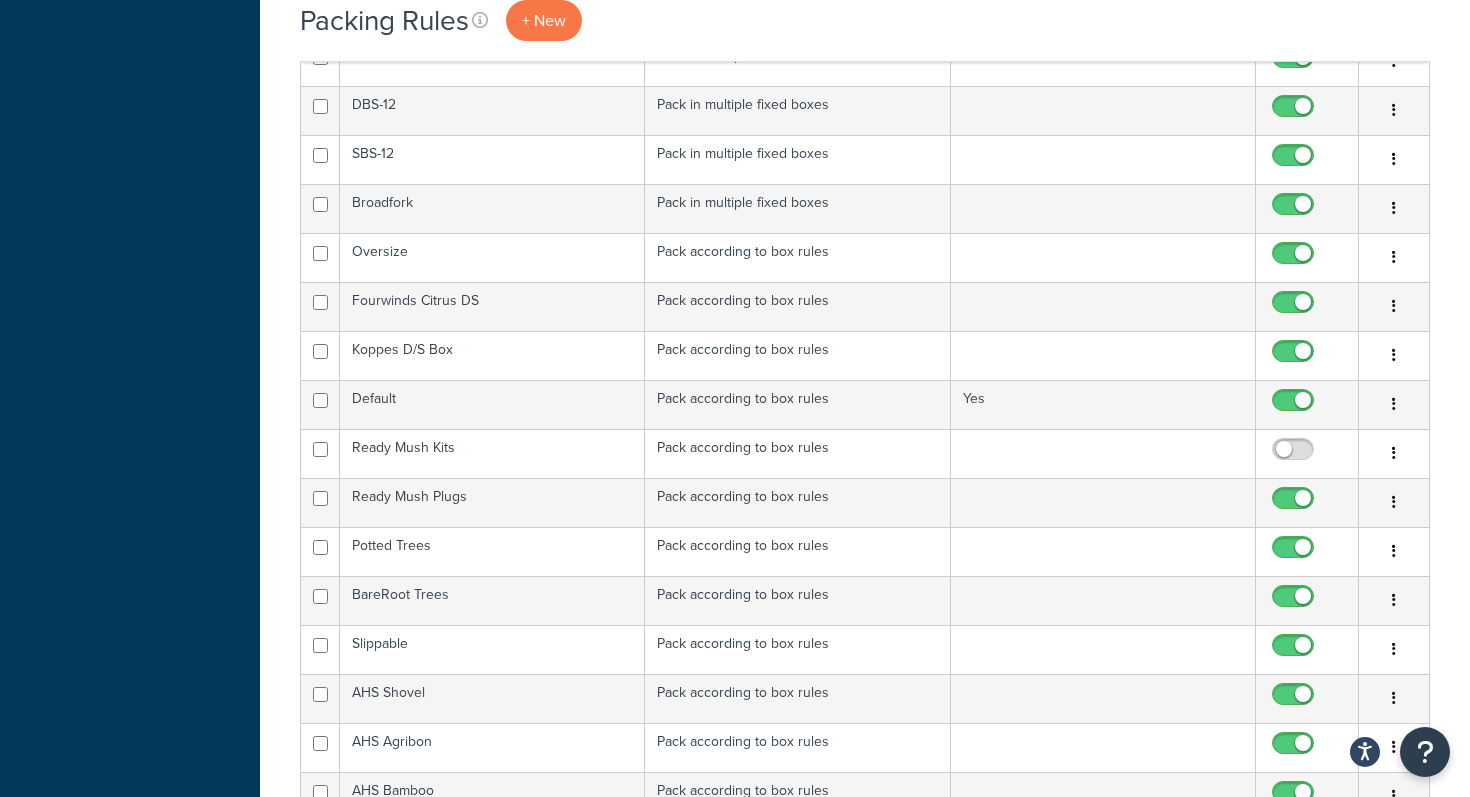 click on "Packing Rules
+ New
×
GP353 was saved successfully. See your dim rule in action   Test Your Rates Now!
Bulk Actions
Duplicate
Delete
Contact Us
Send Us A Message
Contact Information" at bounding box center [865, 2055] 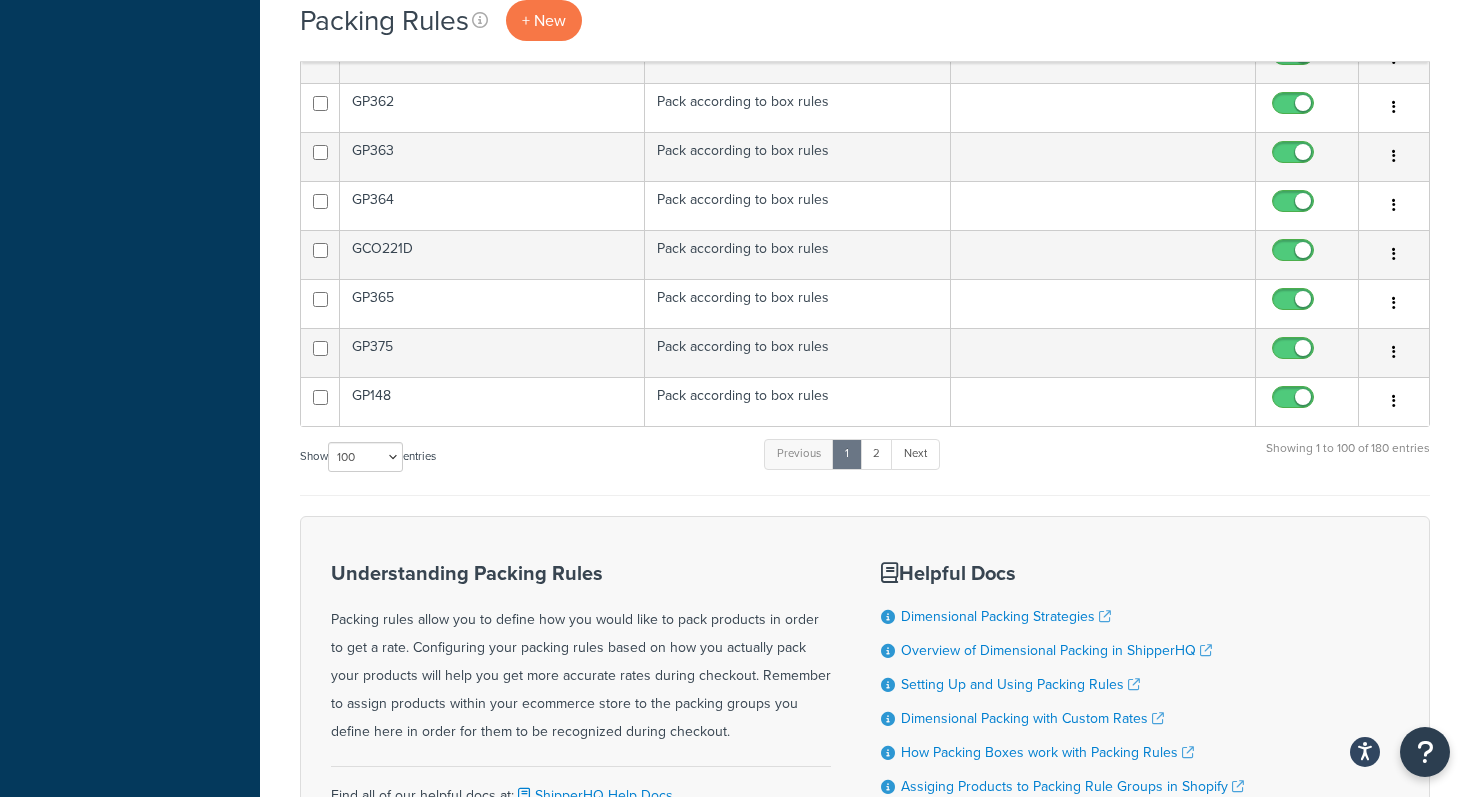 scroll, scrollTop: 5038, scrollLeft: 0, axis: vertical 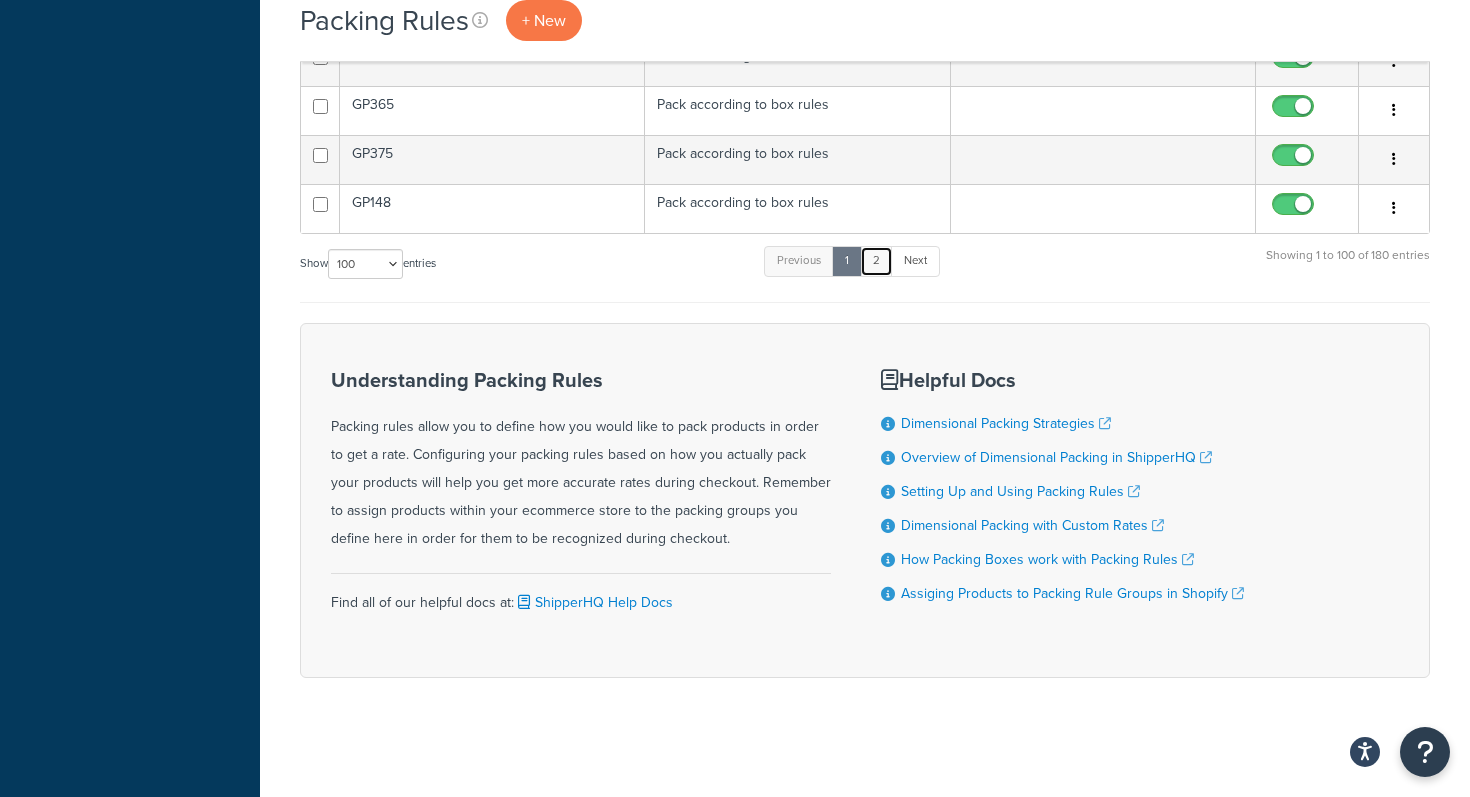 click on "2" at bounding box center (876, 261) 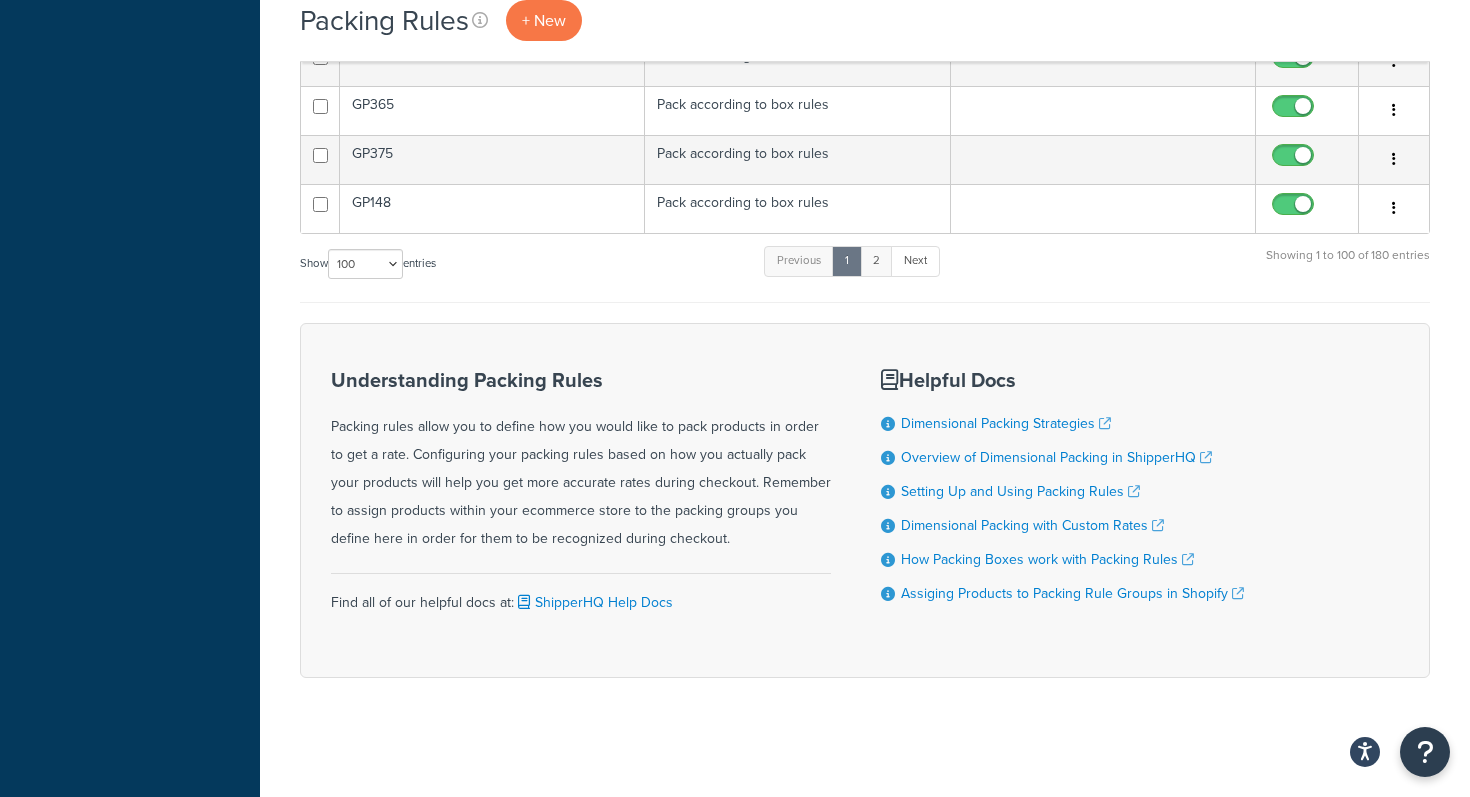 scroll, scrollTop: 4058, scrollLeft: 0, axis: vertical 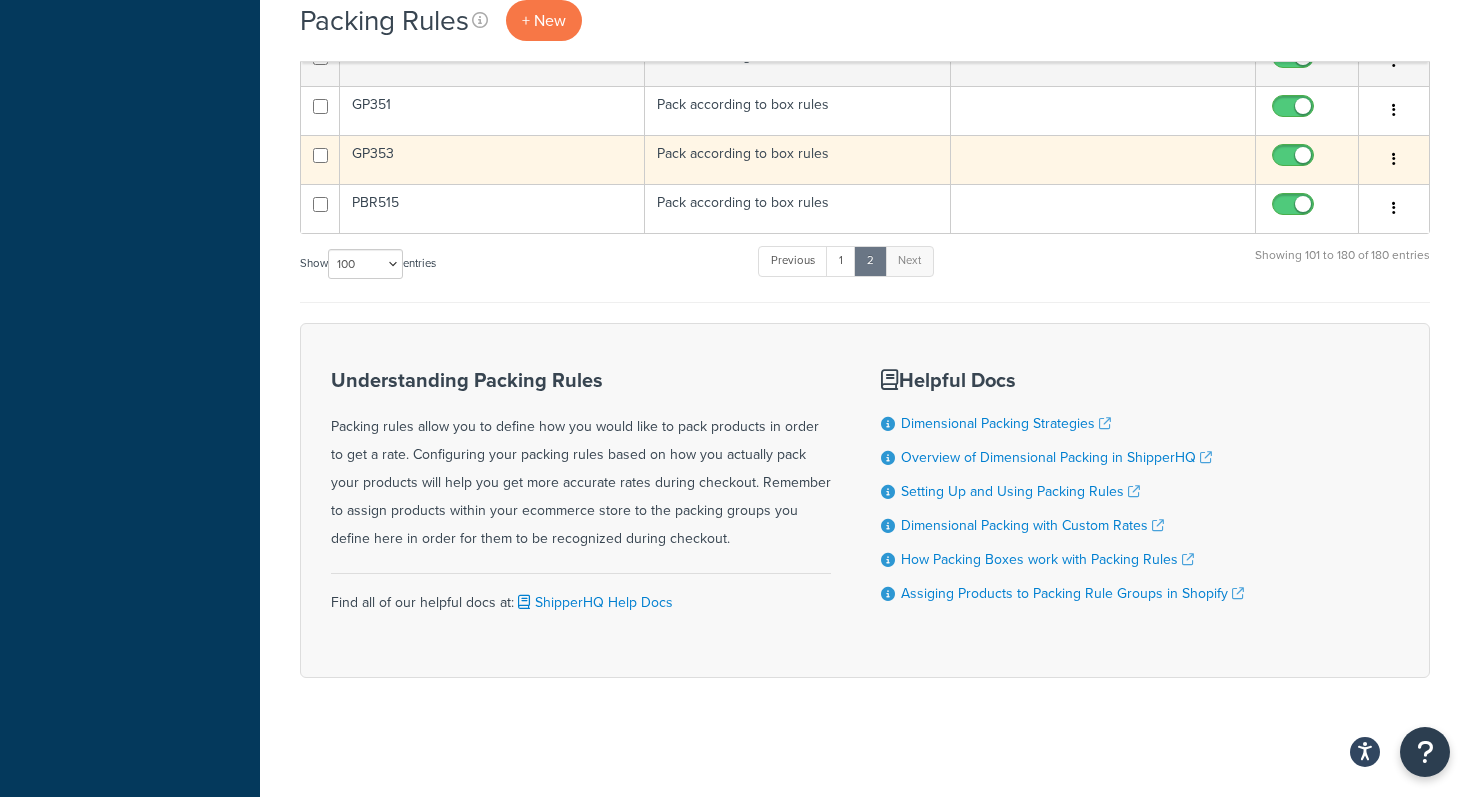 click on "GP353" at bounding box center (492, 159) 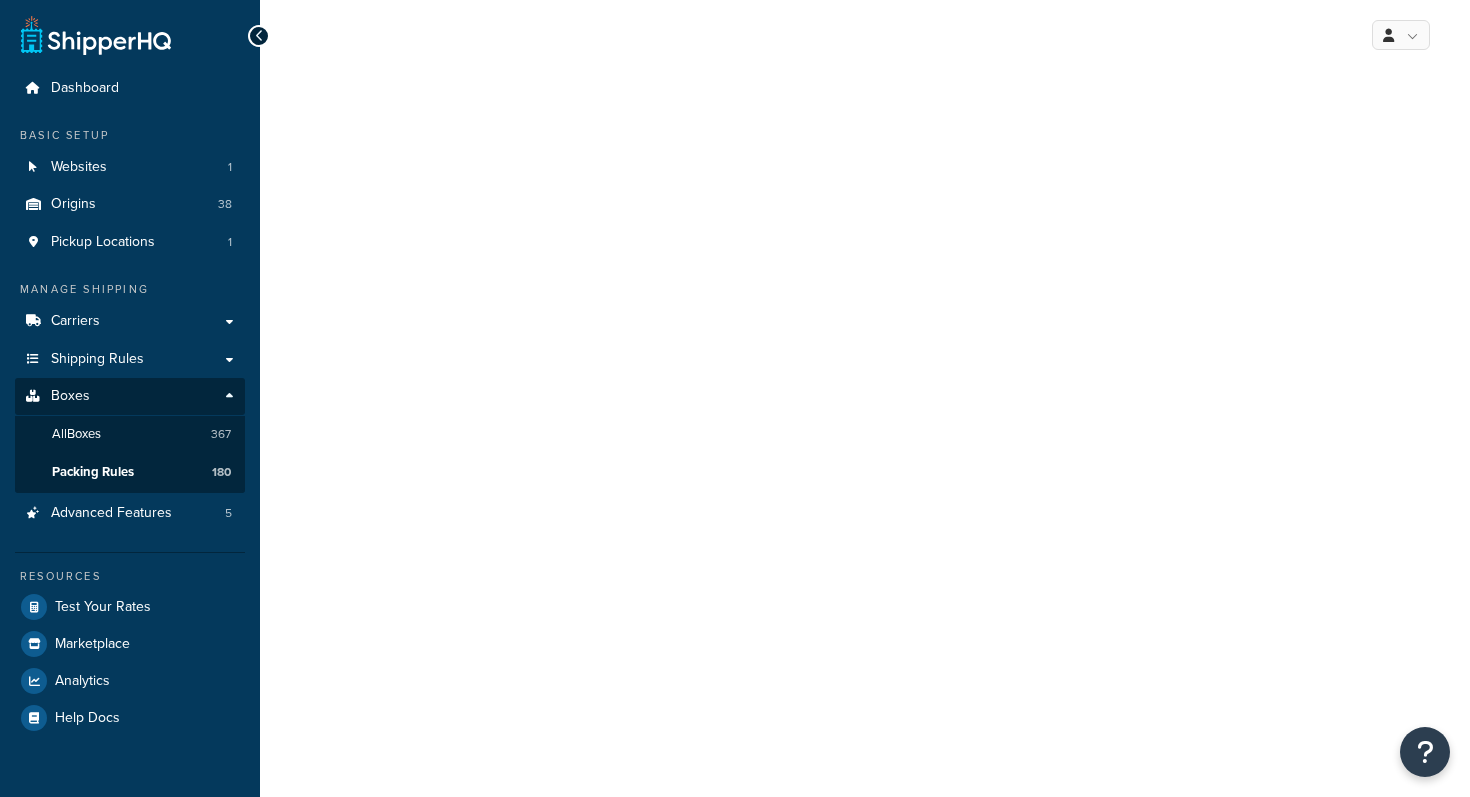 scroll, scrollTop: 0, scrollLeft: 0, axis: both 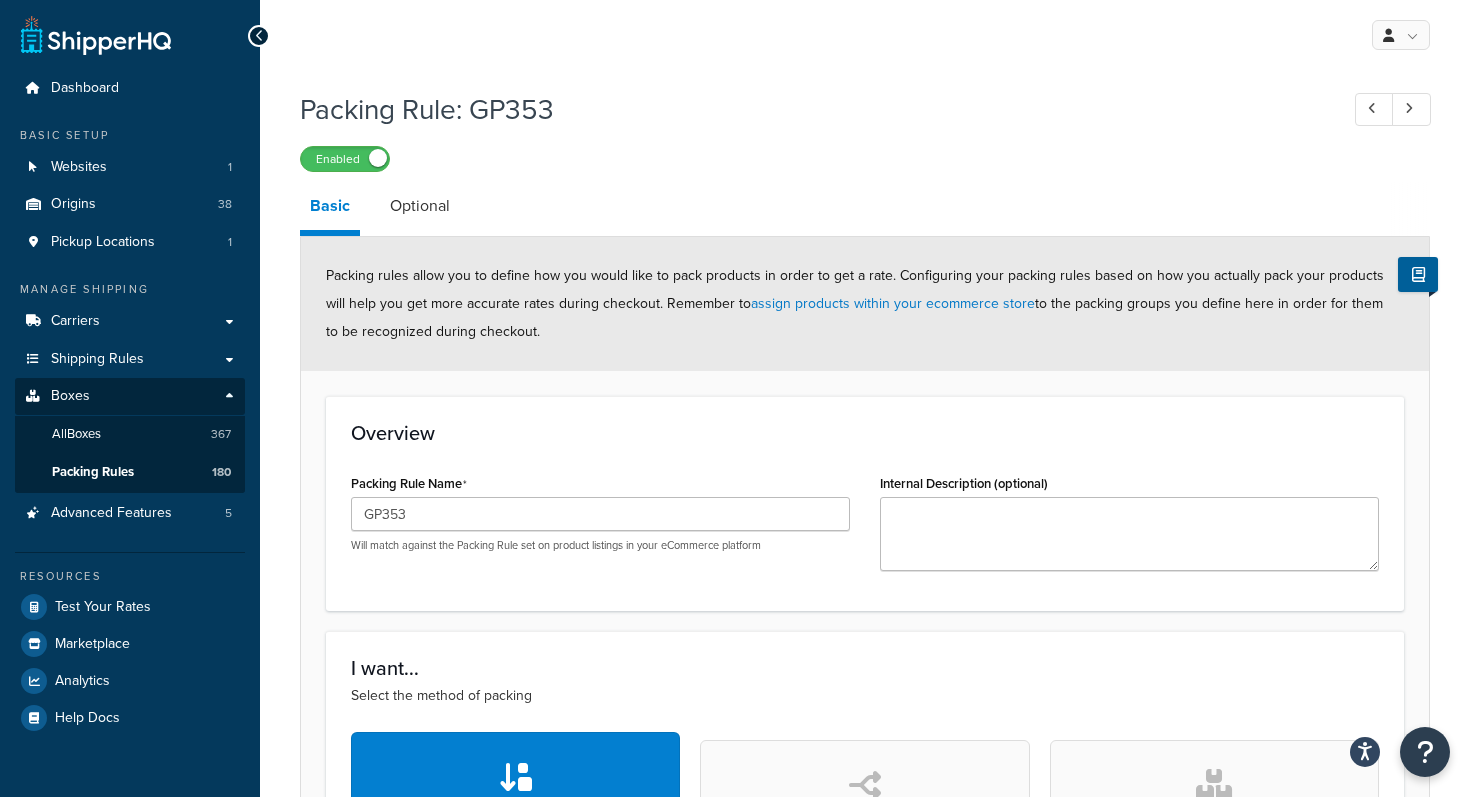 click on "Overview" 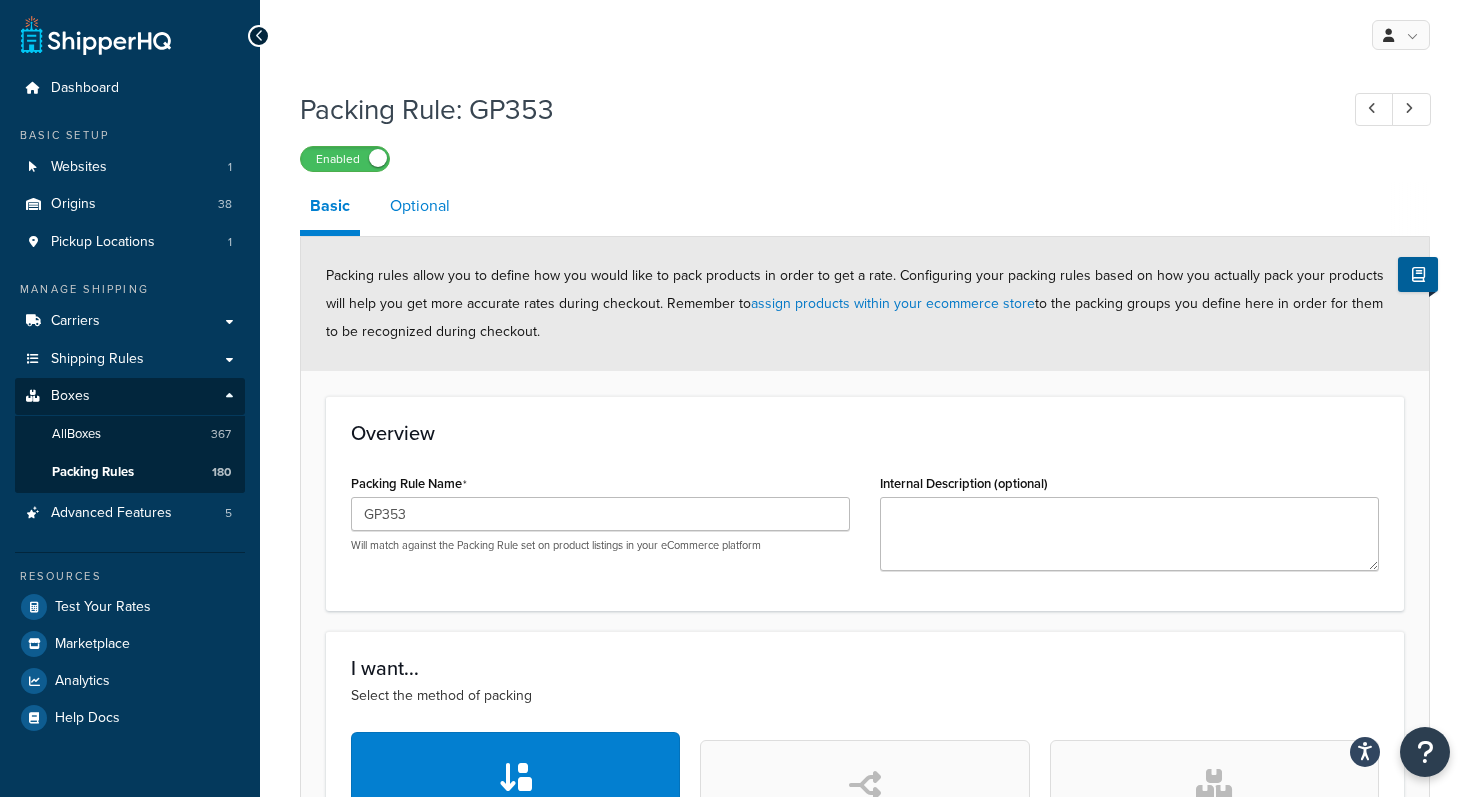 scroll, scrollTop: 0, scrollLeft: 0, axis: both 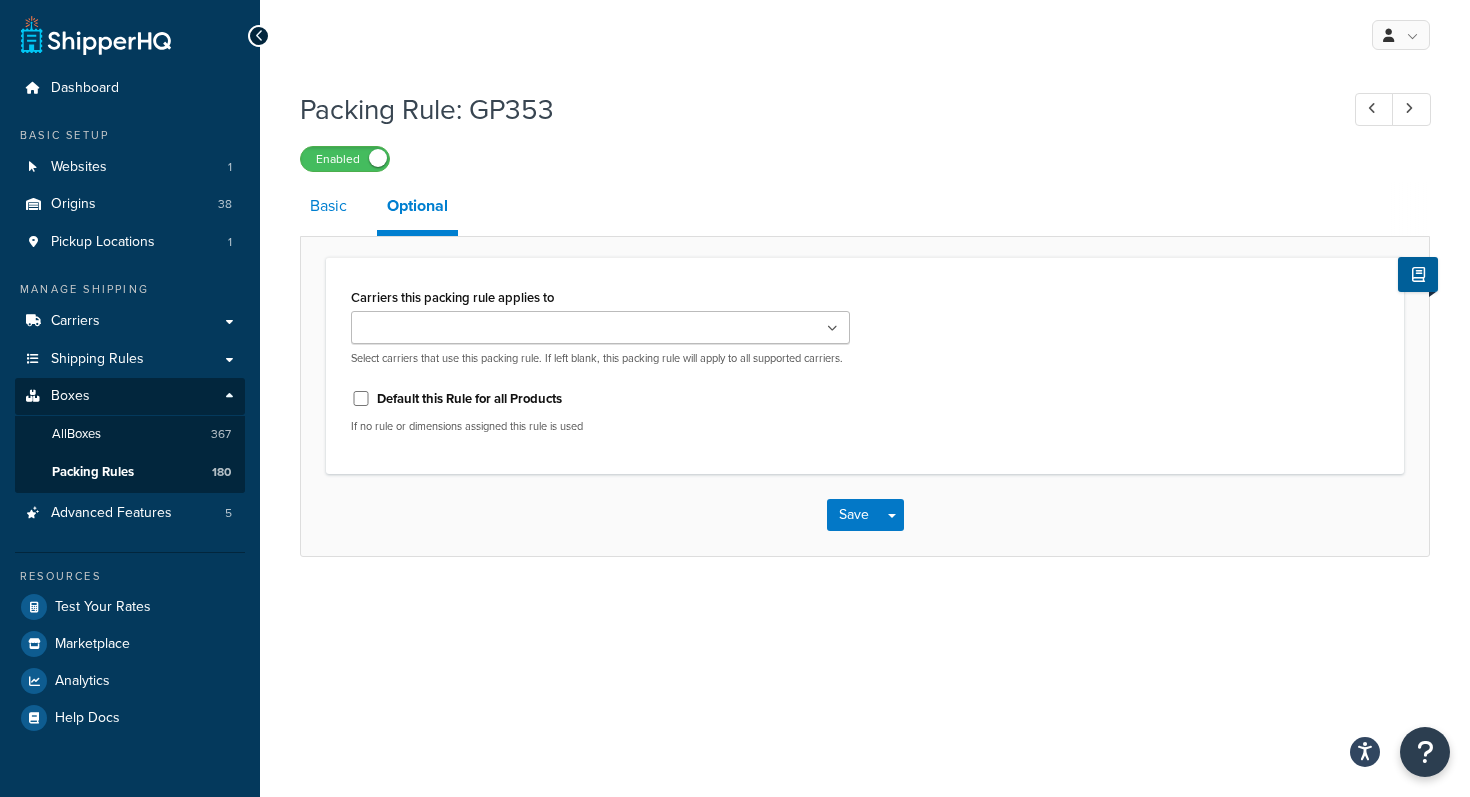 click on "Basic" at bounding box center [328, 206] 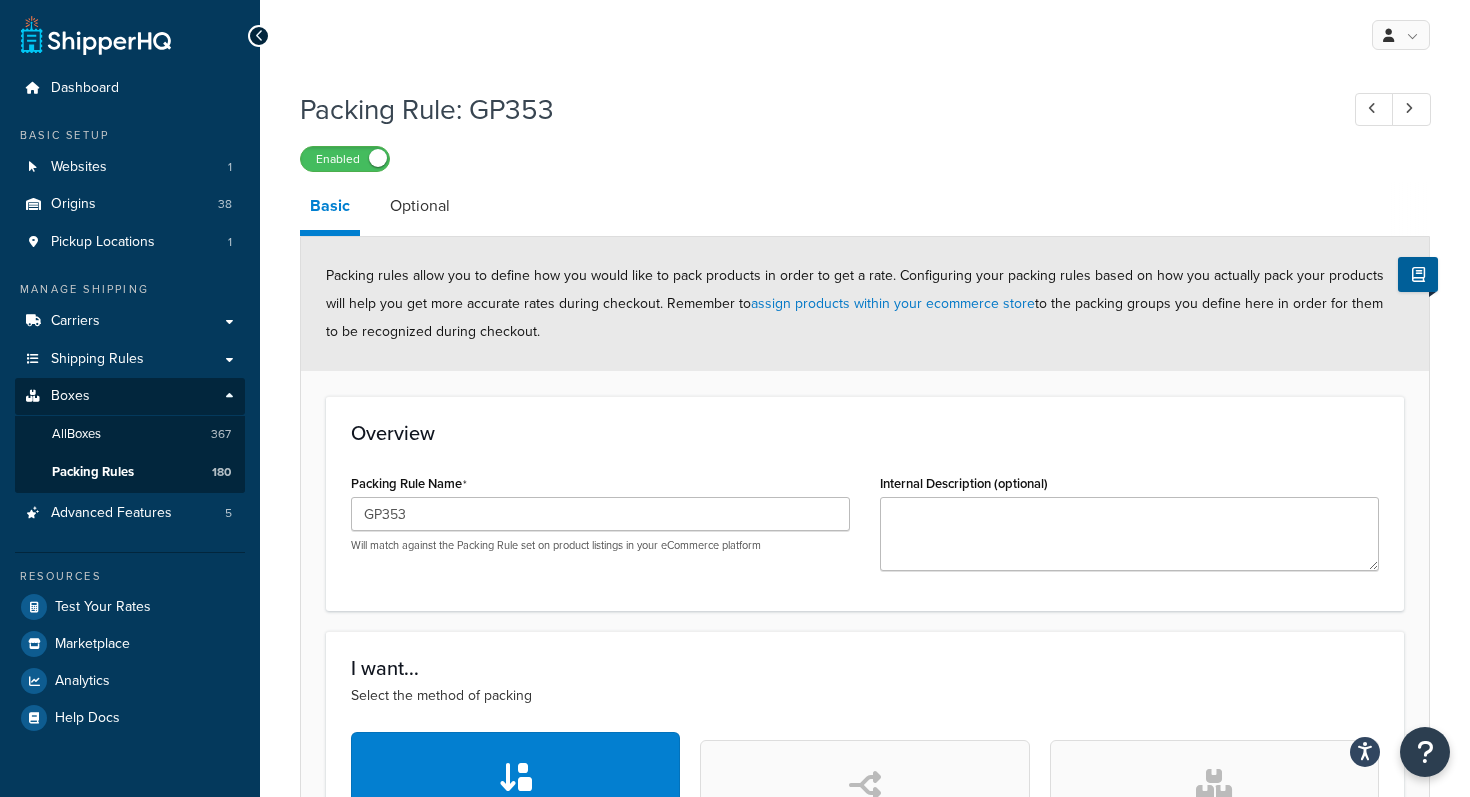 click on "Packing rules allow you to define how you would like to pack products in order to get a rate. Configuring your packing rules based on how you actually pack your products will help you get more accurate rates during checkout. Remember to  assign products within your ecommerce store  to the packing groups you define here in order for them to be recognized during checkout." at bounding box center (865, 304) 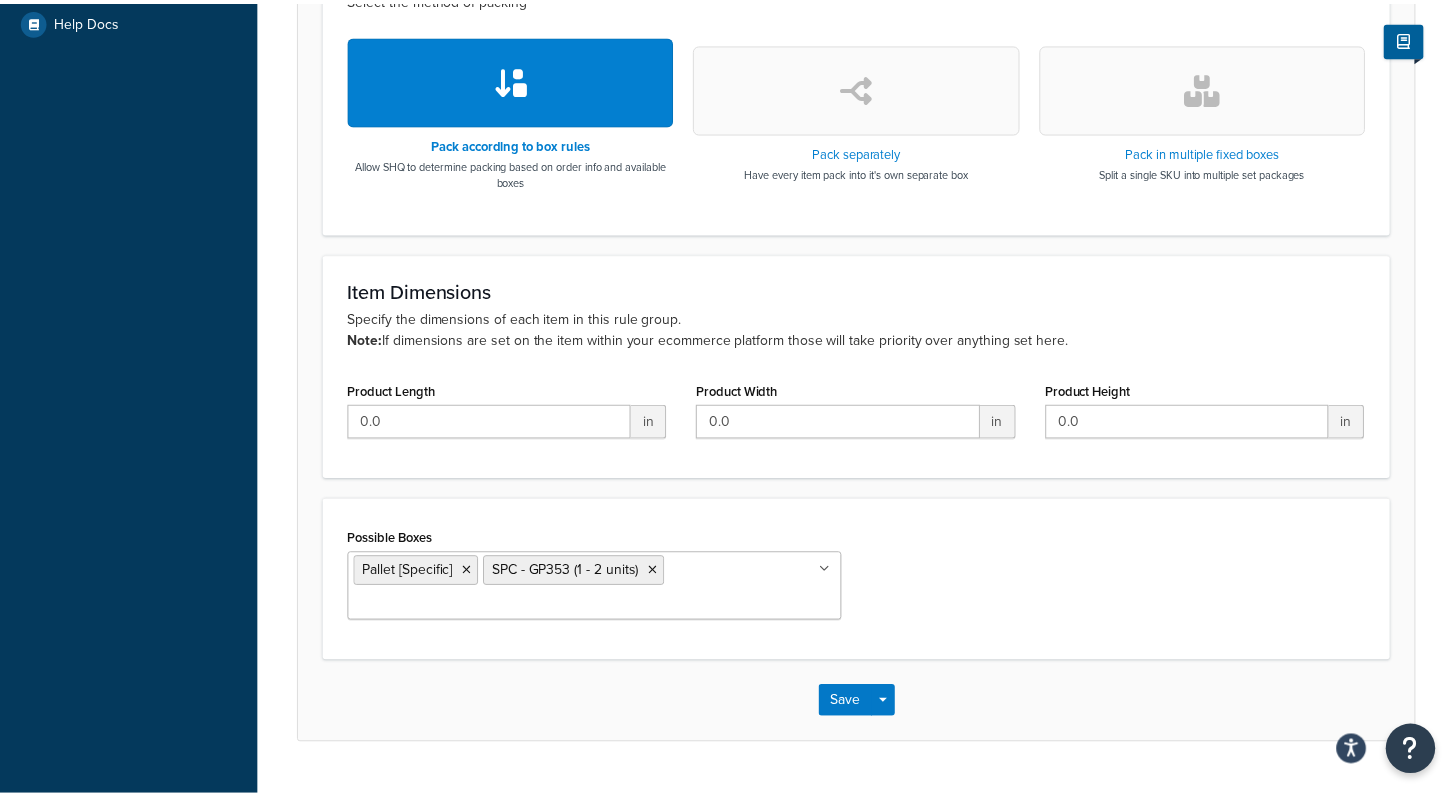 scroll, scrollTop: 745, scrollLeft: 0, axis: vertical 